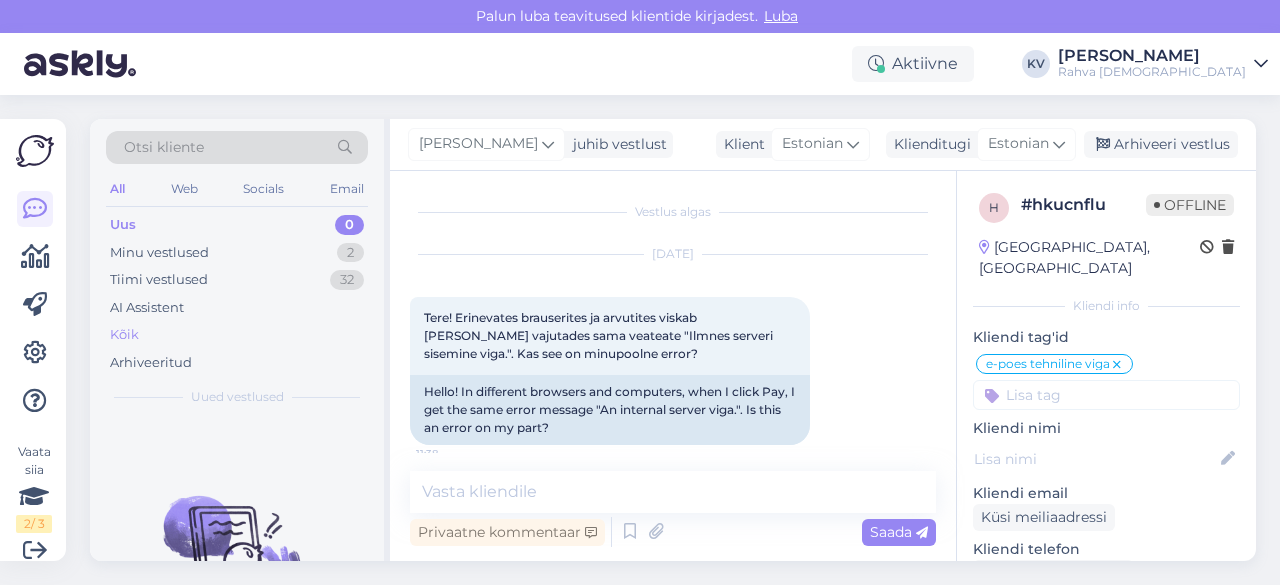 scroll, scrollTop: 0, scrollLeft: 0, axis: both 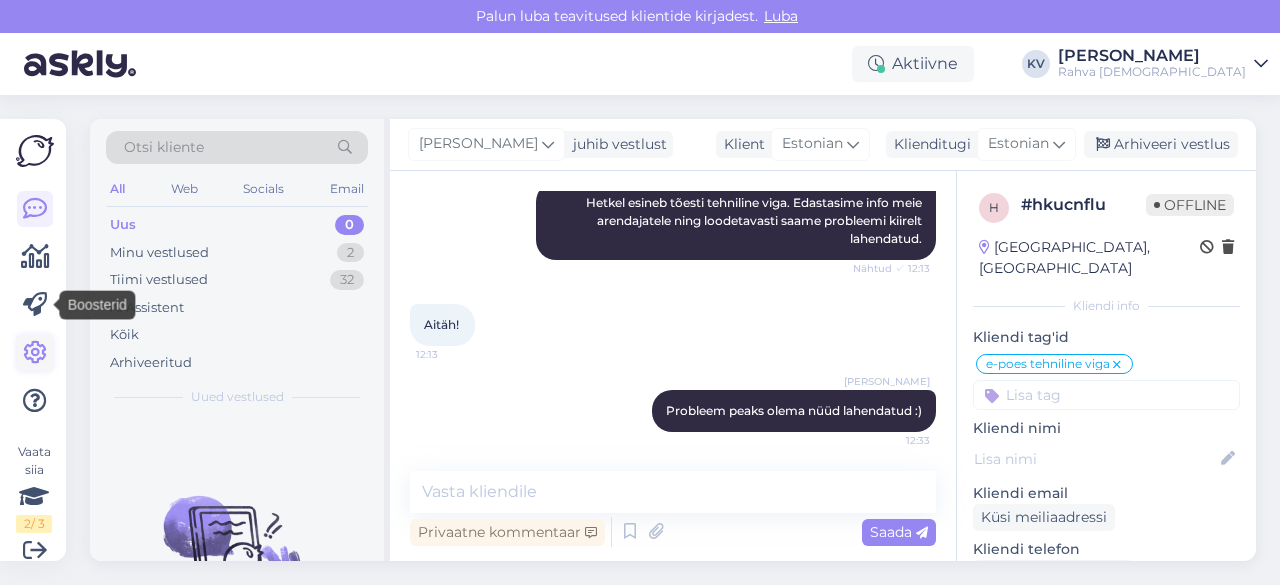 click at bounding box center (35, 353) 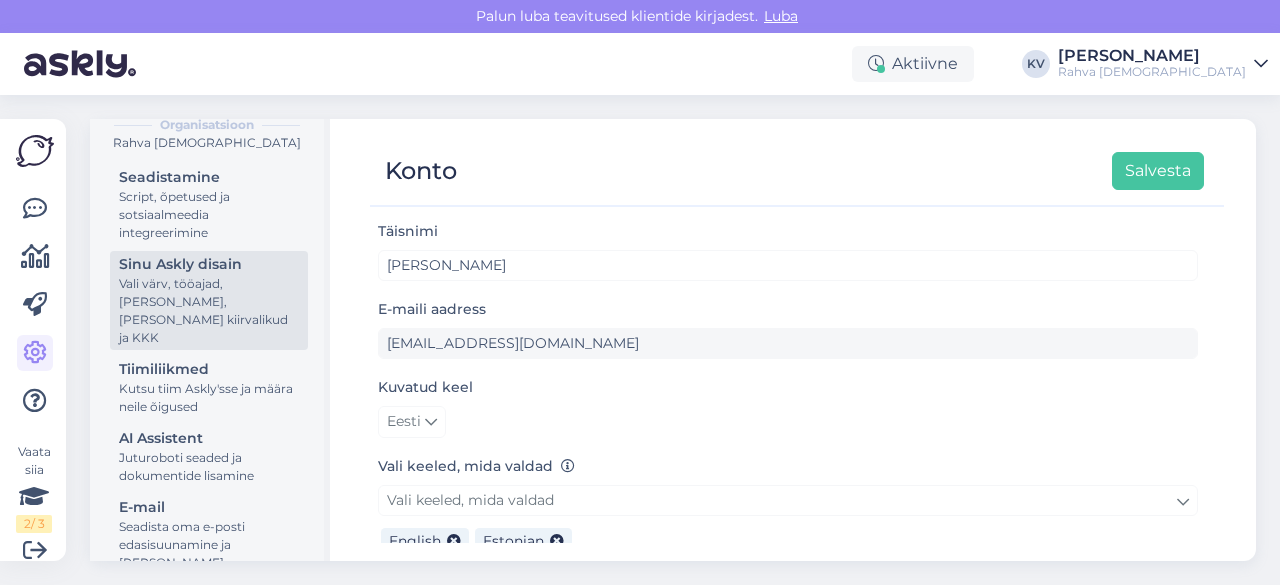 scroll, scrollTop: 306, scrollLeft: 0, axis: vertical 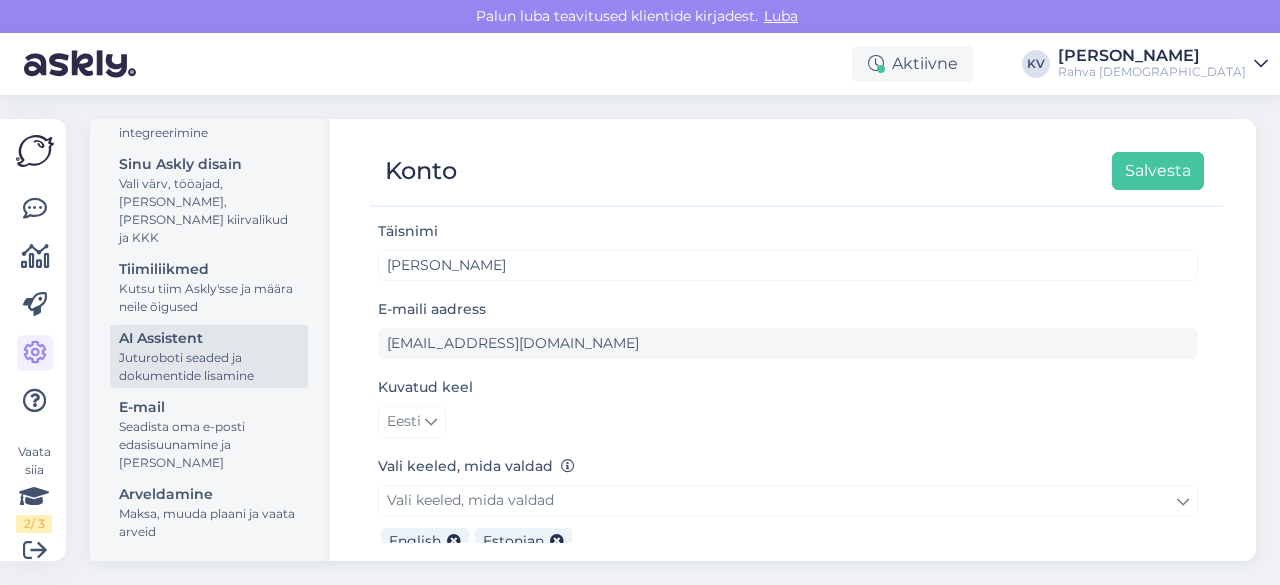 click on "Juturoboti seaded ja dokumentide lisamine" at bounding box center [209, 367] 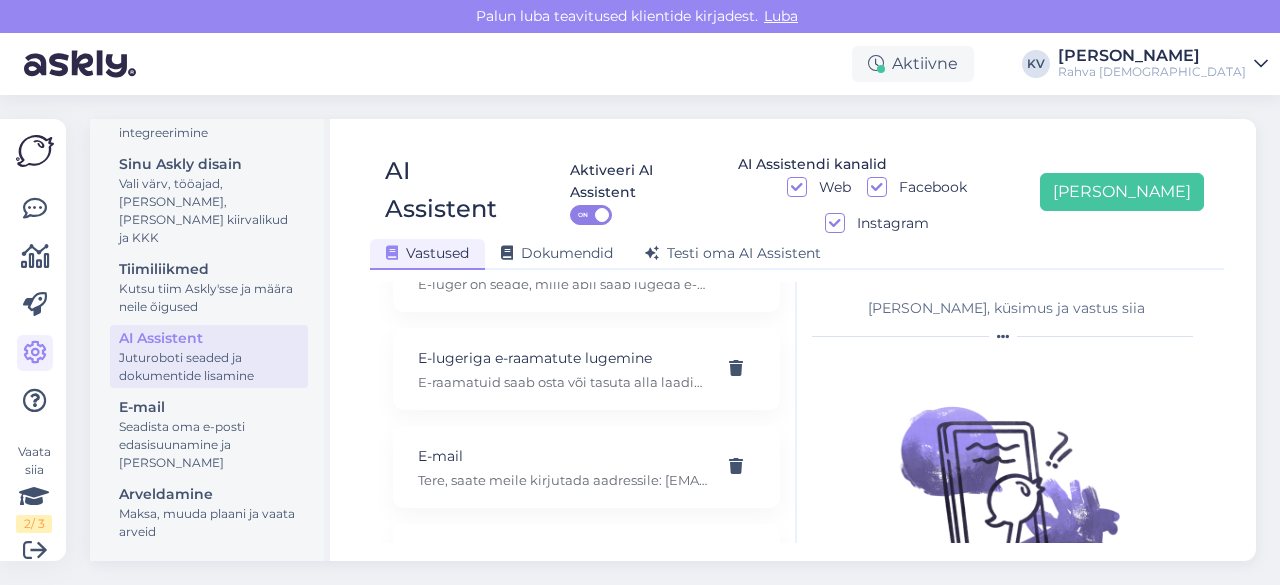 scroll, scrollTop: 1700, scrollLeft: 0, axis: vertical 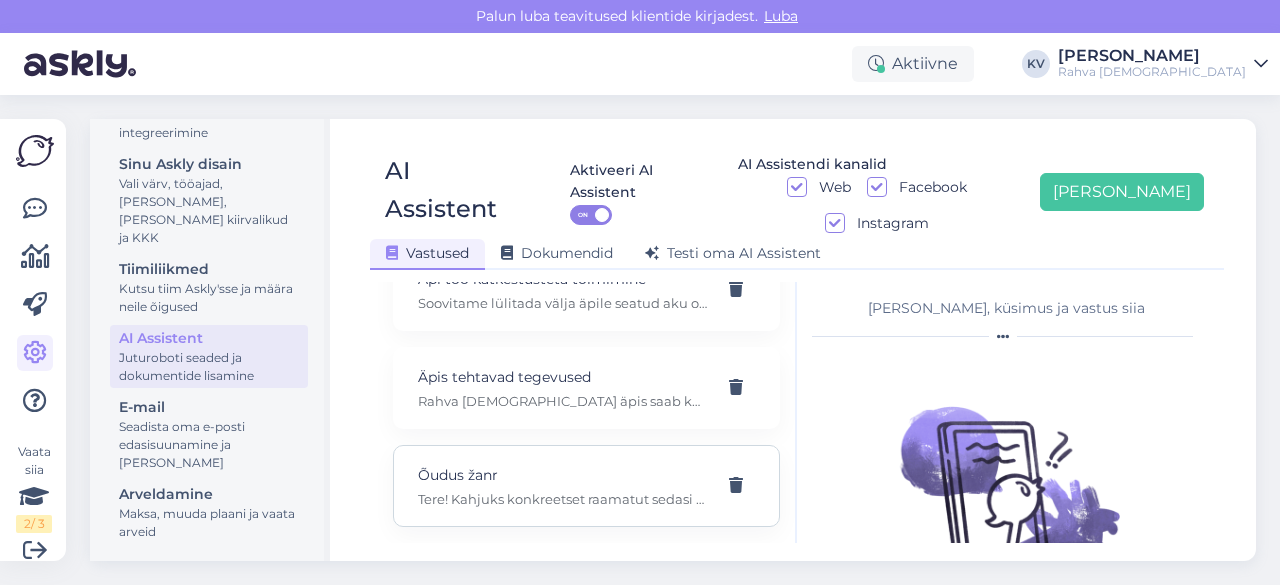 click on "Tere! Kahjuks konkreetset raamatut sedasi soovitada ei oska. Õudus žanri alla kuuluvad raamatud on leitavad siit: [URL][DOMAIN_NAME]" at bounding box center (562, 499) 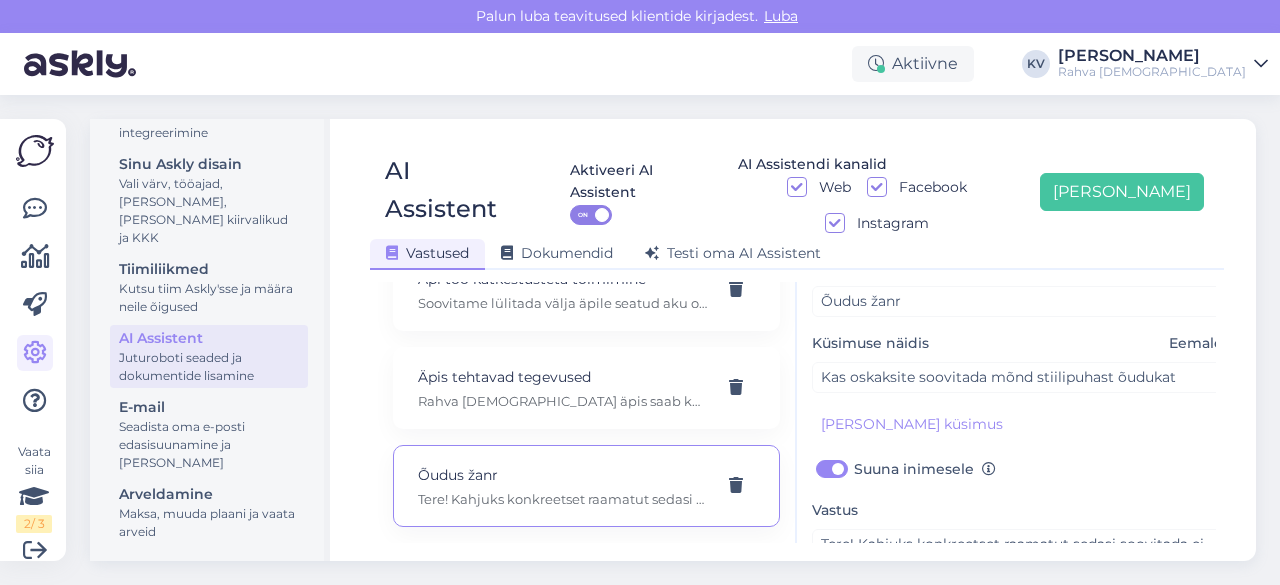 scroll, scrollTop: 200, scrollLeft: 0, axis: vertical 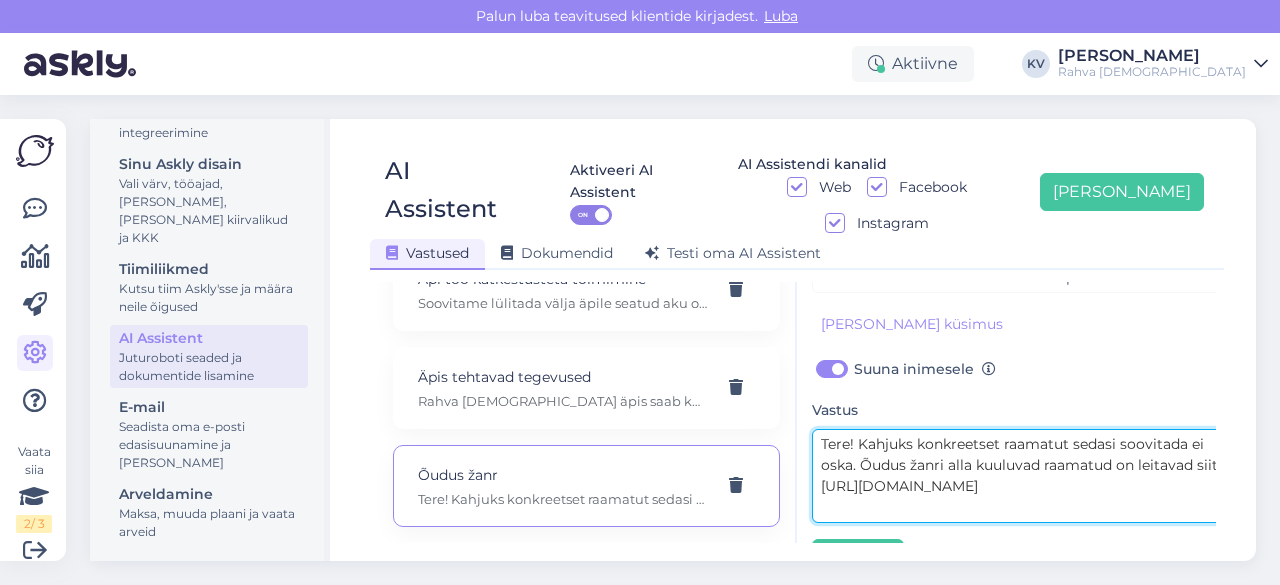 click on "Tere! Kahjuks konkreetset raamatut sedasi soovitada ei oska. Õudus žanri alla kuuluvad raamatud on leitavad siit: [URL][DOMAIN_NAME]" at bounding box center (1022, 476) 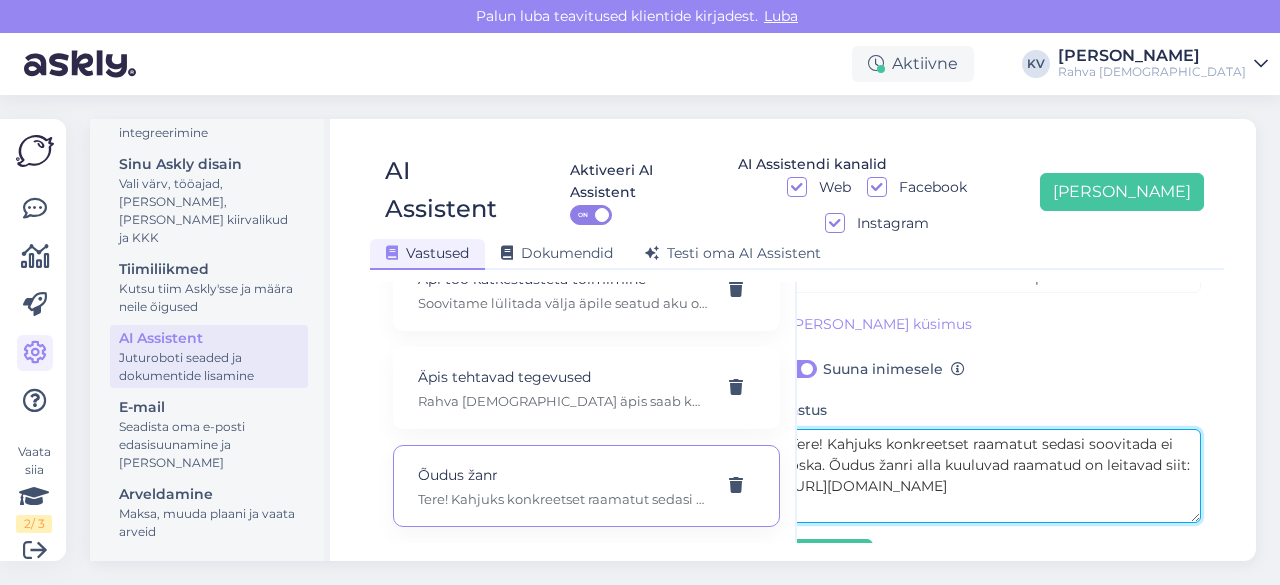 scroll, scrollTop: 63, scrollLeft: 0, axis: vertical 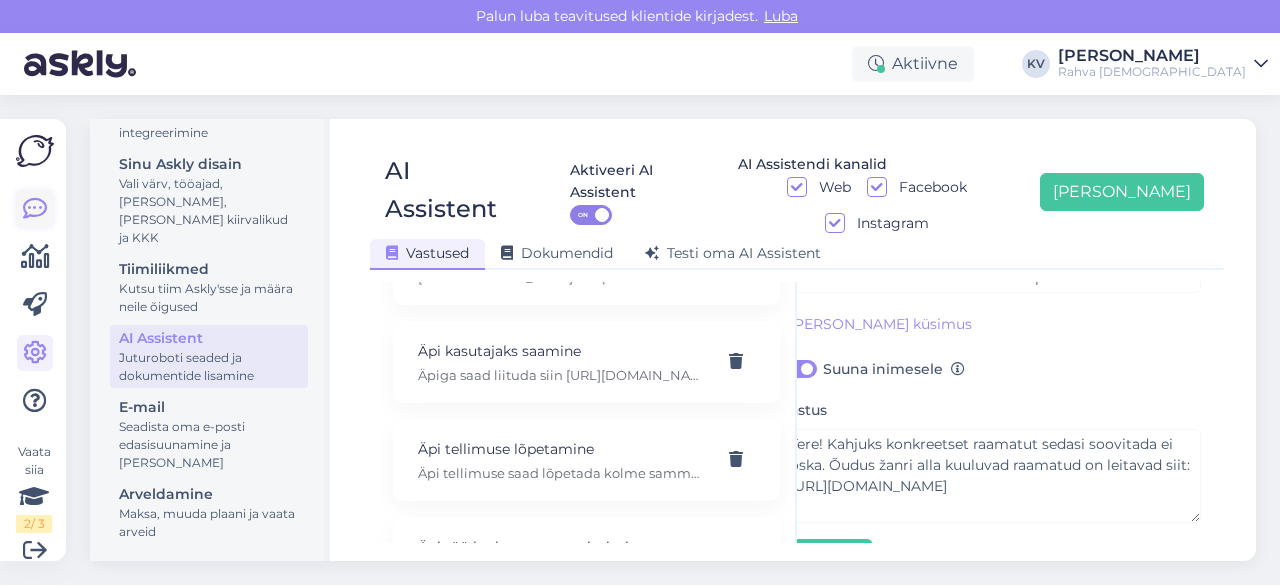 click at bounding box center [35, 209] 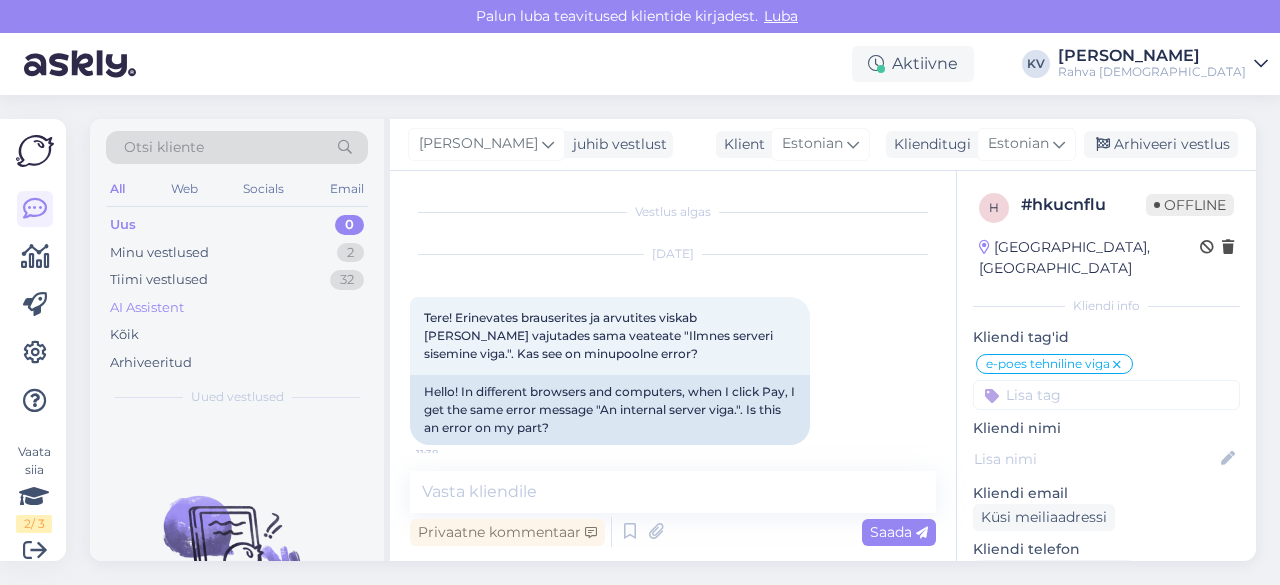 scroll, scrollTop: 416, scrollLeft: 0, axis: vertical 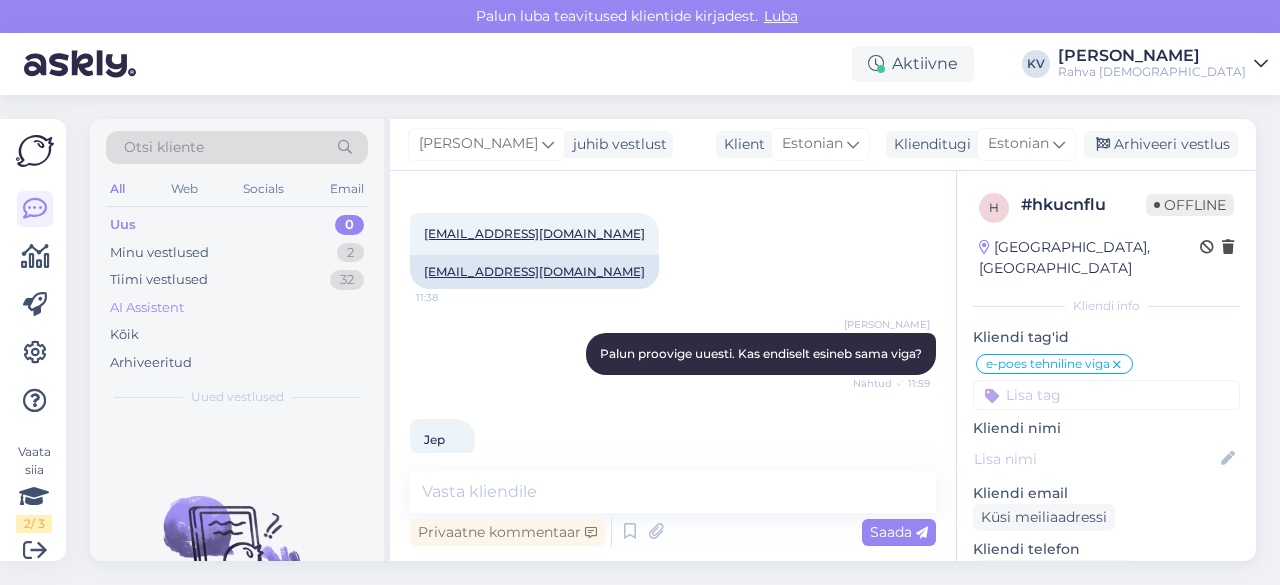 click on "AI Assistent" at bounding box center (147, 308) 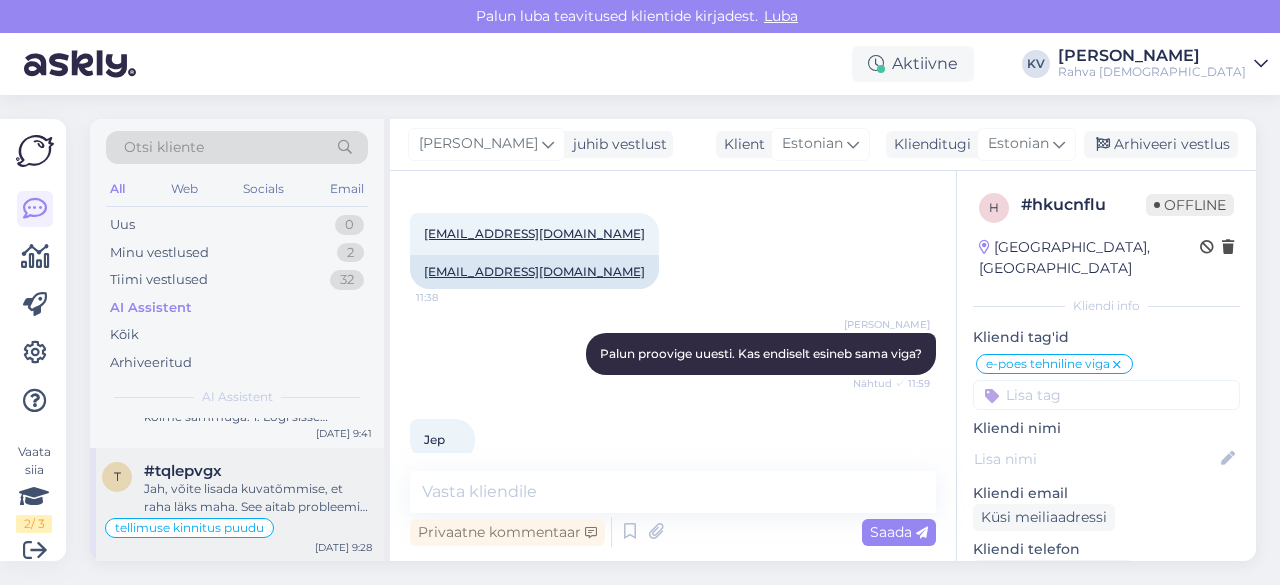 scroll, scrollTop: 0, scrollLeft: 0, axis: both 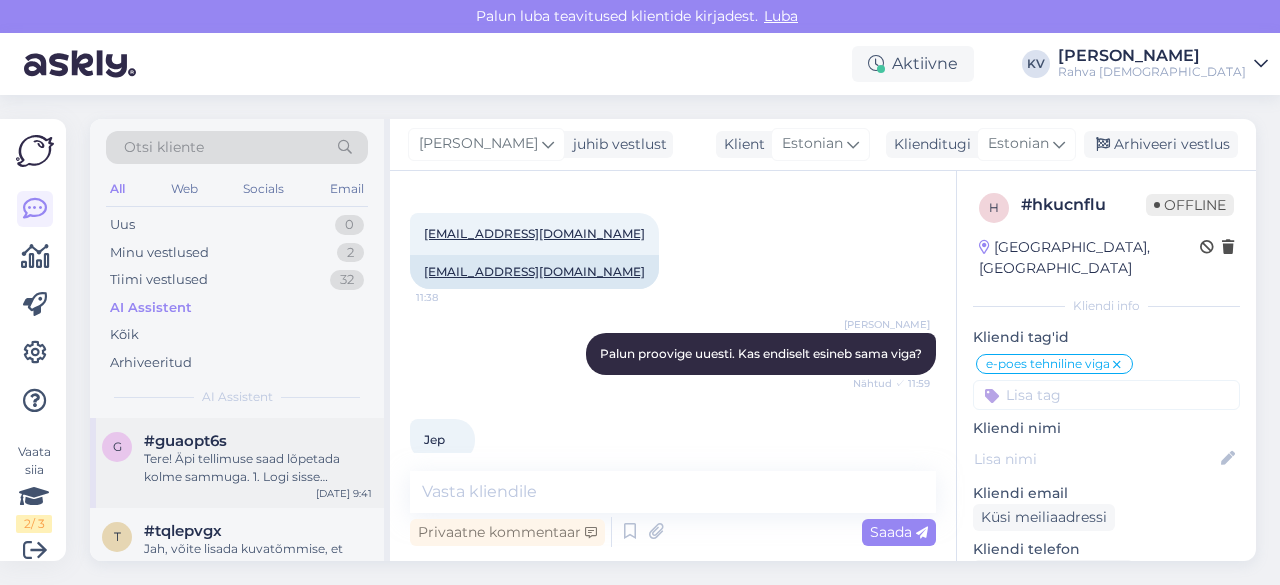 click on "Tere!
Äpi tellimuse saad lõpetada kolme sammuga.
1. Logi sisse [DOMAIN_NAME] lehel
2. Vajuta muuda paketti
3. Vajuta tühista [PERSON_NAME] soovite, et tühistaksin paketi teie eest, siis palun jagage oma emaili aadressi." at bounding box center [258, 468] 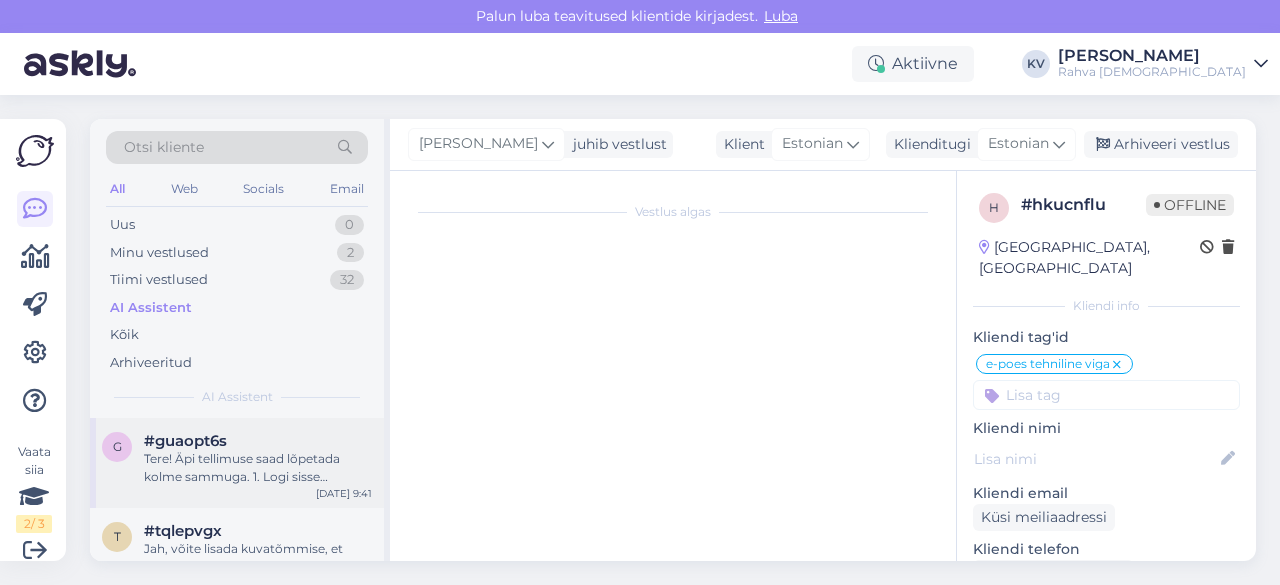 scroll, scrollTop: 196, scrollLeft: 0, axis: vertical 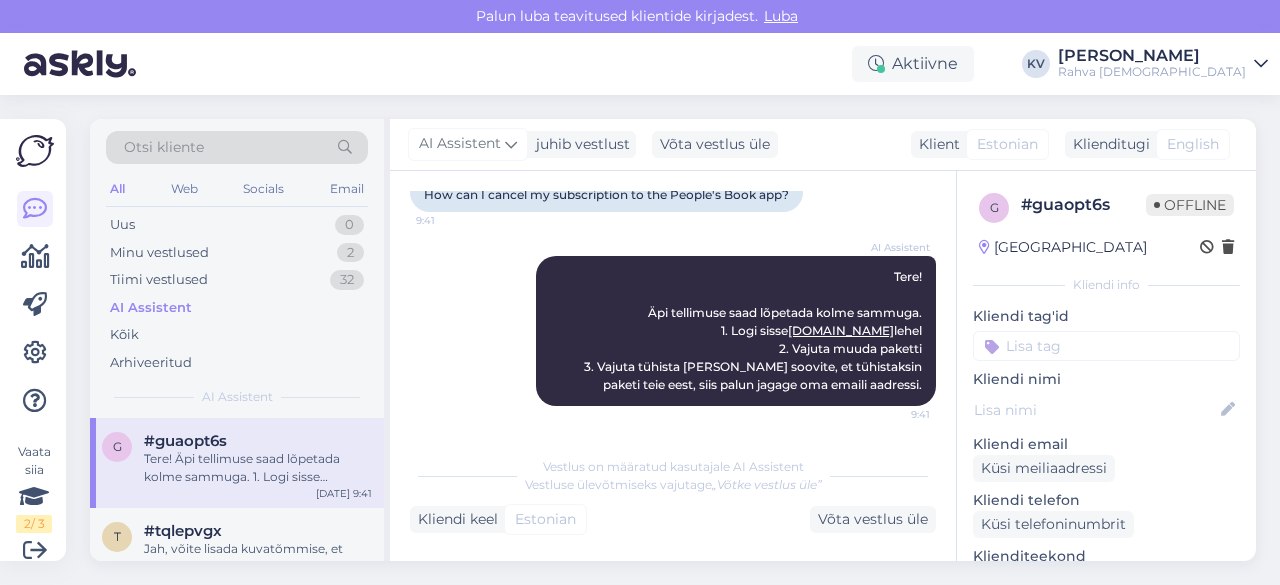click at bounding box center [1106, 346] 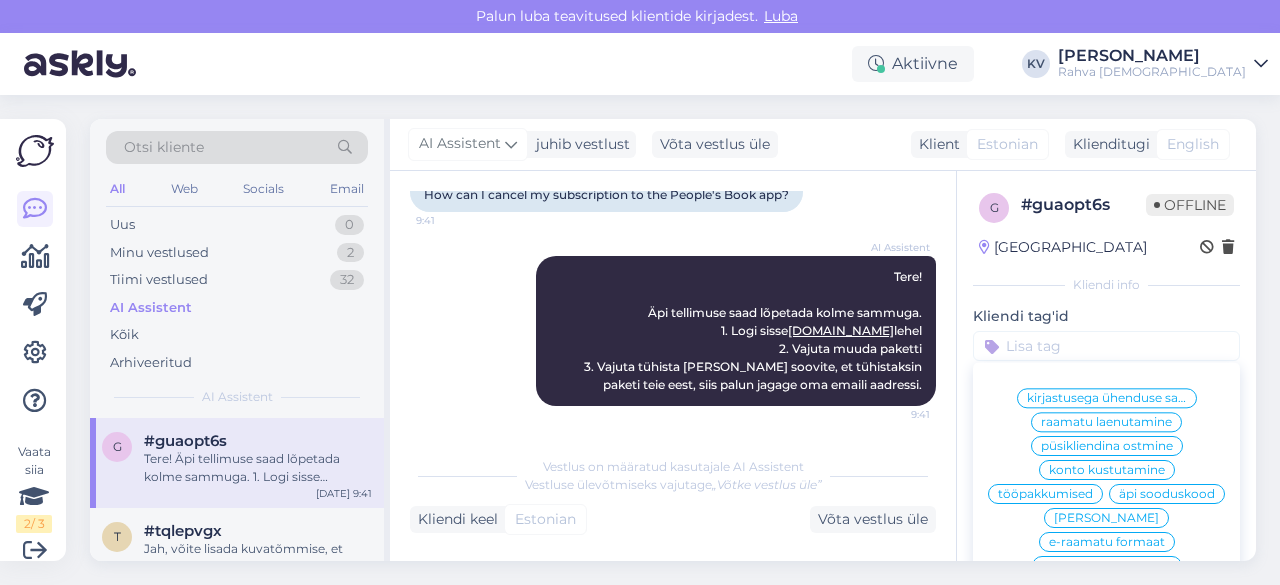 click at bounding box center (1106, 346) 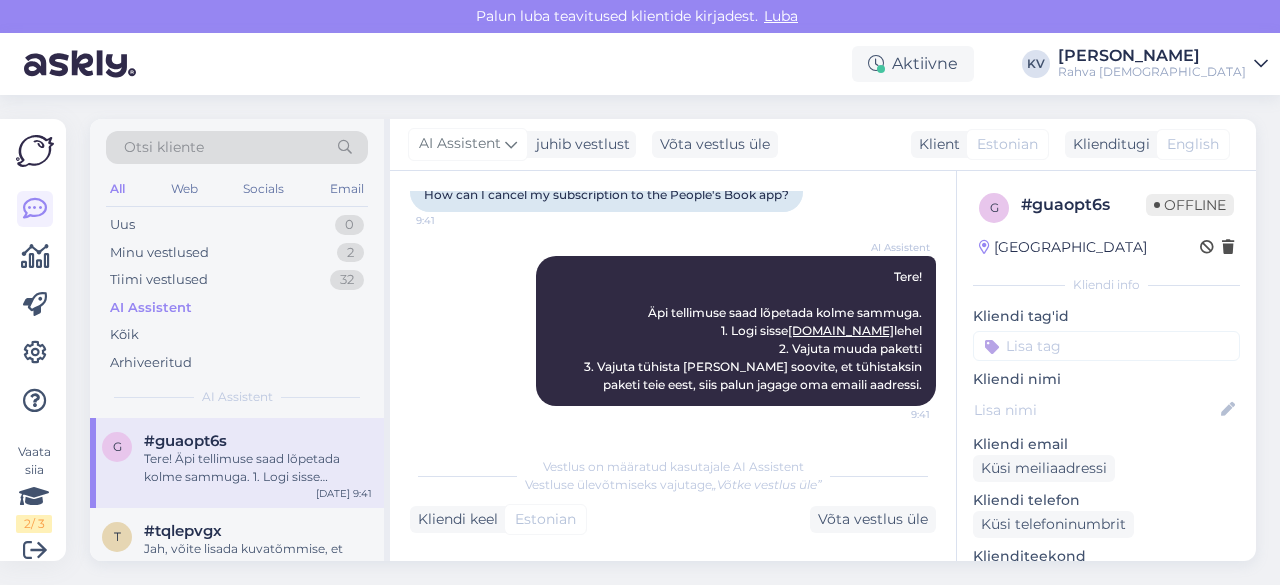 scroll, scrollTop: 196, scrollLeft: 0, axis: vertical 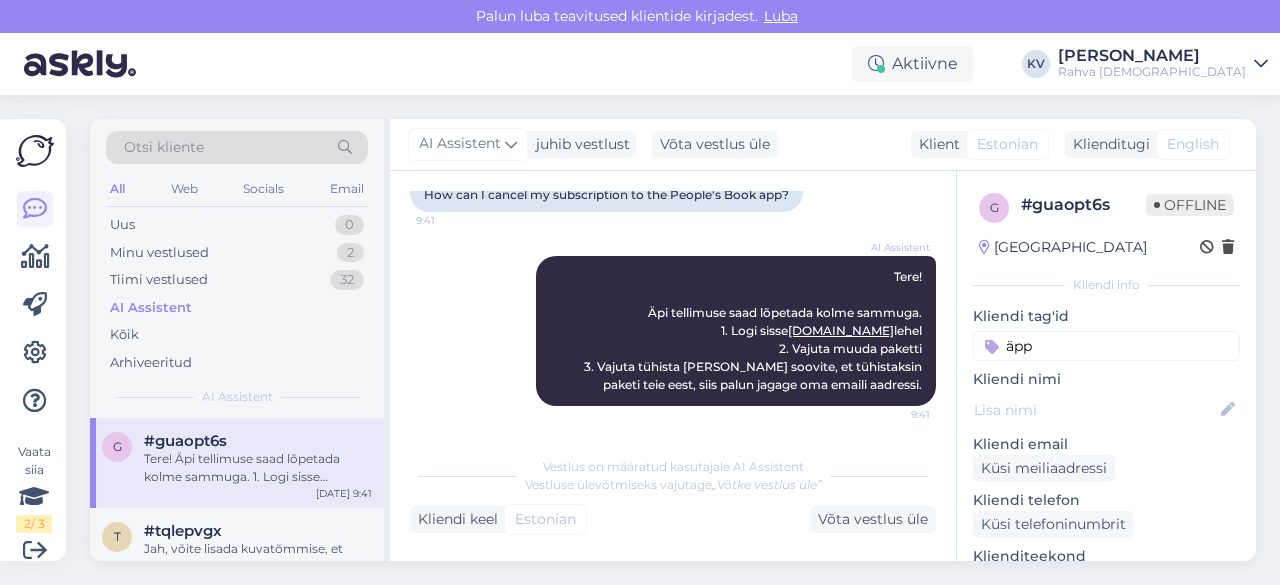 click on "äpp" at bounding box center [1106, 346] 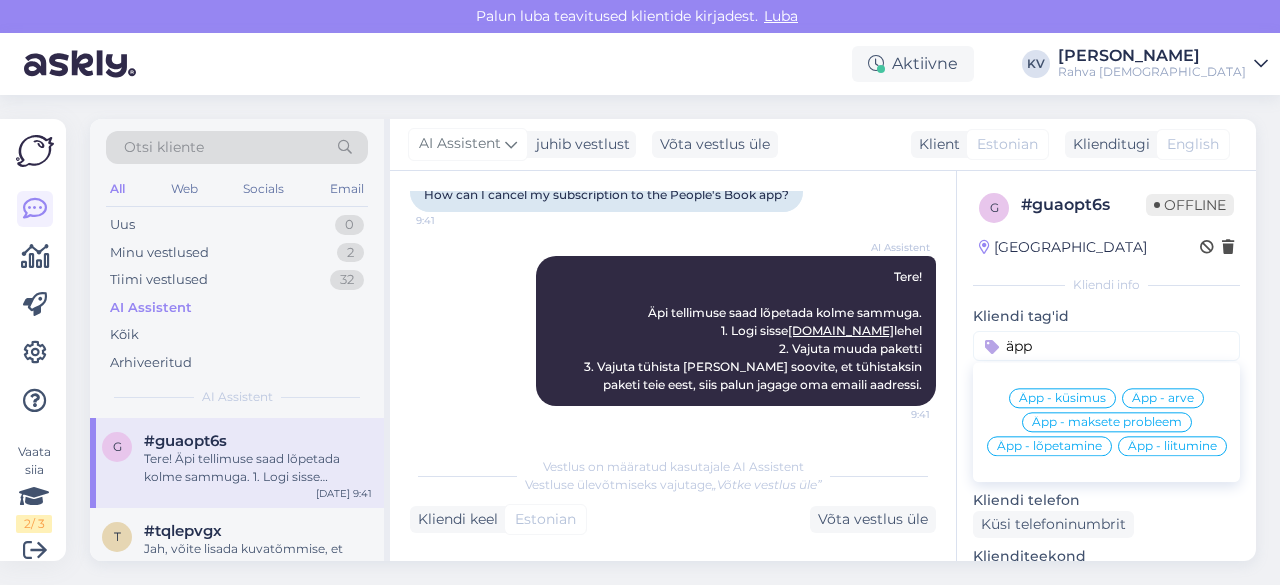 type on "äpp" 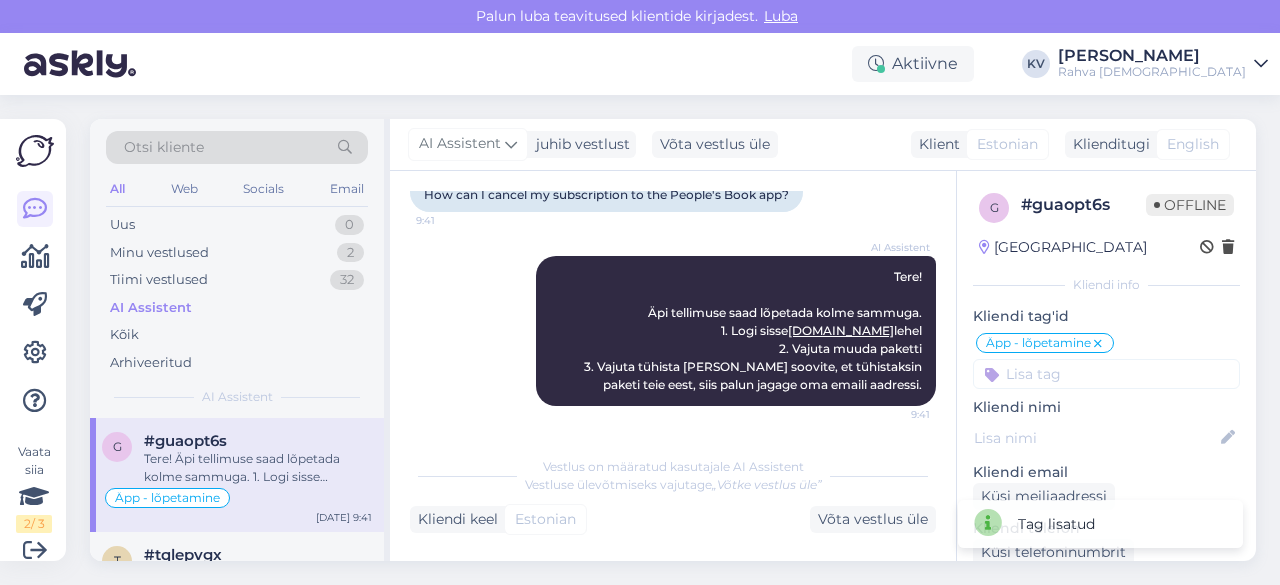 click at bounding box center (1106, 374) 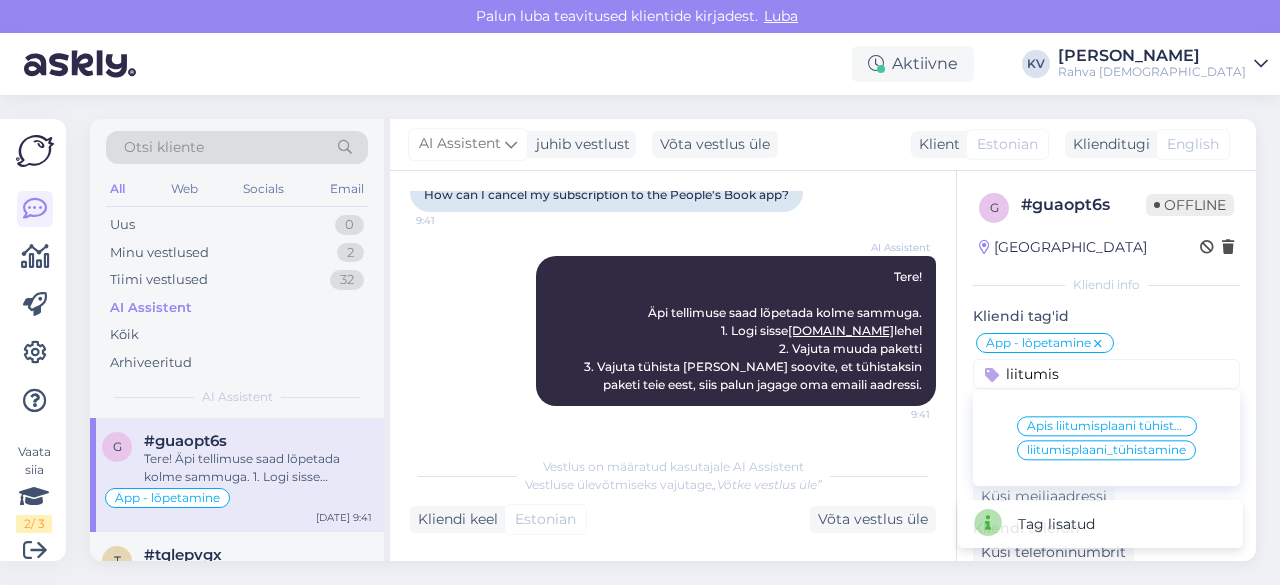 type on "liitumis" 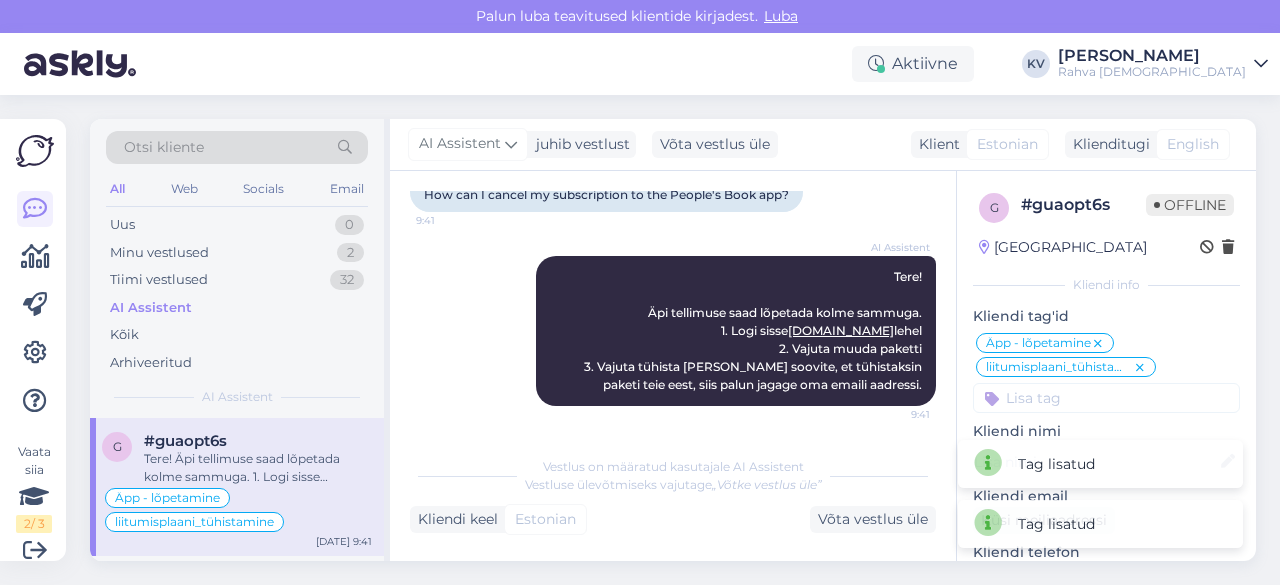 click at bounding box center (1106, 398) 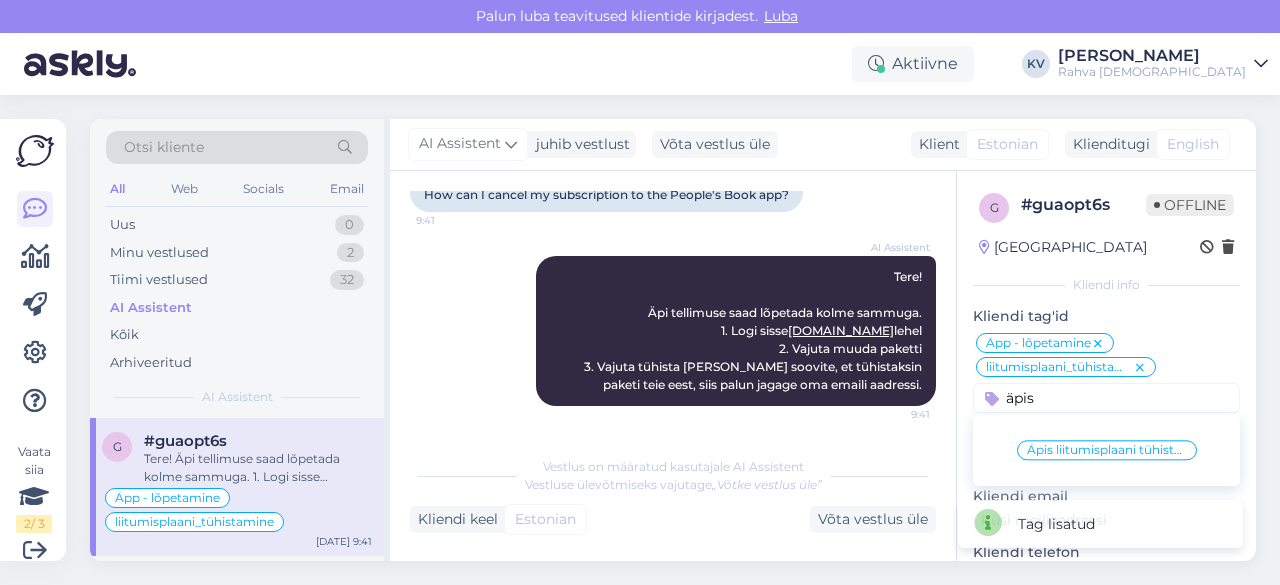 type on "äpis" 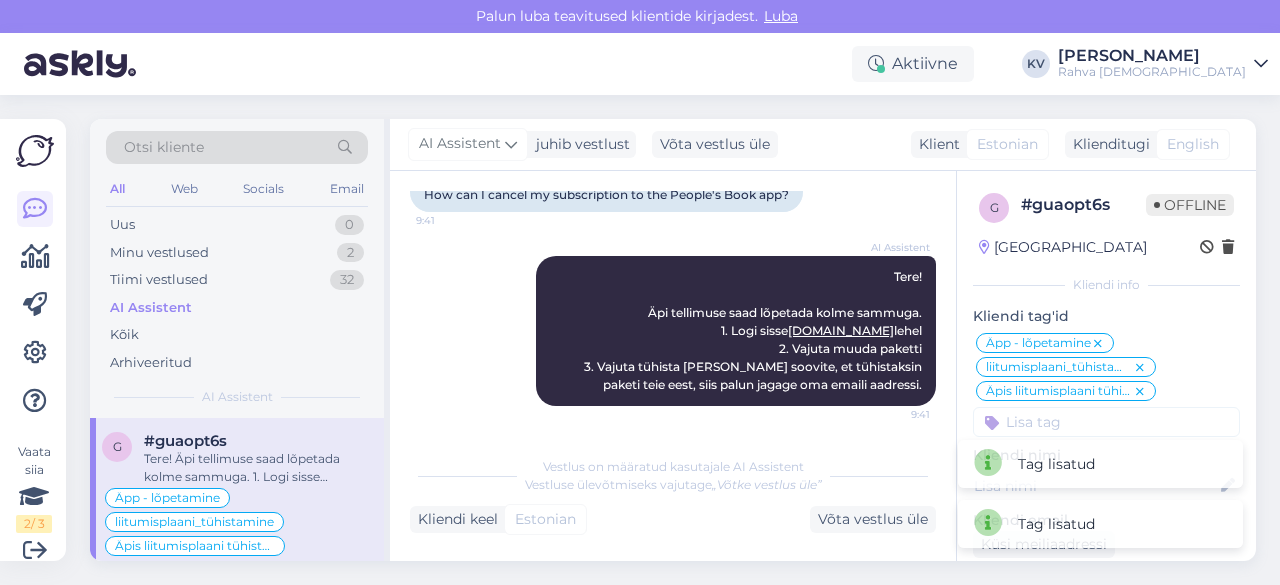 click at bounding box center [1106, 422] 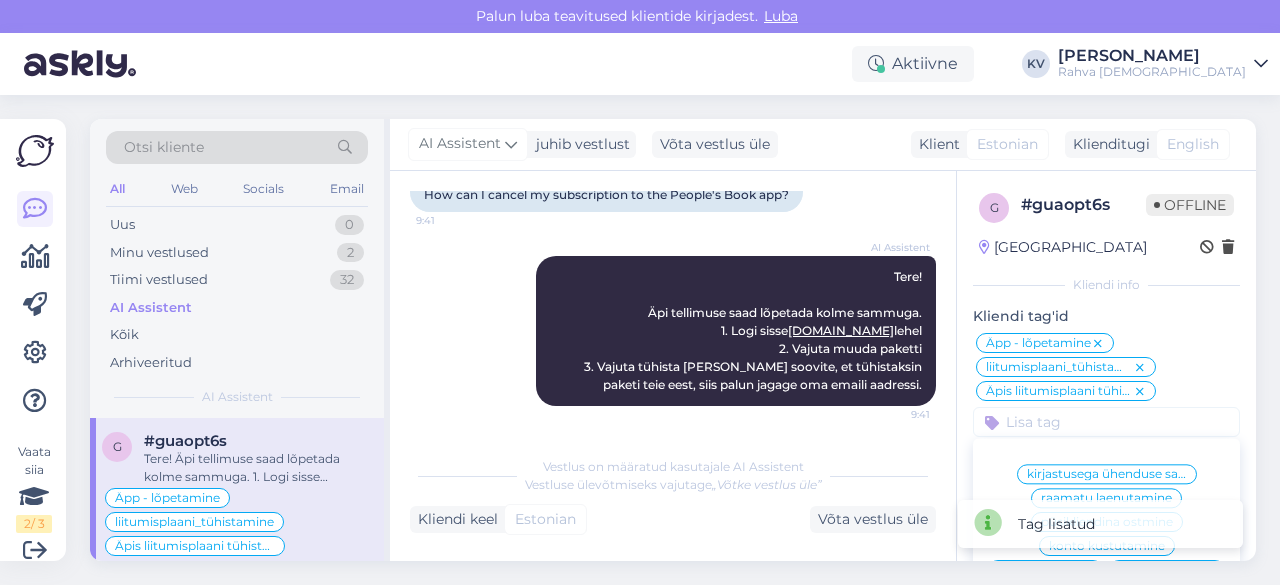 click on "Vestlus on määratud kasutajale AI Assistent Vestluse ülevõtmiseks vajutage  „Võtke vestlus üle” Kliendi keel Estonian Võta vestlus üle" at bounding box center [673, 489] 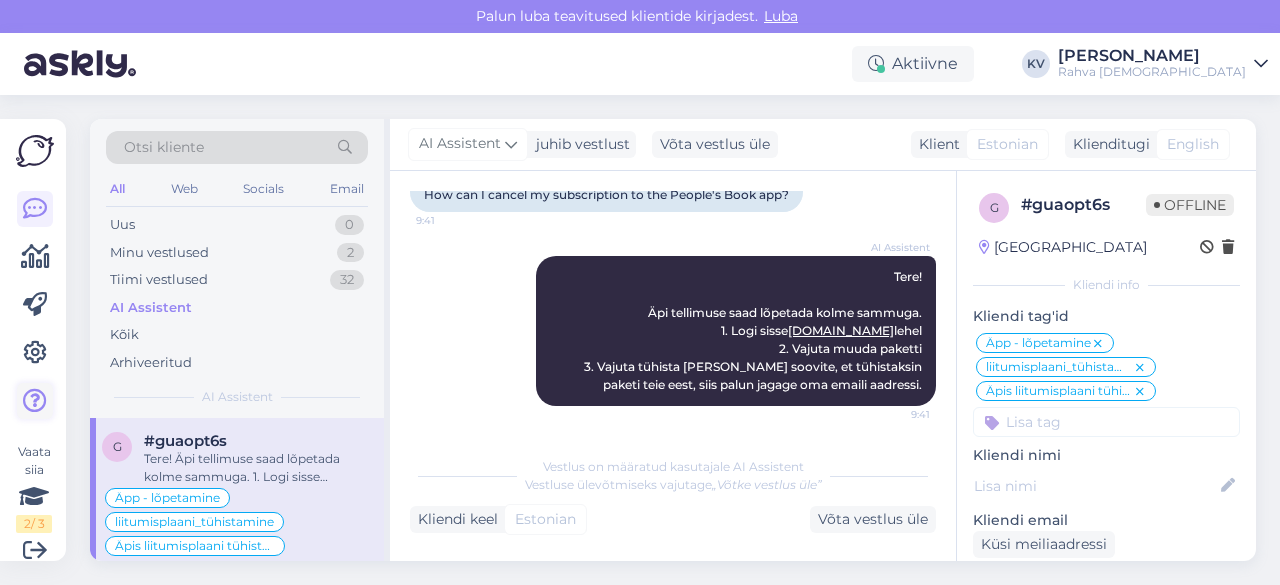 click at bounding box center [35, 401] 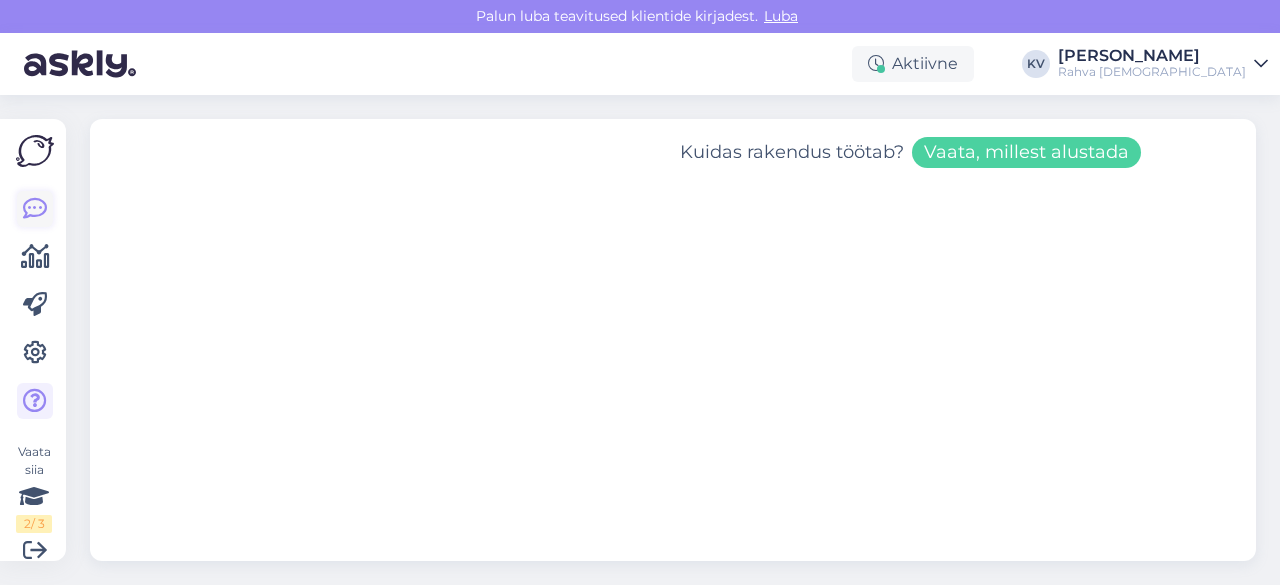 click at bounding box center [35, 209] 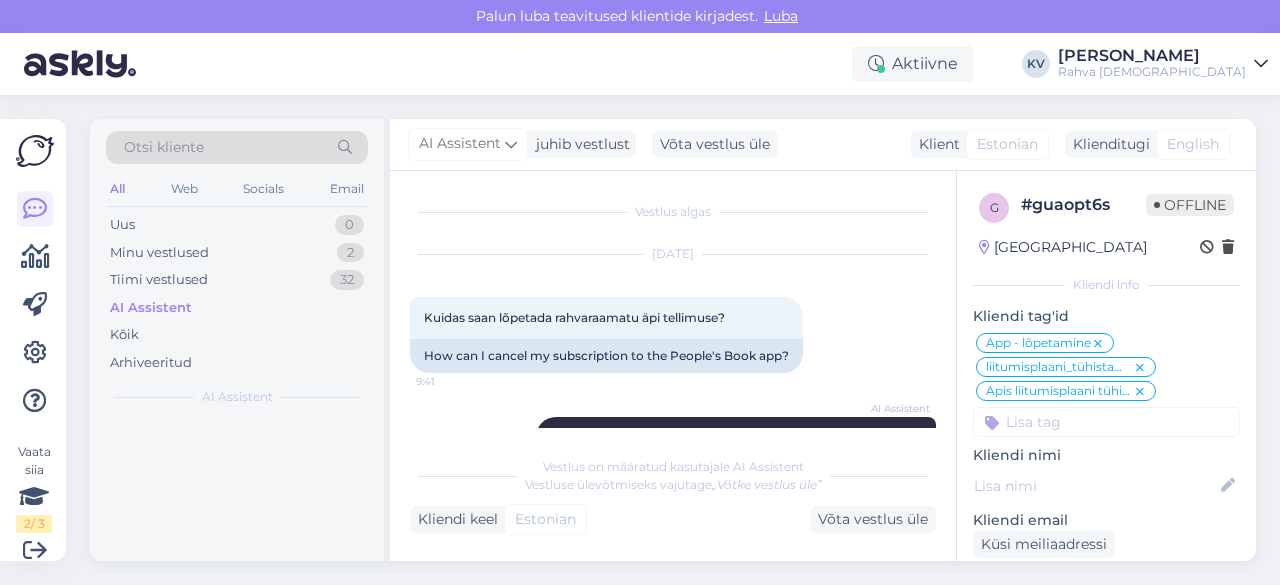 scroll, scrollTop: 196, scrollLeft: 0, axis: vertical 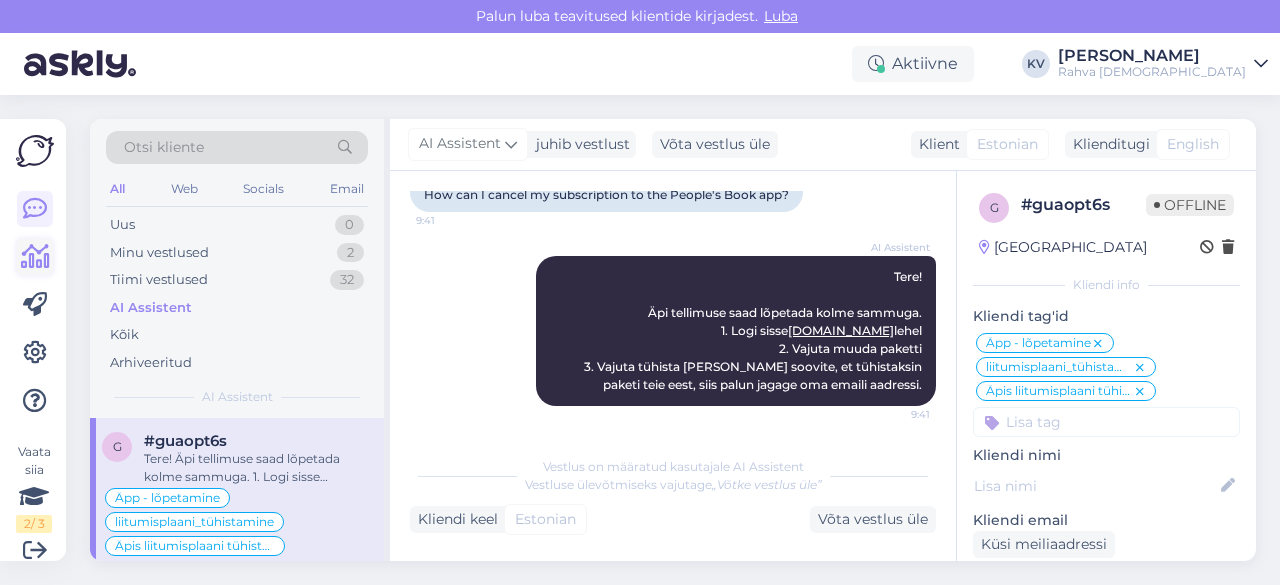 click at bounding box center [35, 257] 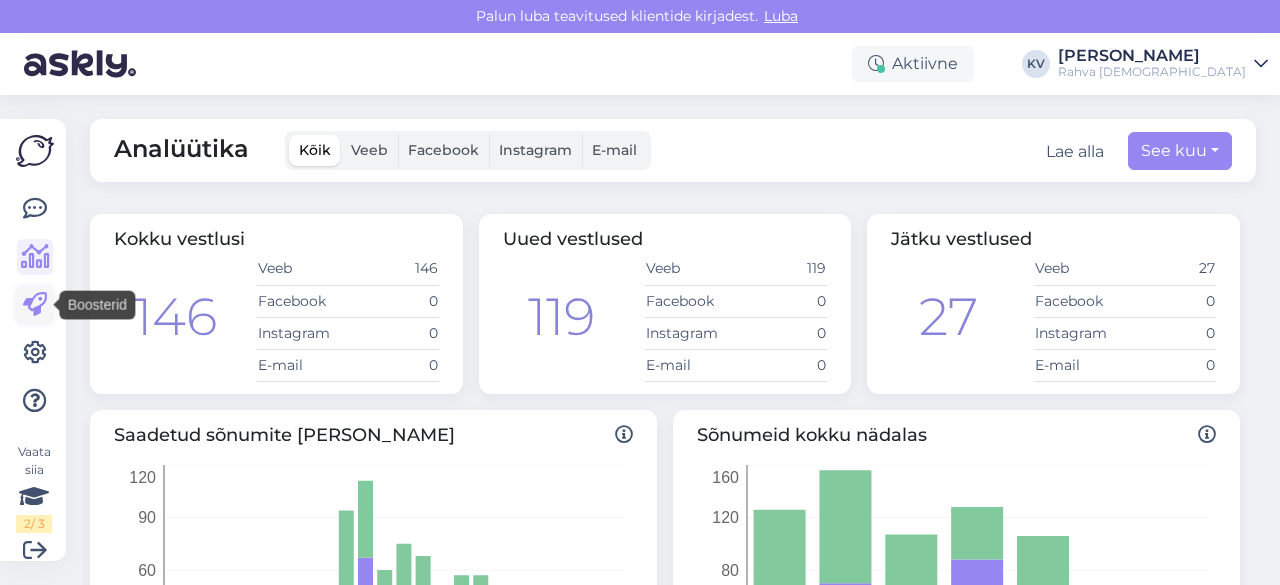 click at bounding box center [35, 305] 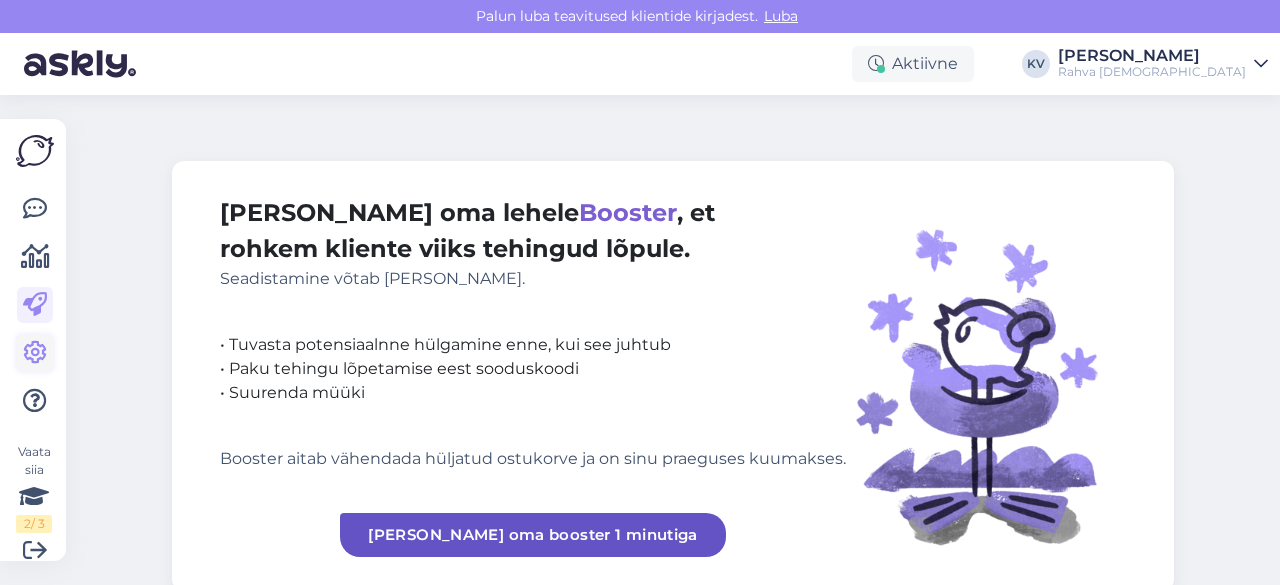 click at bounding box center [35, 353] 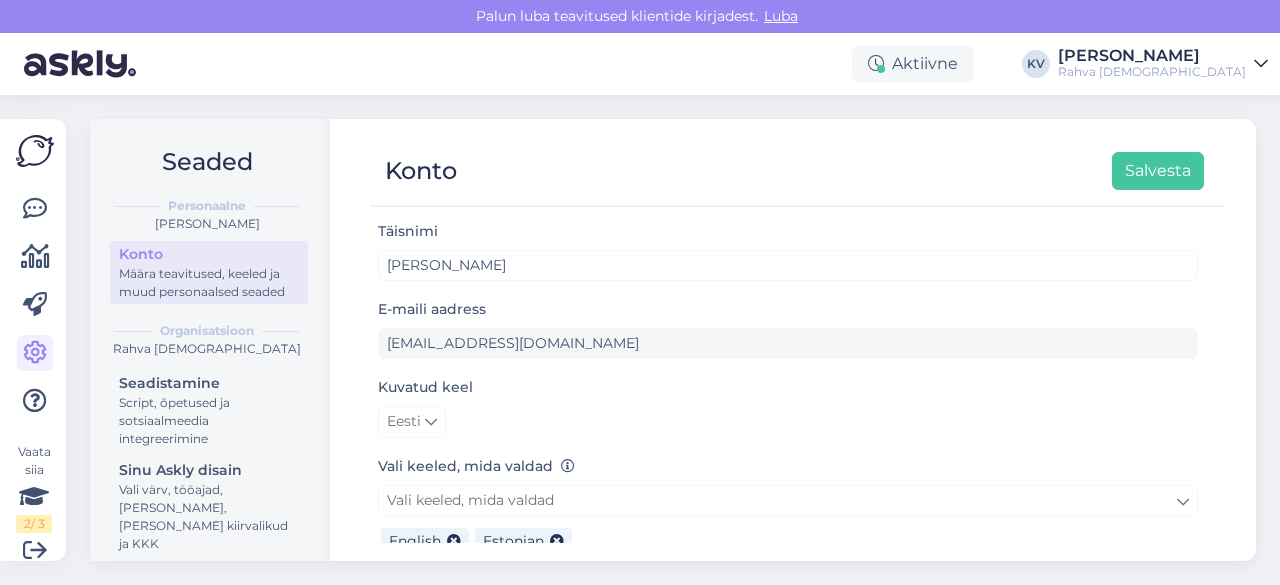 scroll, scrollTop: 306, scrollLeft: 0, axis: vertical 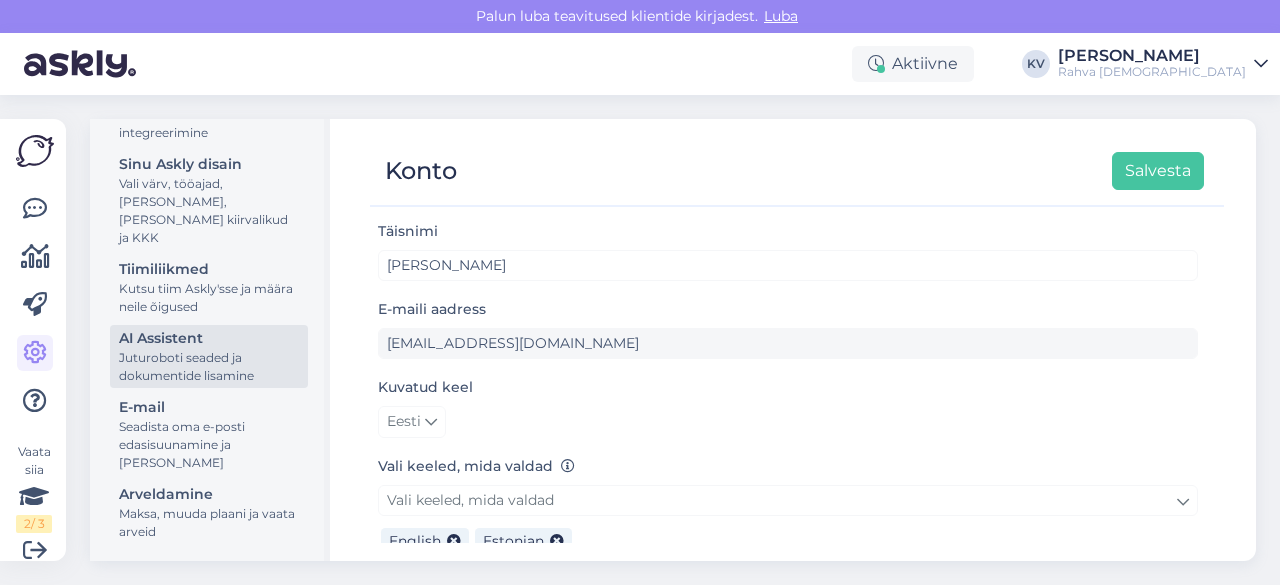 click on "Juturoboti seaded ja dokumentide lisamine" at bounding box center (209, 367) 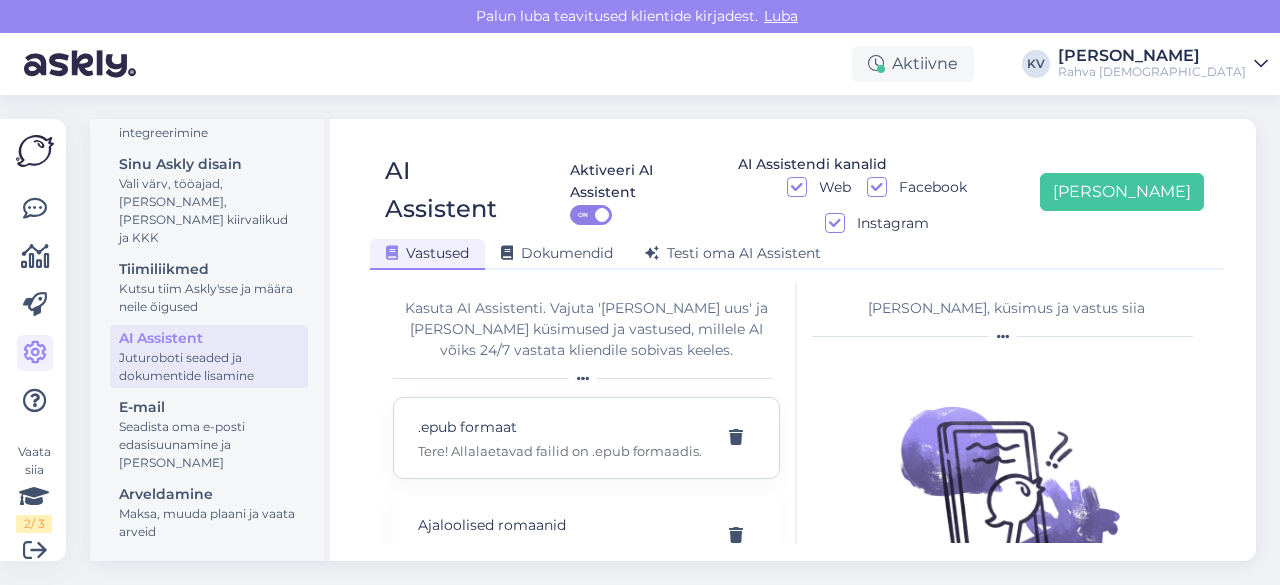 click on "Tere!
Allalaetavad failid on .epub formaadis." at bounding box center [562, 451] 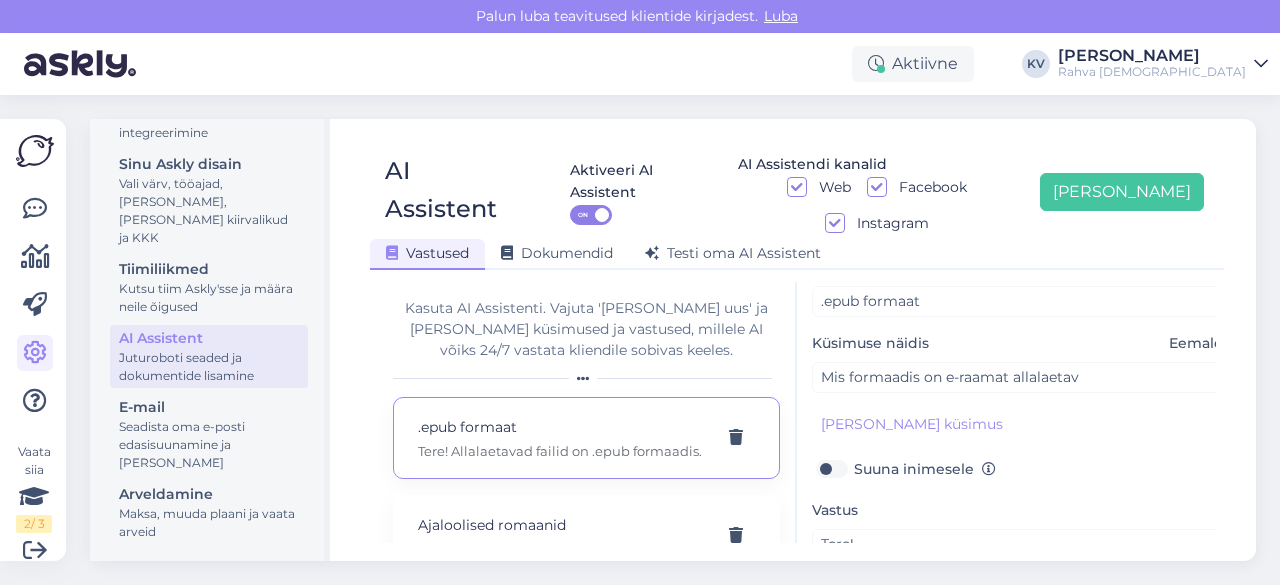 scroll, scrollTop: 0, scrollLeft: 0, axis: both 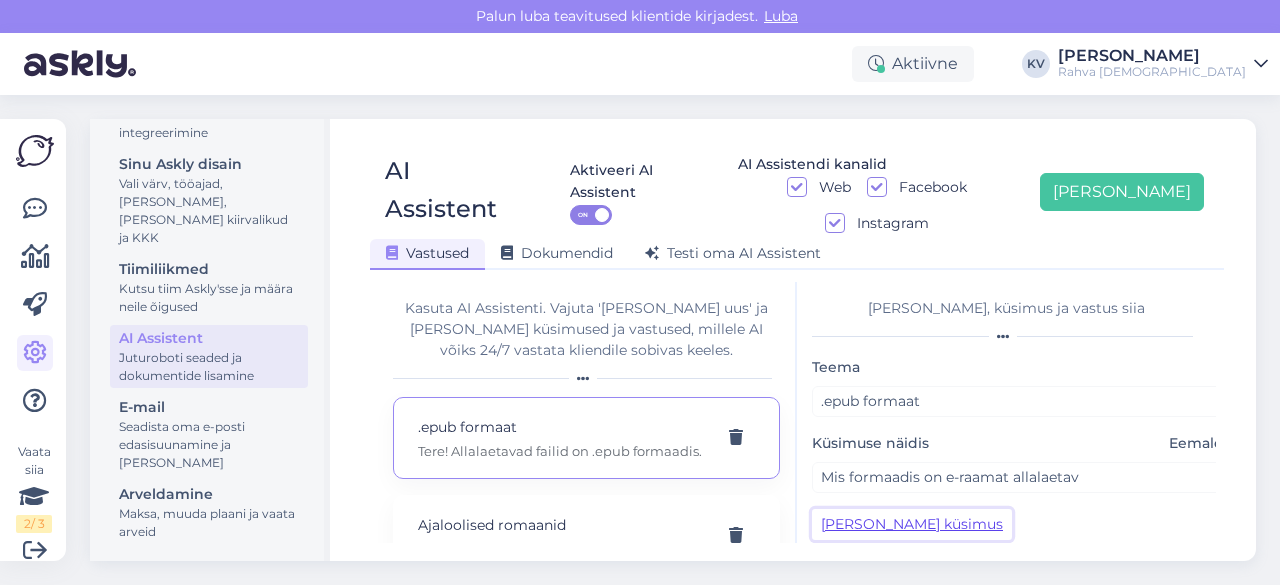 click on "[PERSON_NAME] küsimus" at bounding box center (912, 524) 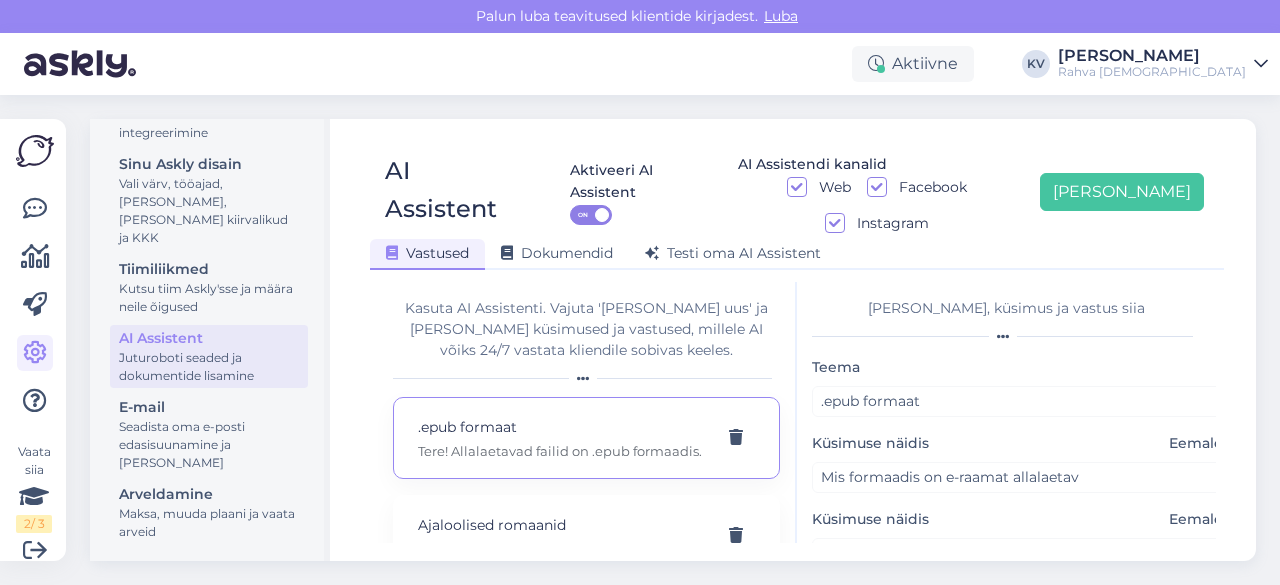 scroll, scrollTop: 0, scrollLeft: 0, axis: both 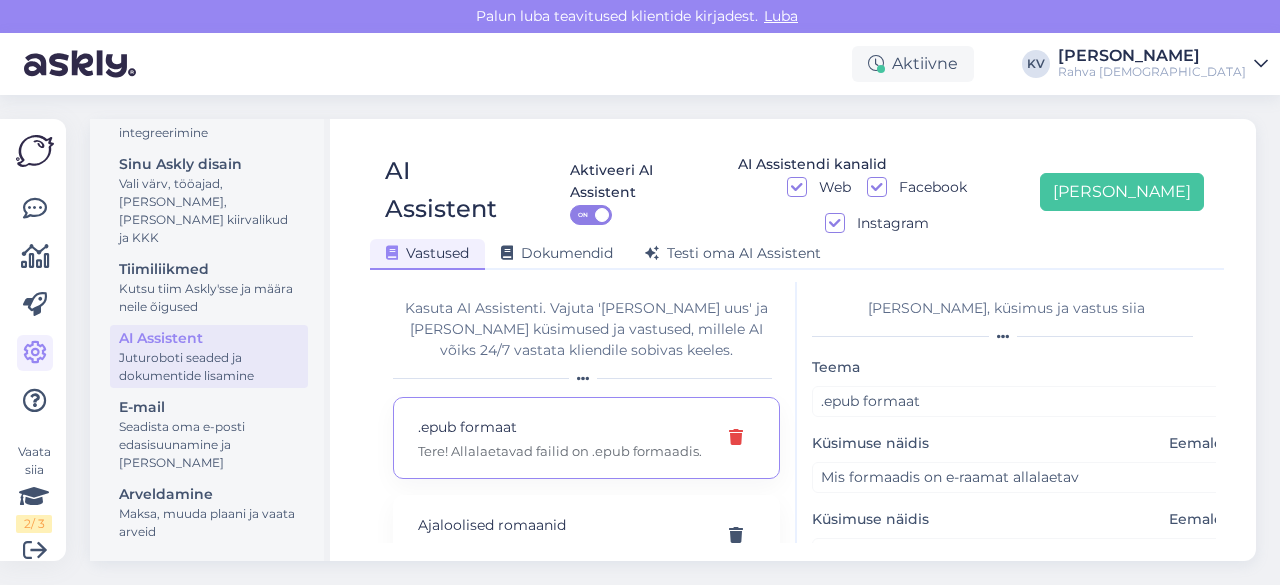 click at bounding box center [736, 438] 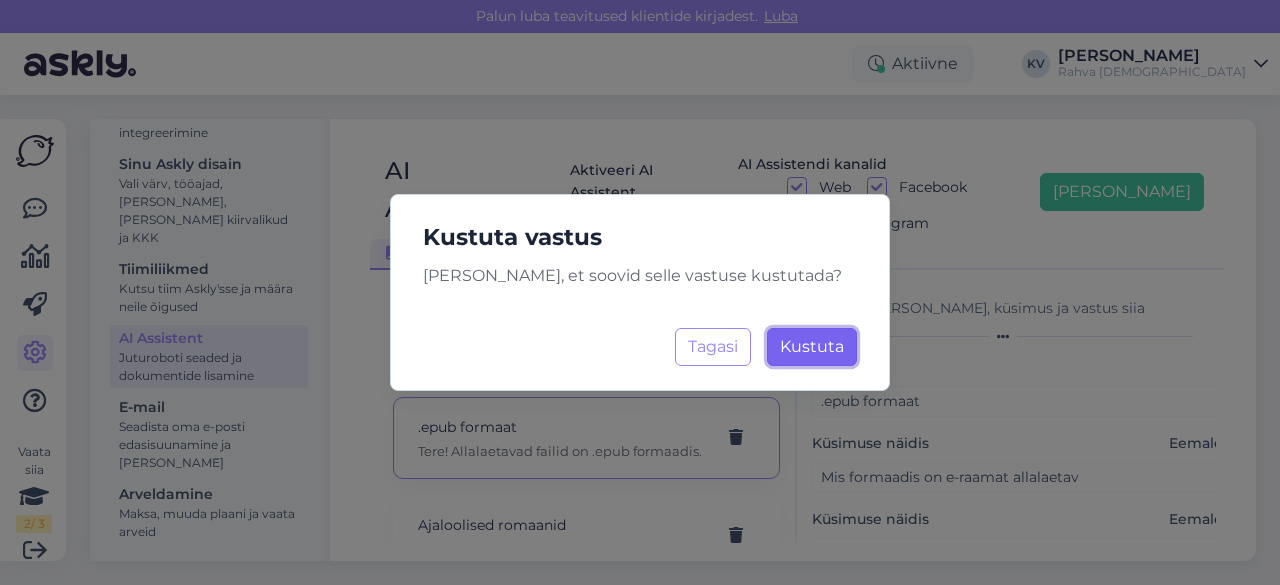 click on "Kustuta" at bounding box center [812, 346] 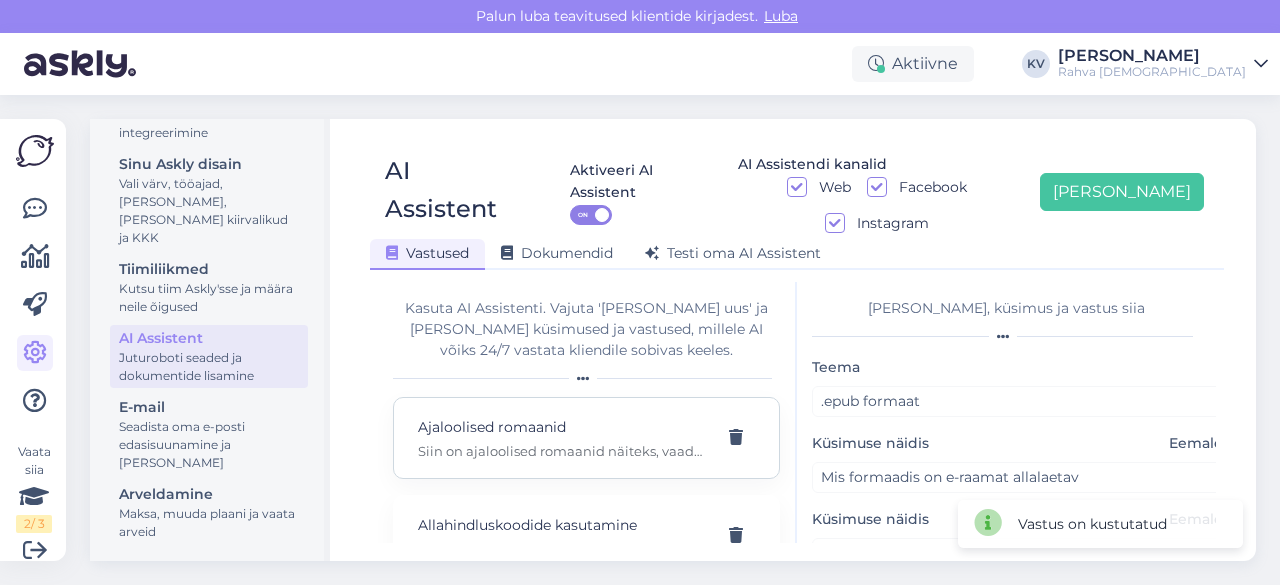 click on "Siin on ajaloolised romaanid näiteks, vaadake mis teile meeldida võiks: [URL][DOMAIN_NAME]" at bounding box center [562, 451] 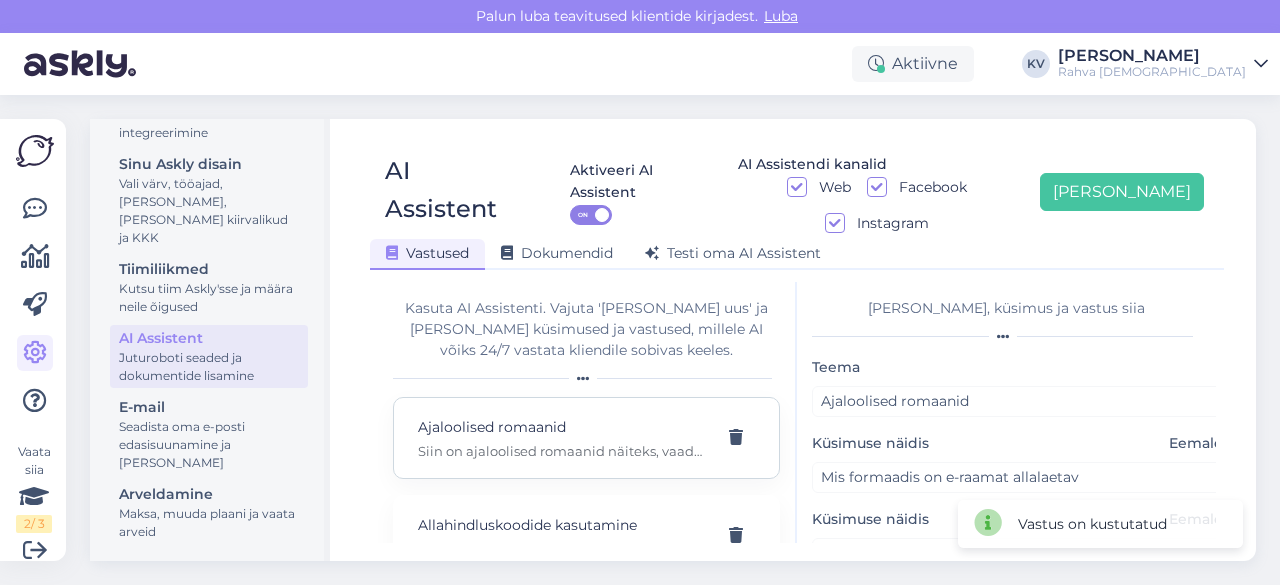 type on "[PERSON_NAME] sellist kerget ajaloolist lugemist oskate soovitada?" 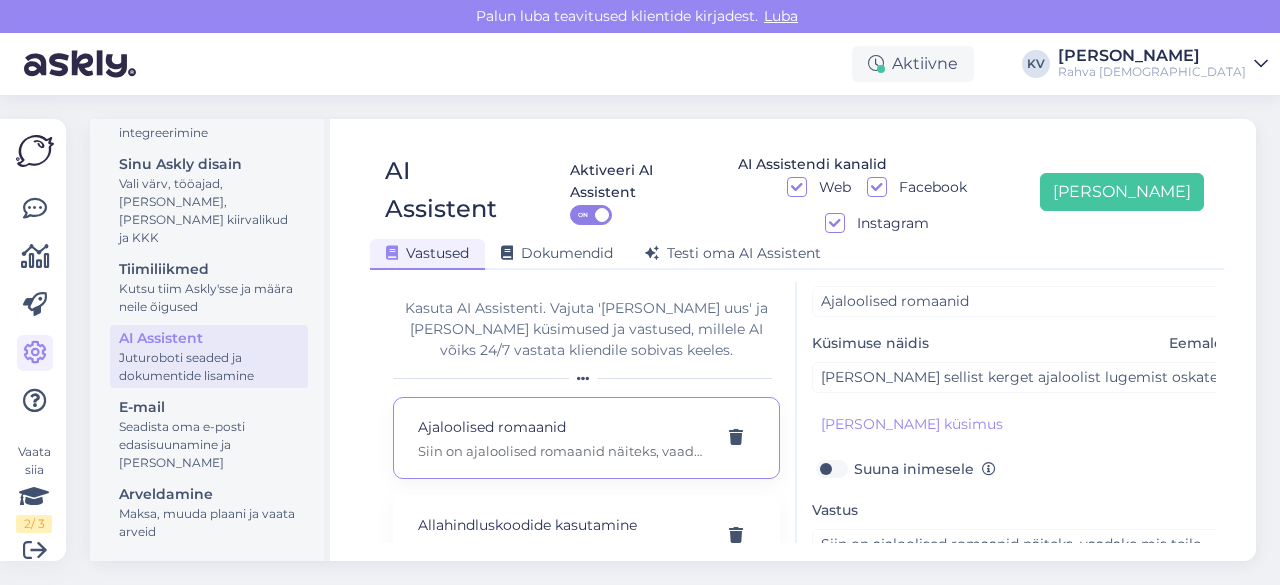 scroll, scrollTop: 200, scrollLeft: 0, axis: vertical 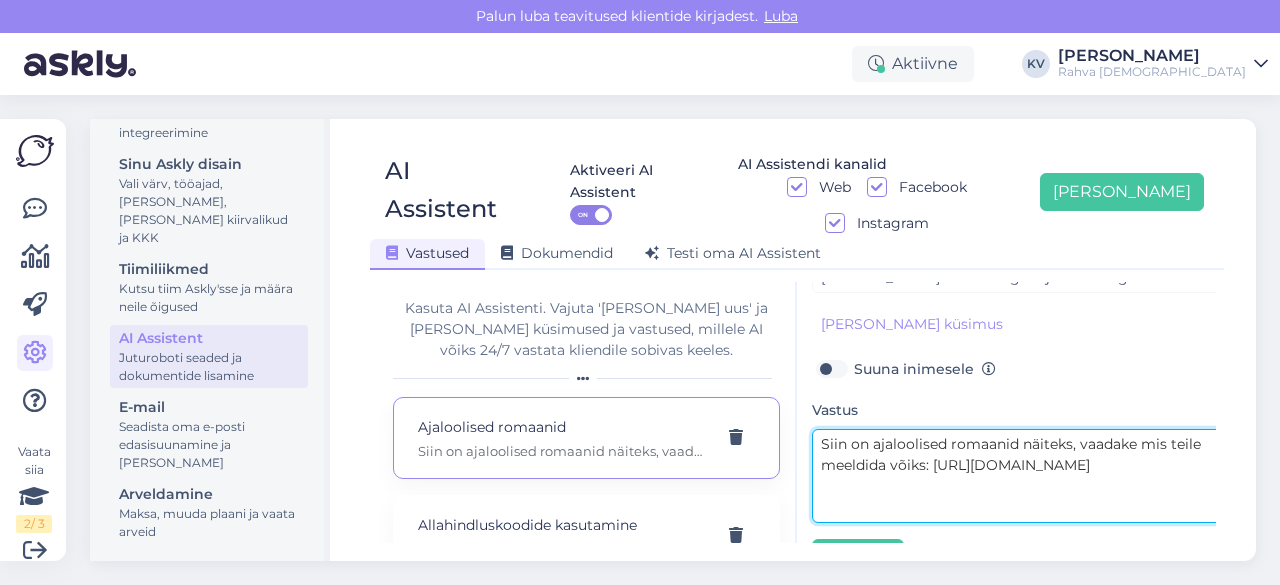 drag, startPoint x: 820, startPoint y: 450, endPoint x: 913, endPoint y: 469, distance: 94.92102 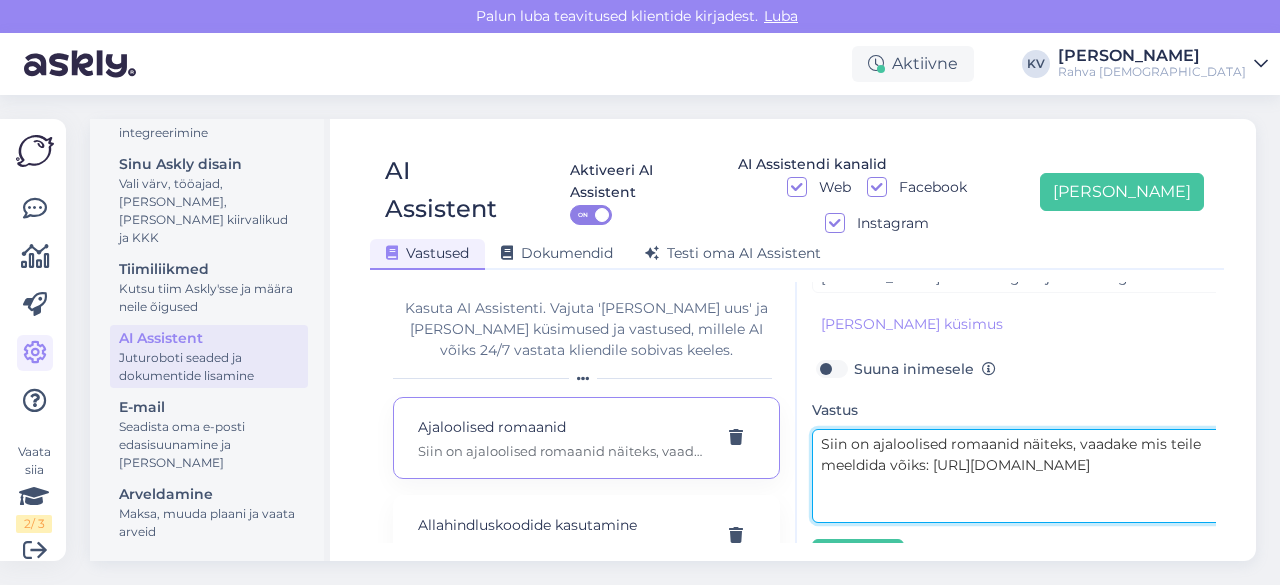 click on "Siin on ajaloolised romaanid näiteks, vaadake mis teile meeldida võiks: [URL][DOMAIN_NAME]" at bounding box center [1022, 476] 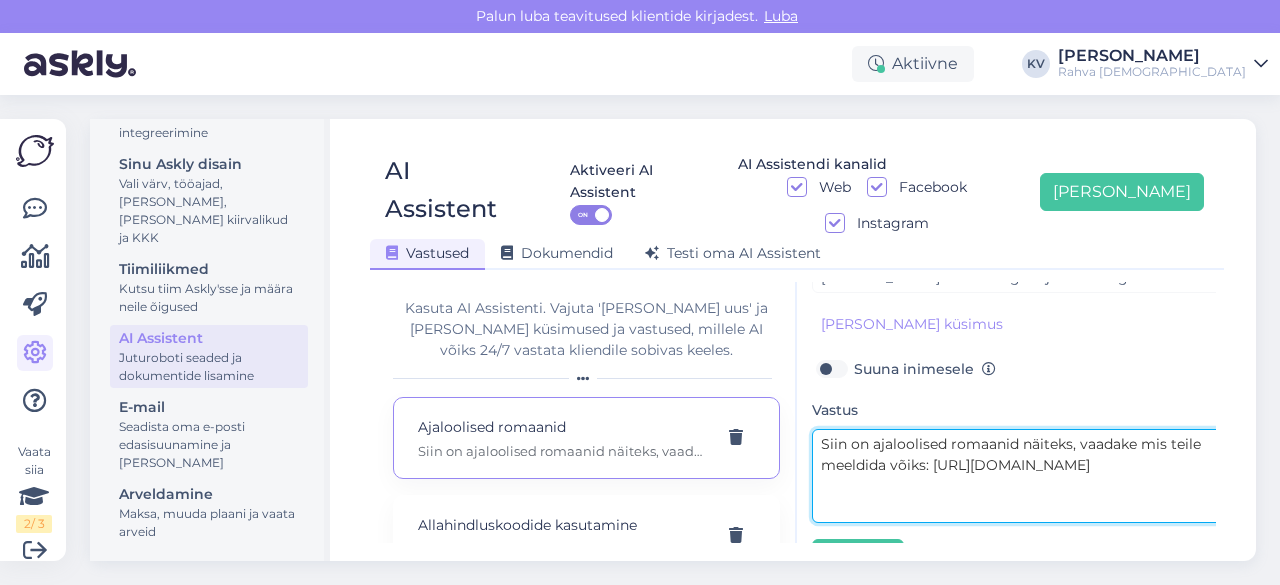 drag, startPoint x: 902, startPoint y: 471, endPoint x: 820, endPoint y: 452, distance: 84.17244 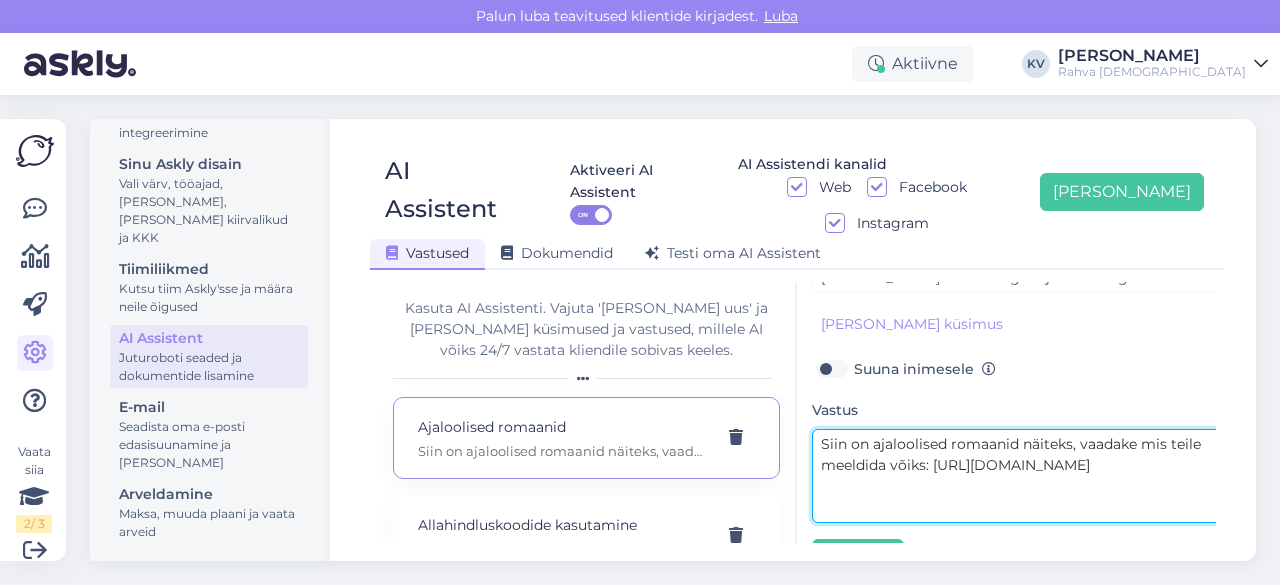 click on "Siin on ajaloolised romaanid näiteks, vaadake mis teile meeldida võiks: [URL][DOMAIN_NAME]" at bounding box center [1022, 476] 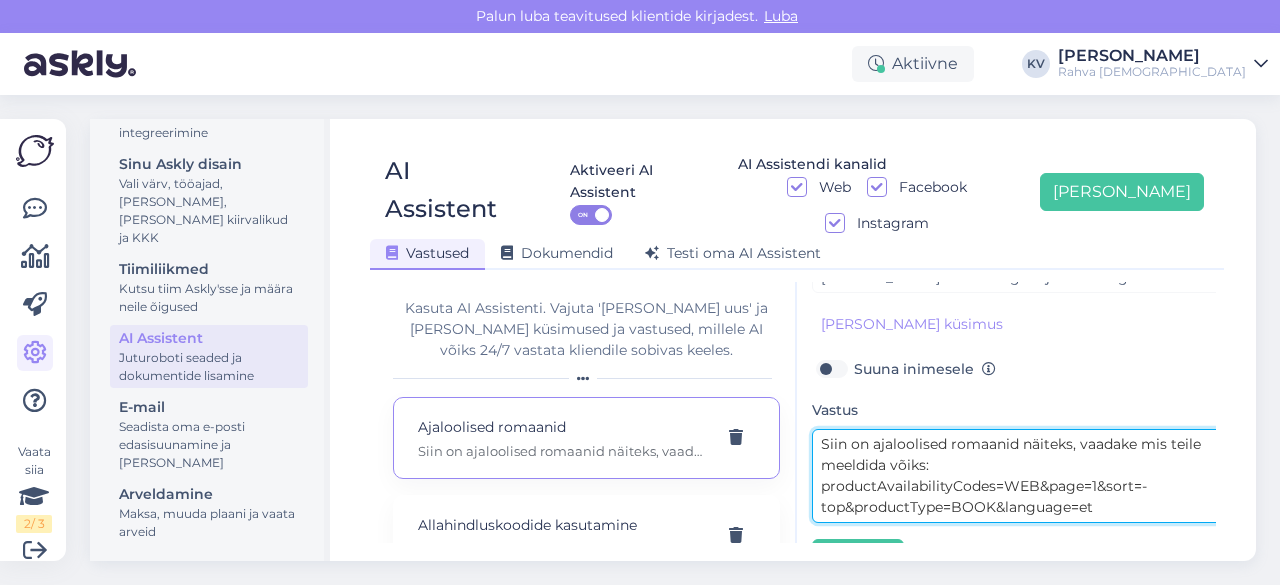 paste on "[URL][DOMAIN_NAME]" 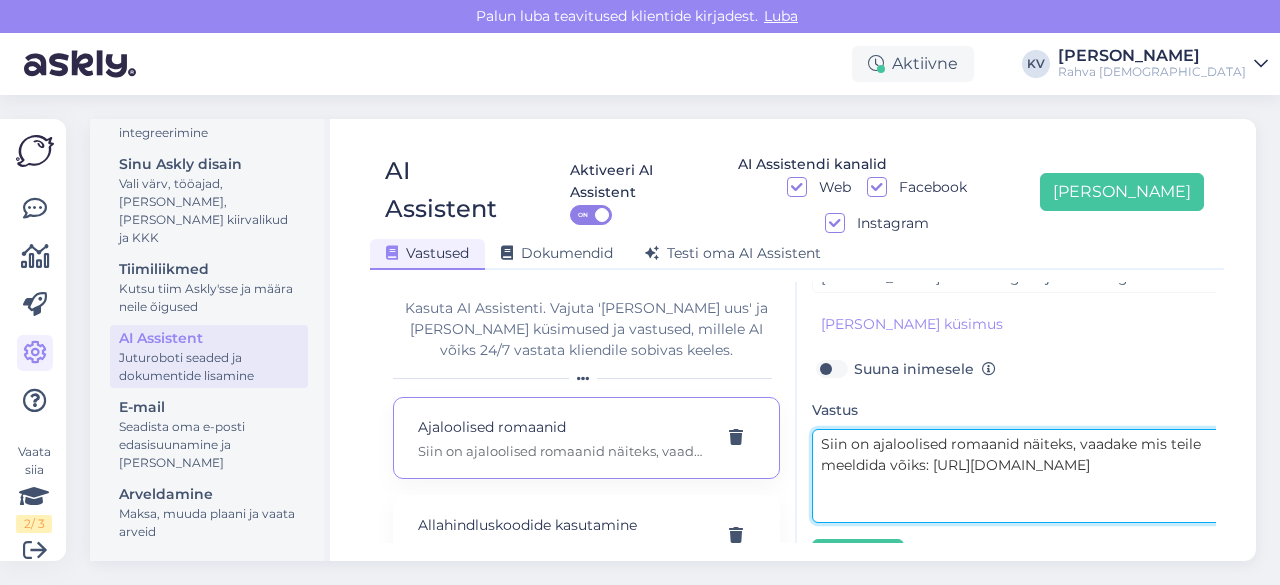 scroll, scrollTop: 0, scrollLeft: 0, axis: both 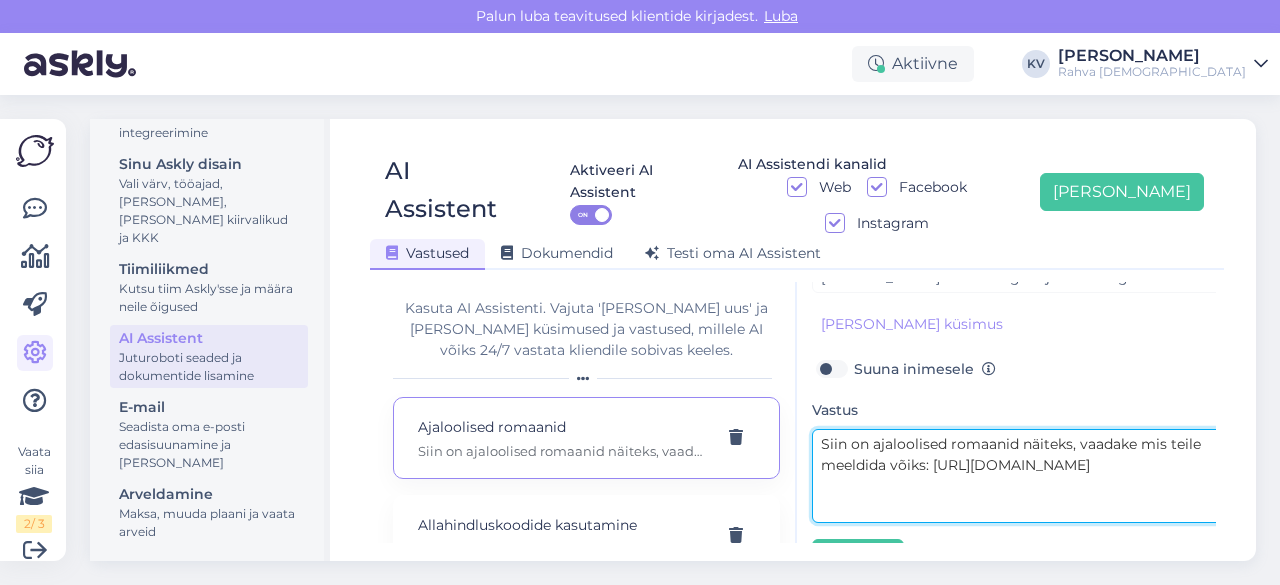 drag, startPoint x: 818, startPoint y: 449, endPoint x: 1050, endPoint y: 495, distance: 236.51639 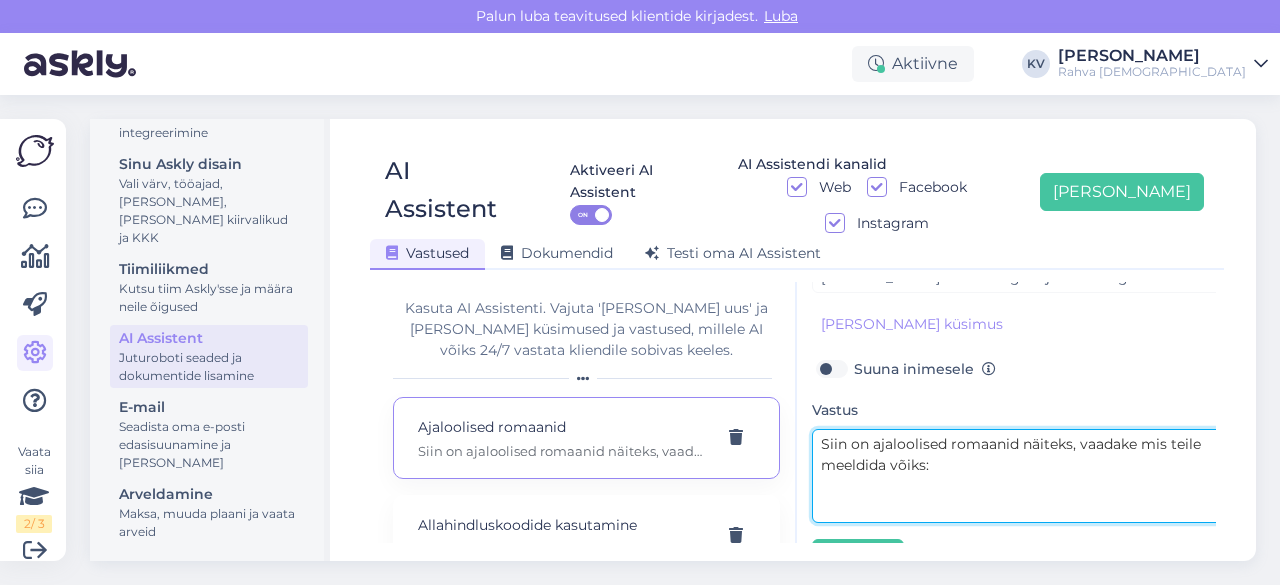 scroll, scrollTop: 0, scrollLeft: 0, axis: both 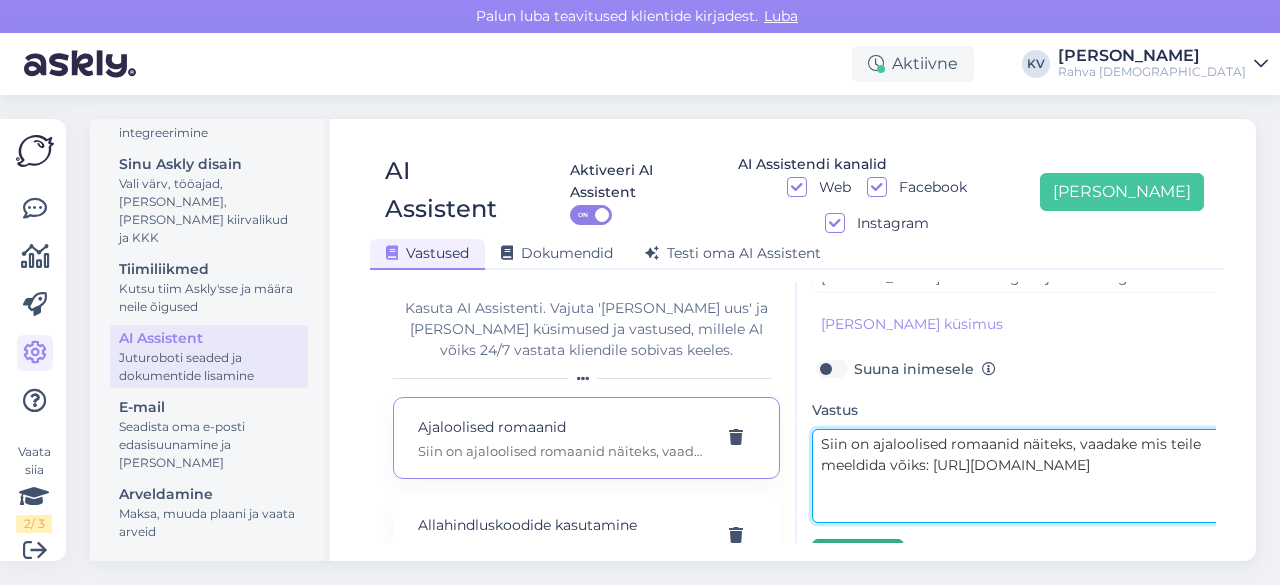 type on "Siin on ajaloolised romaanid näiteks, vaadake mis teile meeldida võiks: [URL][DOMAIN_NAME]" 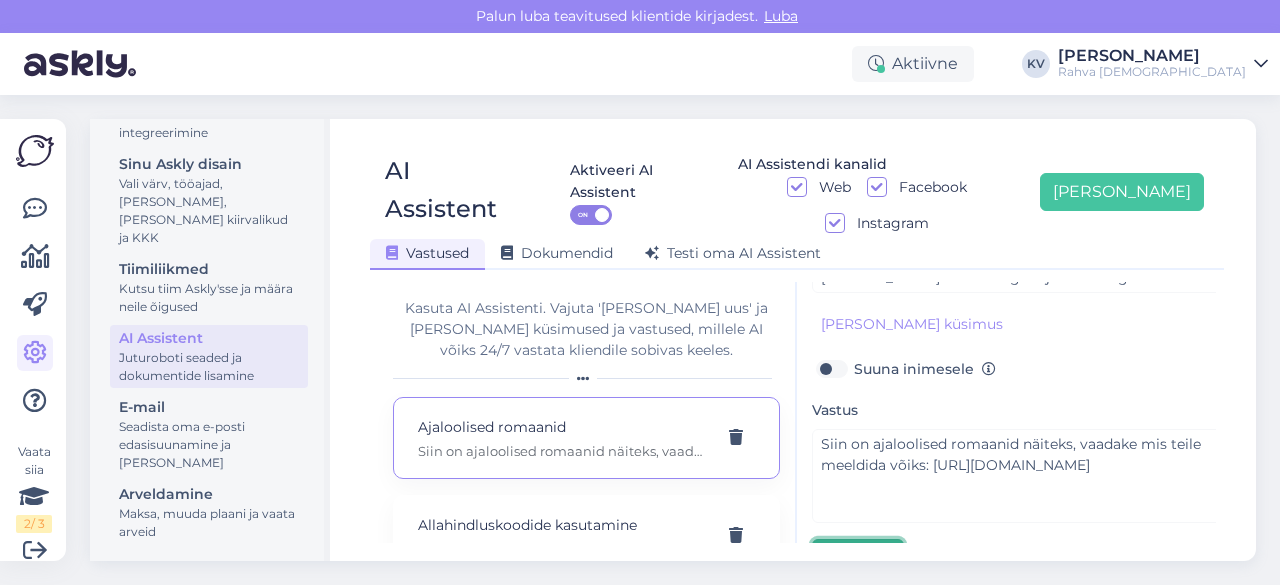 click on "Salvesta" at bounding box center (858, 558) 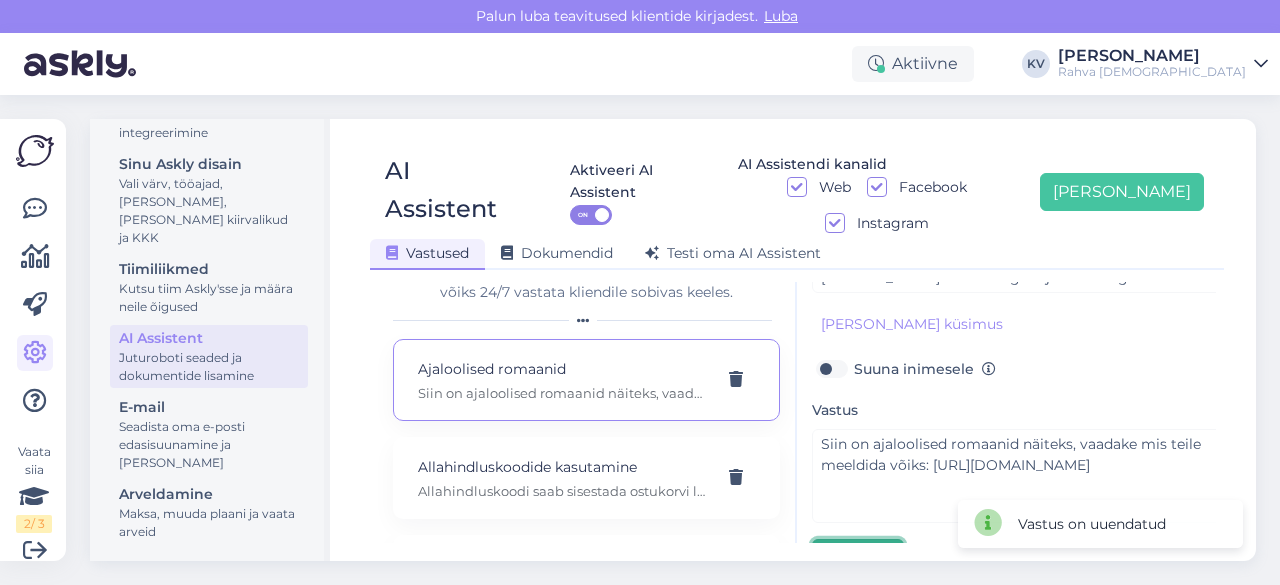 scroll, scrollTop: 100, scrollLeft: 0, axis: vertical 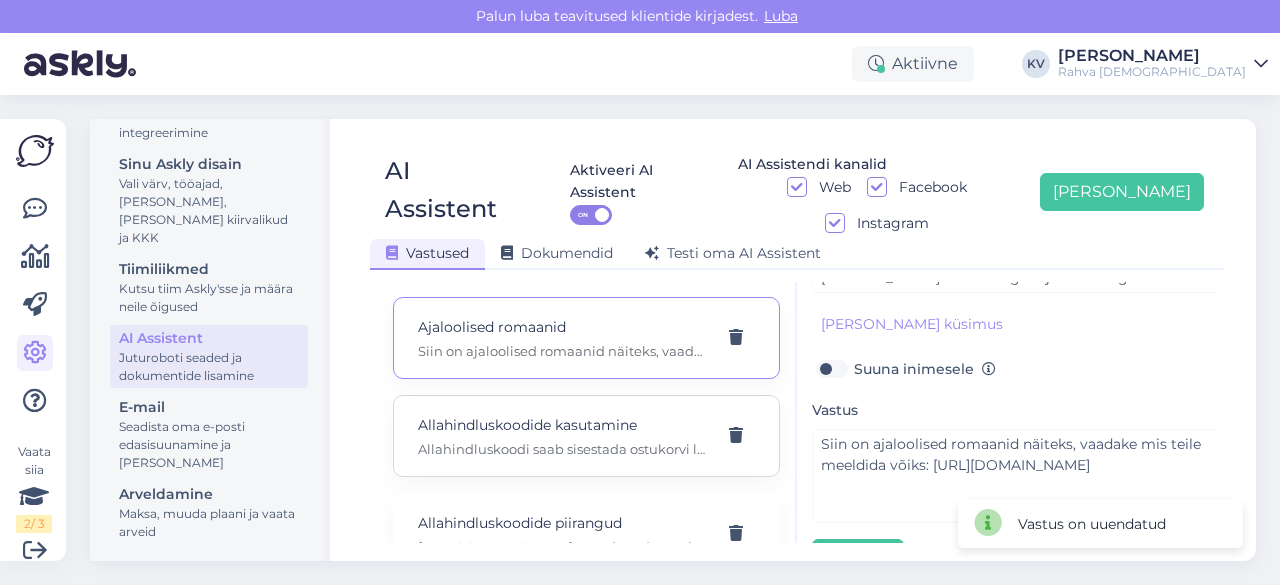 click on "Allahindluskoodi saab sisestada ostukorvi lehel lahtrisse „[PERSON_NAME]- või kinkekaardi kood“. Pärast koodi sisestamist tuleb vajutada nuppu „[PERSON_NAME]“ ning ilmub [PERSON_NAME], mis kinnitab, et kood on kasutatud." at bounding box center [562, 449] 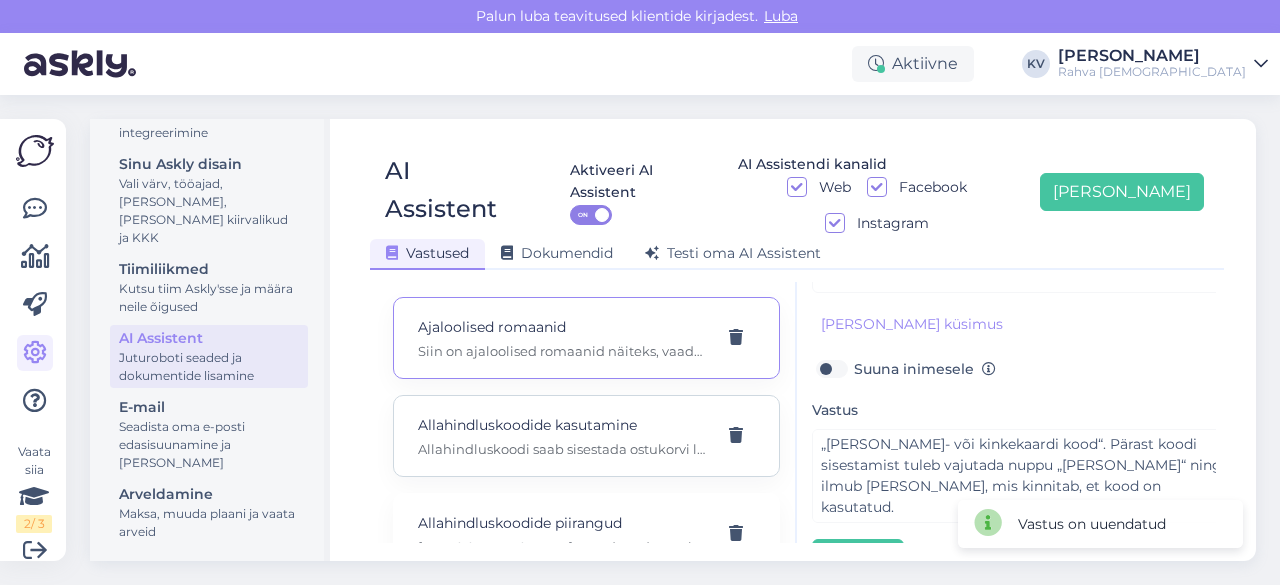 scroll, scrollTop: 0, scrollLeft: 0, axis: both 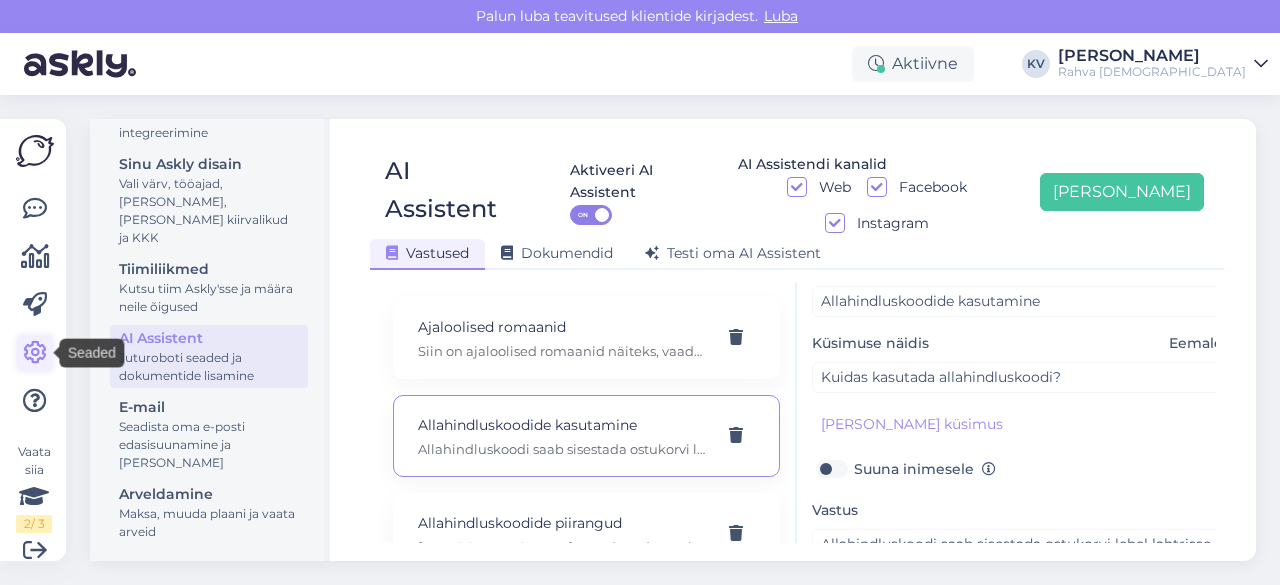 click at bounding box center [35, 353] 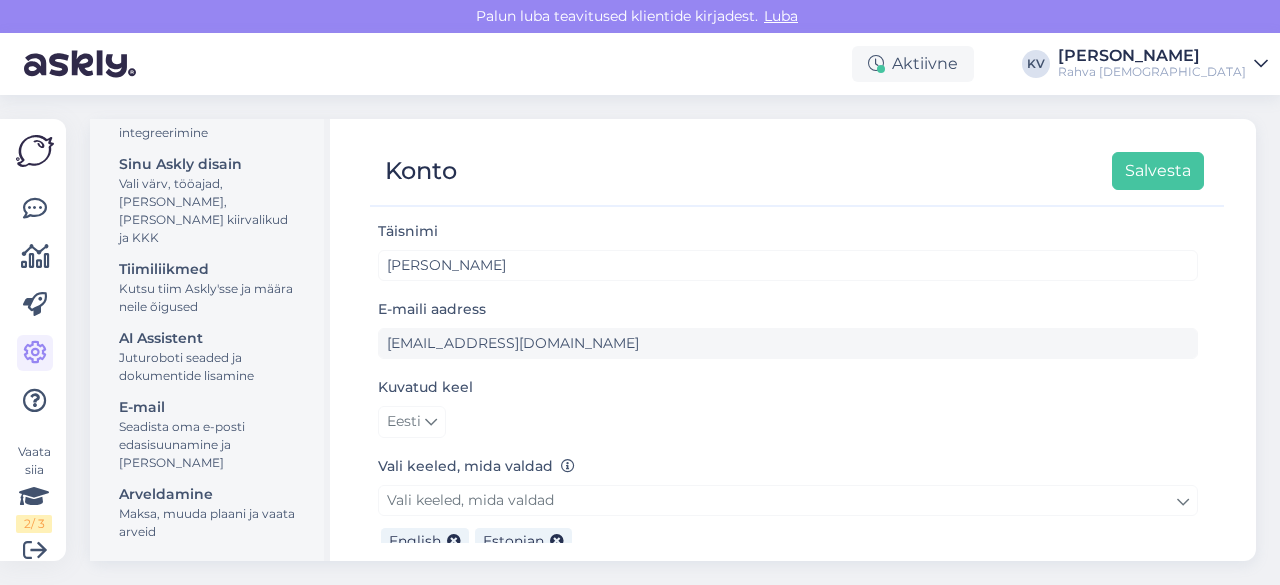 click on "Seadista oma e-posti edasisuunamine ja [PERSON_NAME]" at bounding box center (209, 445) 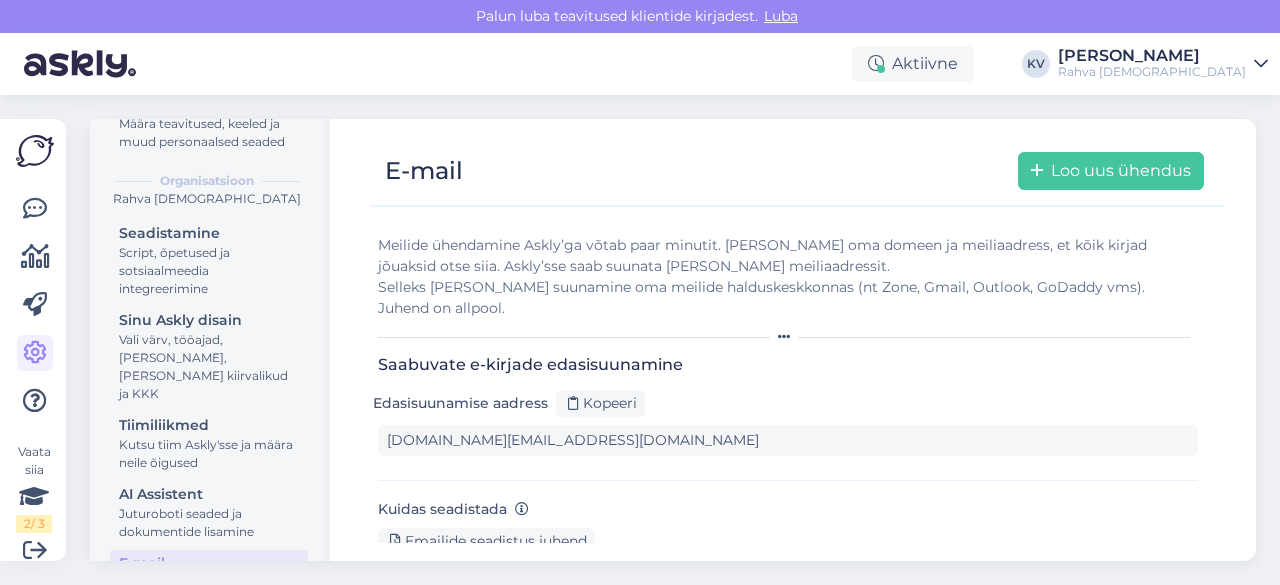 scroll, scrollTop: 106, scrollLeft: 0, axis: vertical 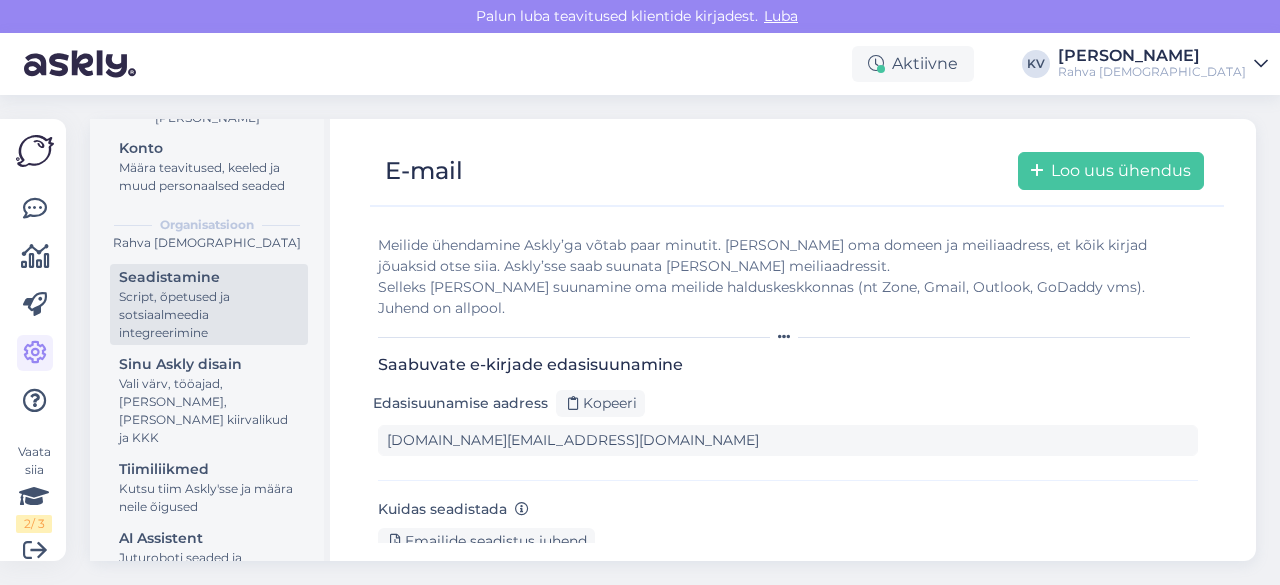 click on "Script, õpetused ja sotsiaalmeedia integreerimine" at bounding box center (209, 315) 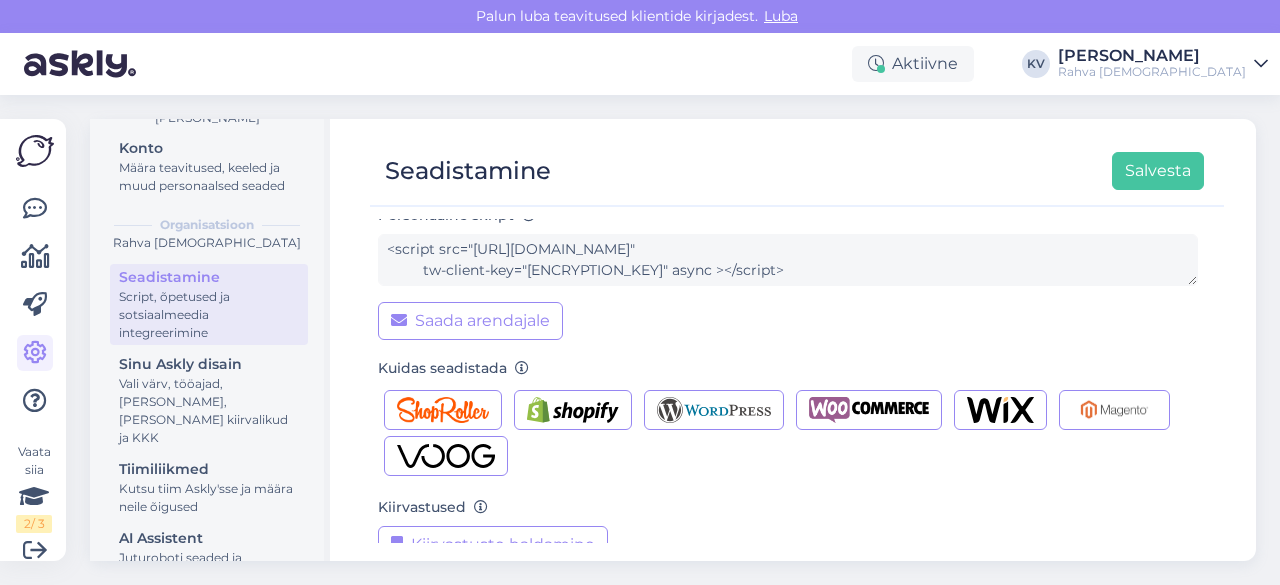 scroll, scrollTop: 0, scrollLeft: 0, axis: both 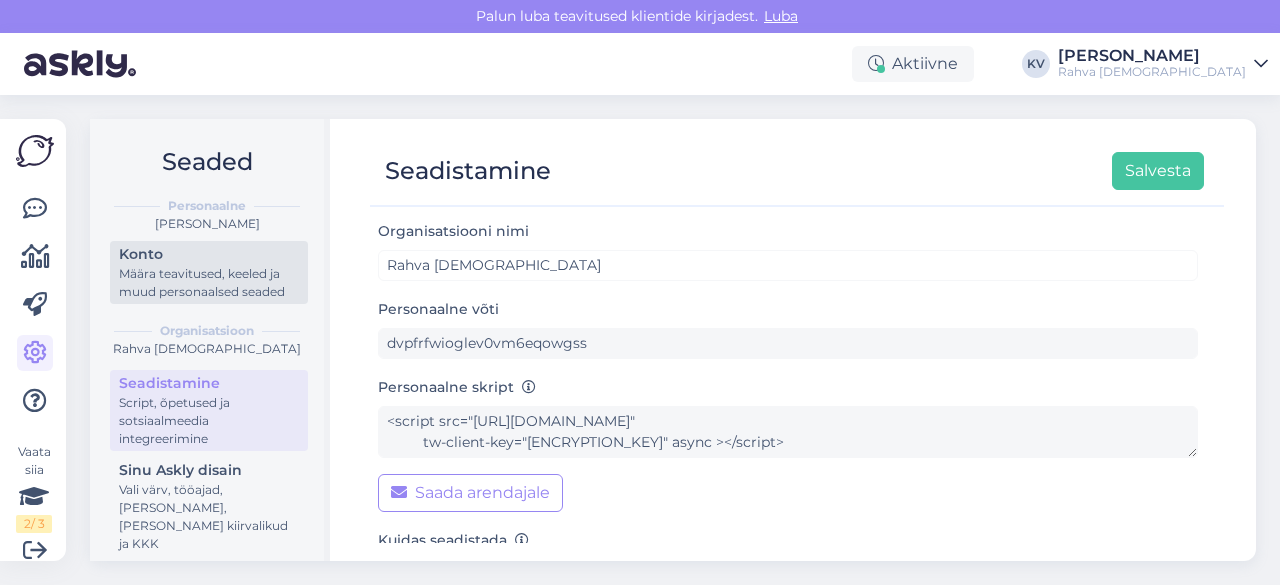 click on "Määra teavitused, keeled ja muud personaalsed seaded" at bounding box center (209, 283) 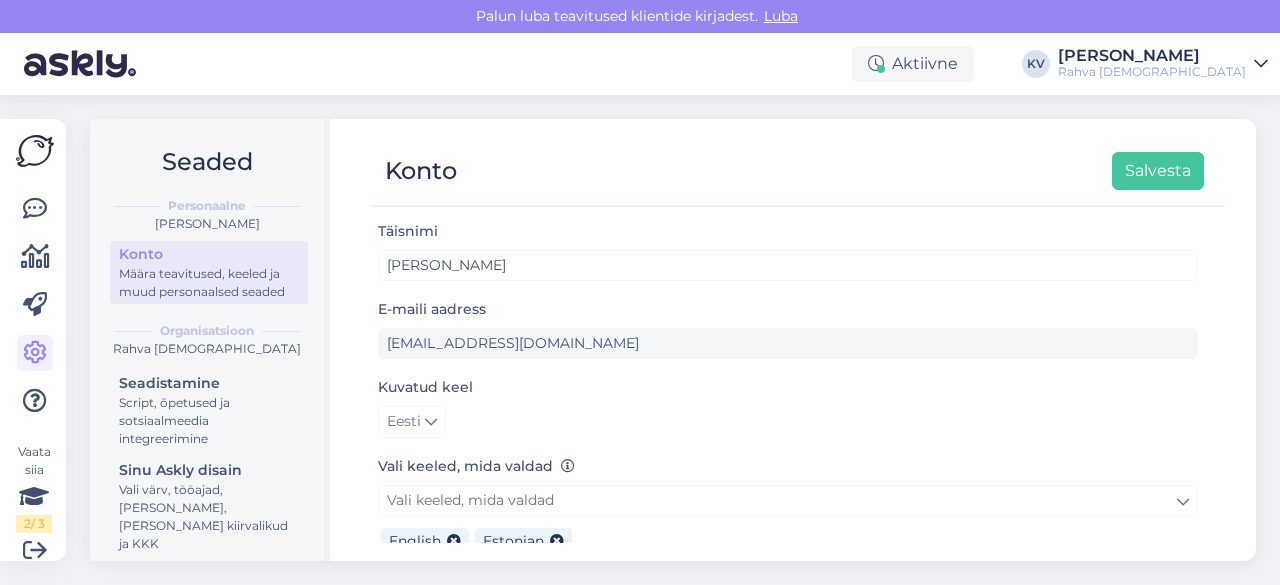 scroll, scrollTop: 193, scrollLeft: 0, axis: vertical 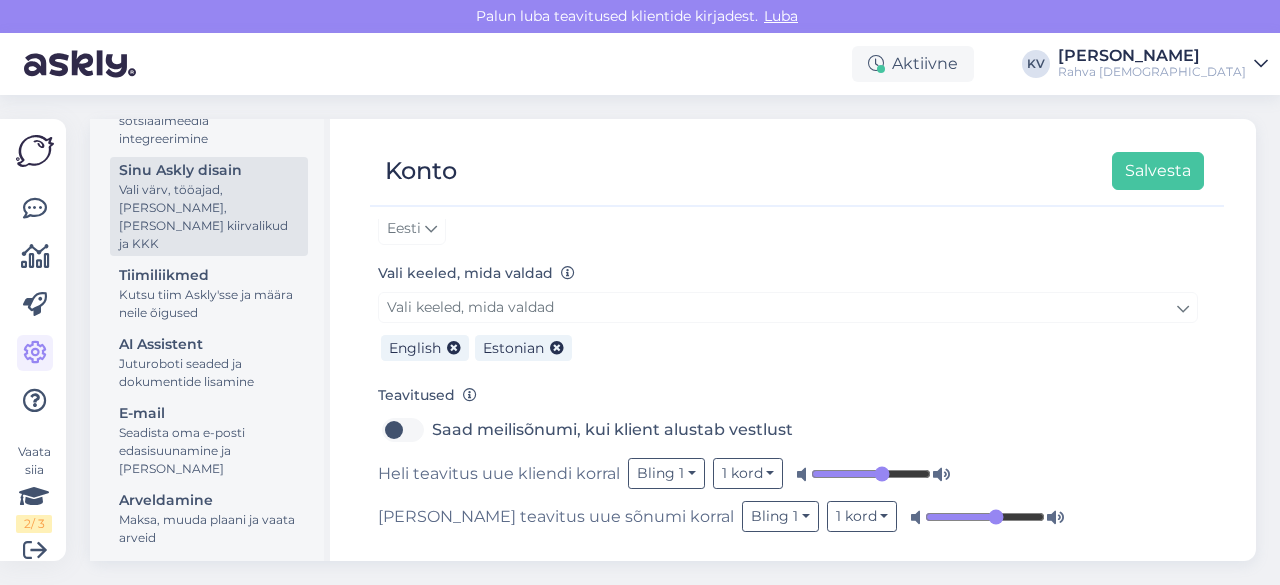 click on "Vali värv, tööajad, [PERSON_NAME], [PERSON_NAME] kiirvalikud ja KKK" at bounding box center [209, 217] 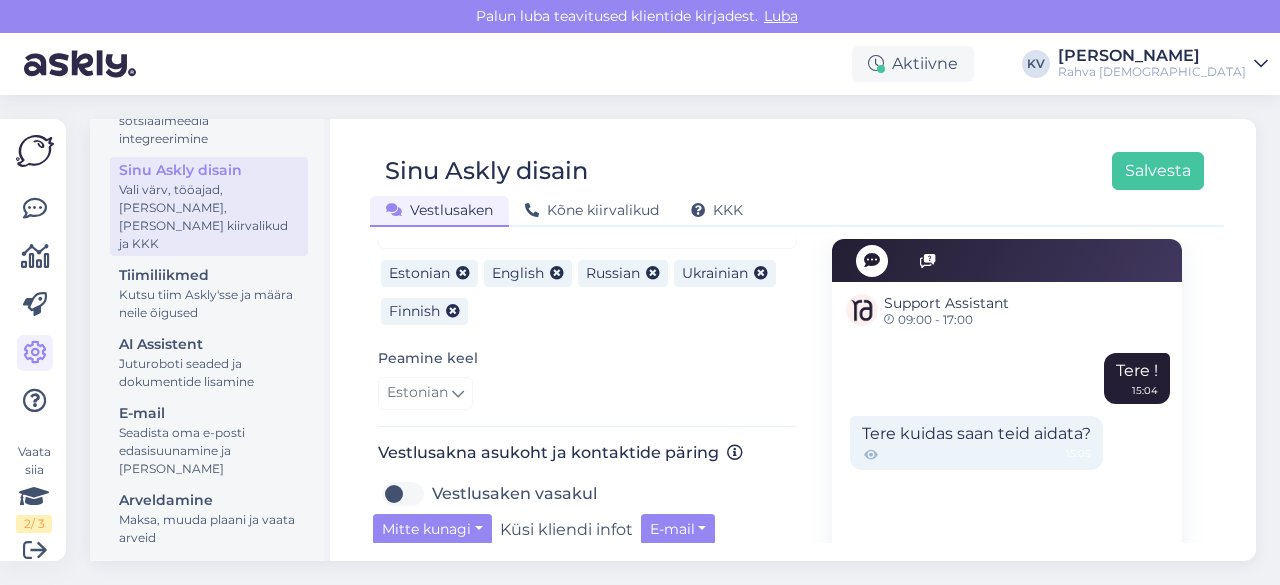 scroll, scrollTop: 600, scrollLeft: 0, axis: vertical 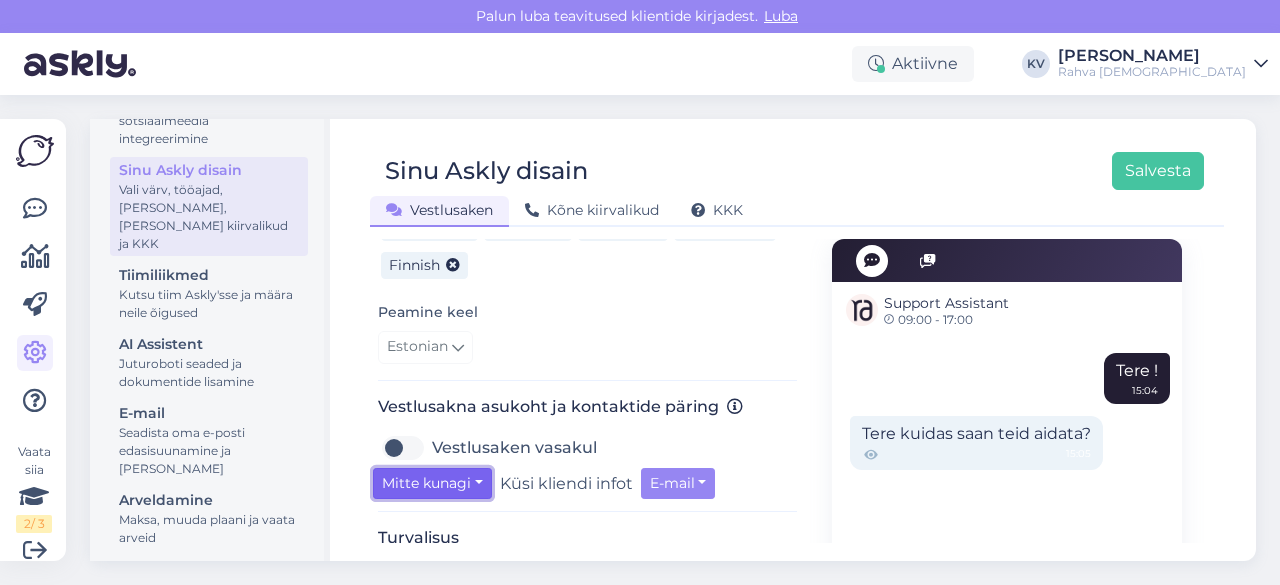 click on "Mitte kunagi" at bounding box center [432, 483] 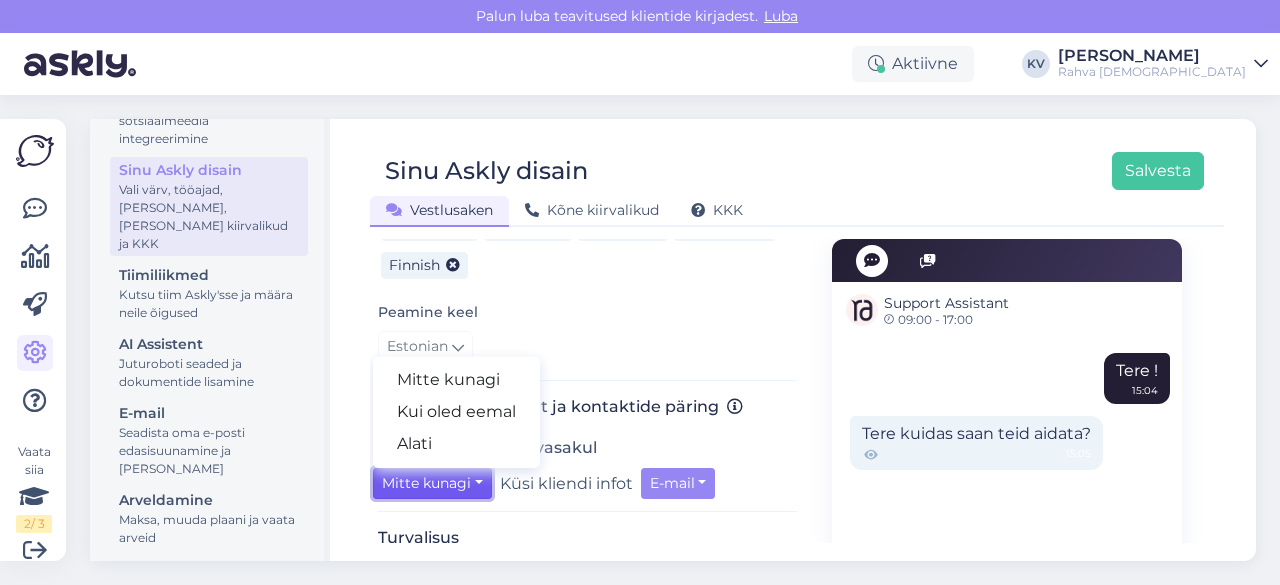 click on "Mitte kunagi" at bounding box center [432, 483] 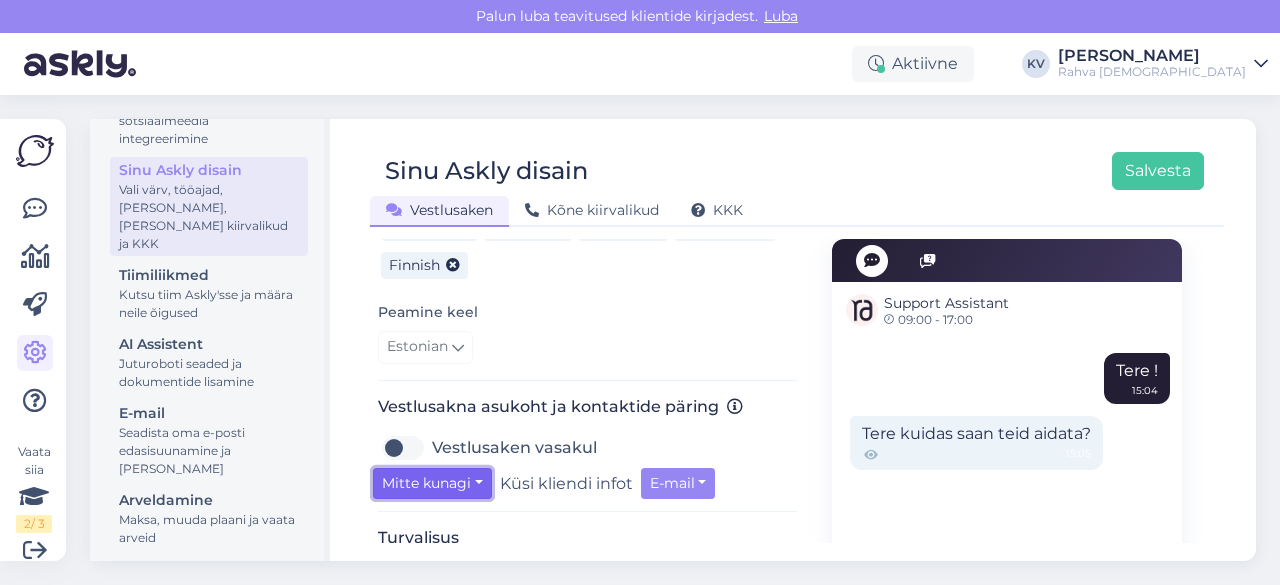 scroll, scrollTop: 306, scrollLeft: 0, axis: vertical 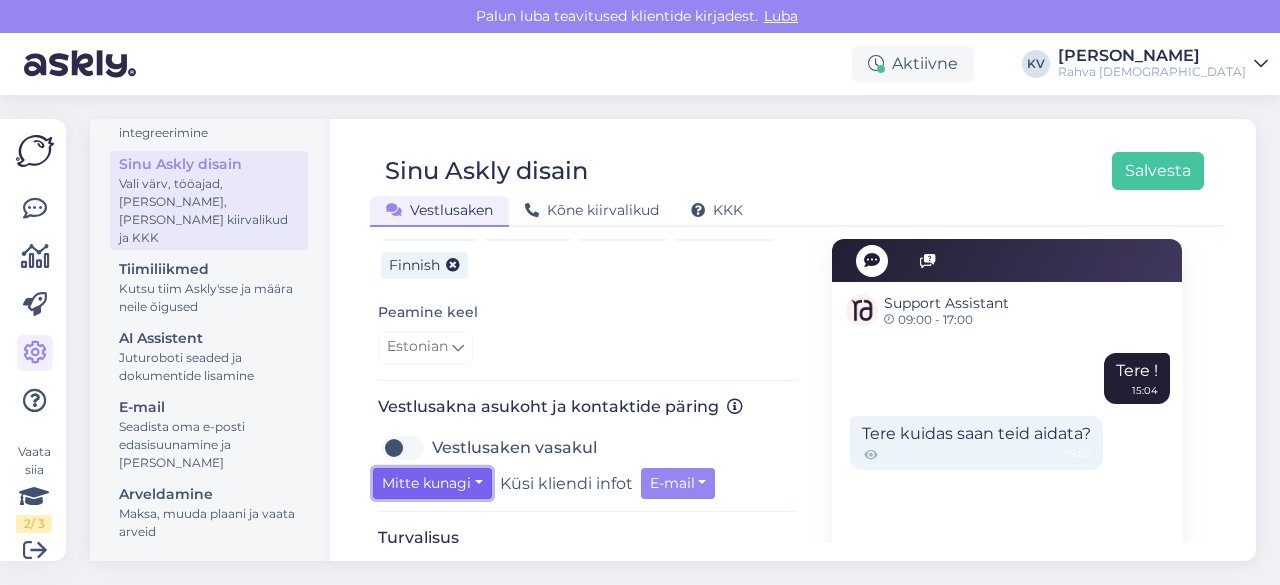 click on "Mitte kunagi" at bounding box center (432, 483) 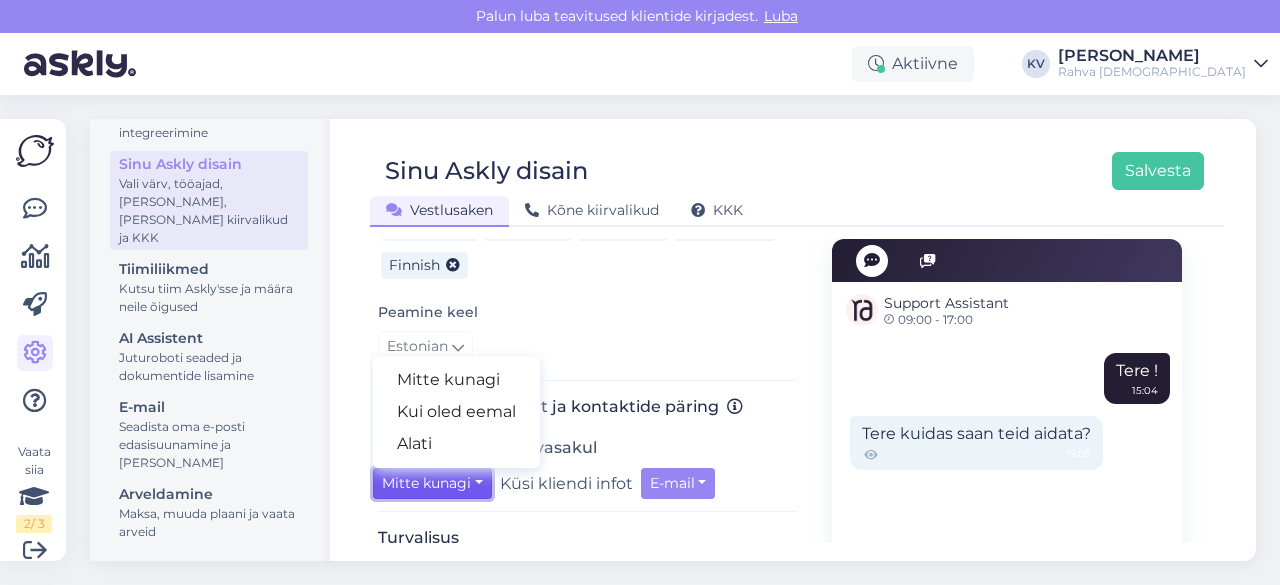 click on "Mitte kunagi" at bounding box center (432, 483) 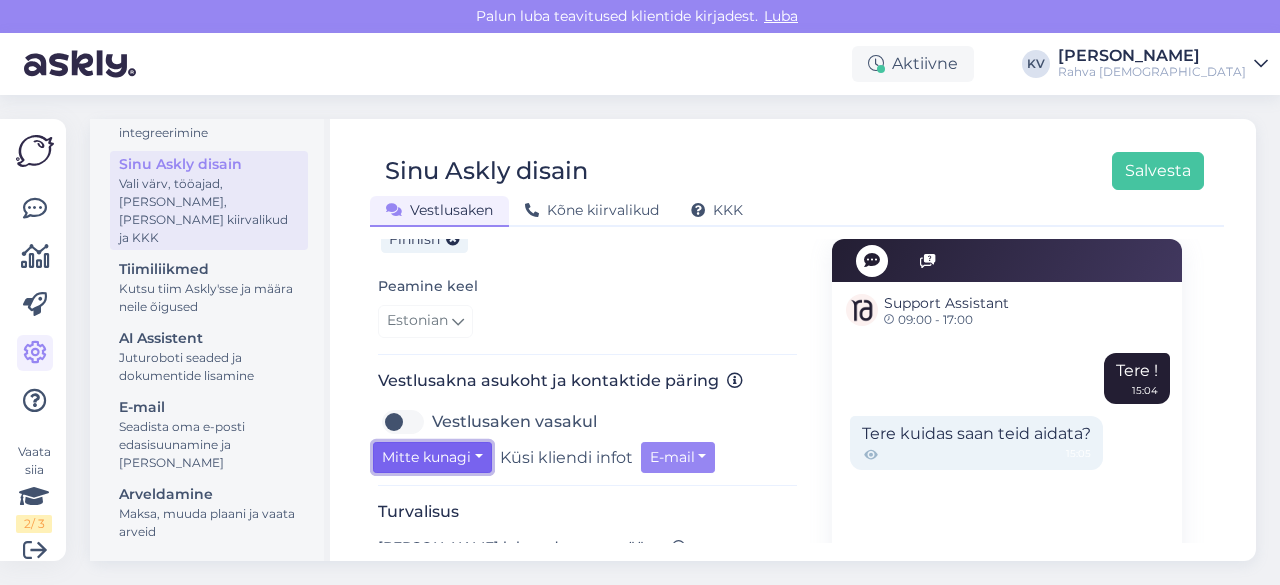 scroll, scrollTop: 600, scrollLeft: 0, axis: vertical 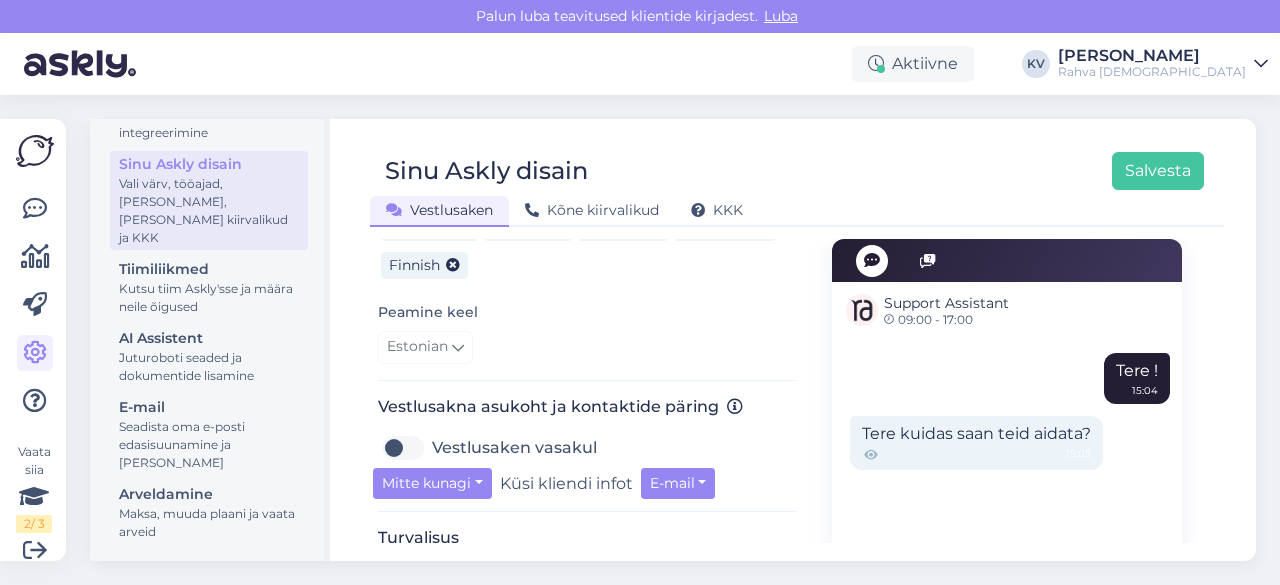 click on "Vestlusaken vasakul" at bounding box center [514, 448] 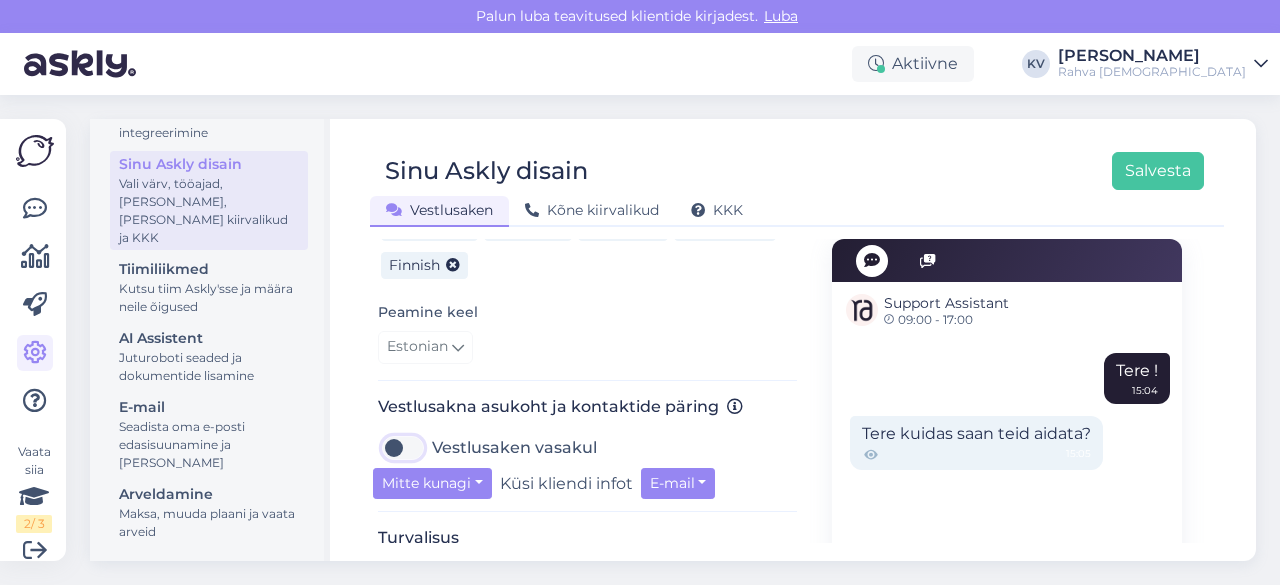click on "Vestlusaken vasakul" at bounding box center (403, 448) 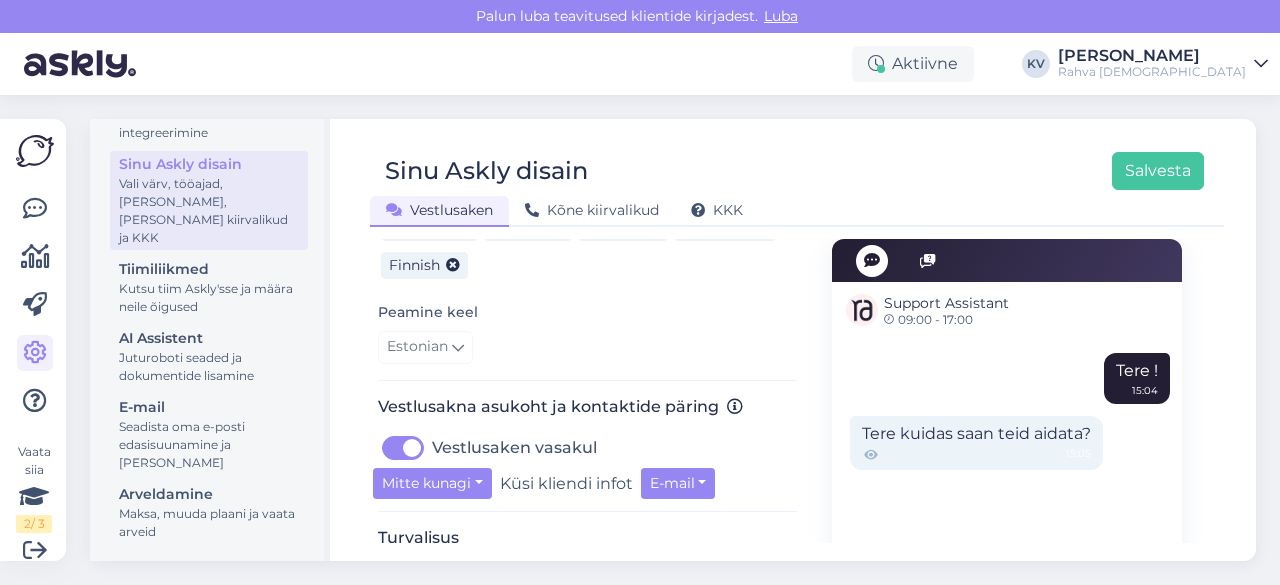 click on "Vestlusaken vasakul" at bounding box center [514, 448] 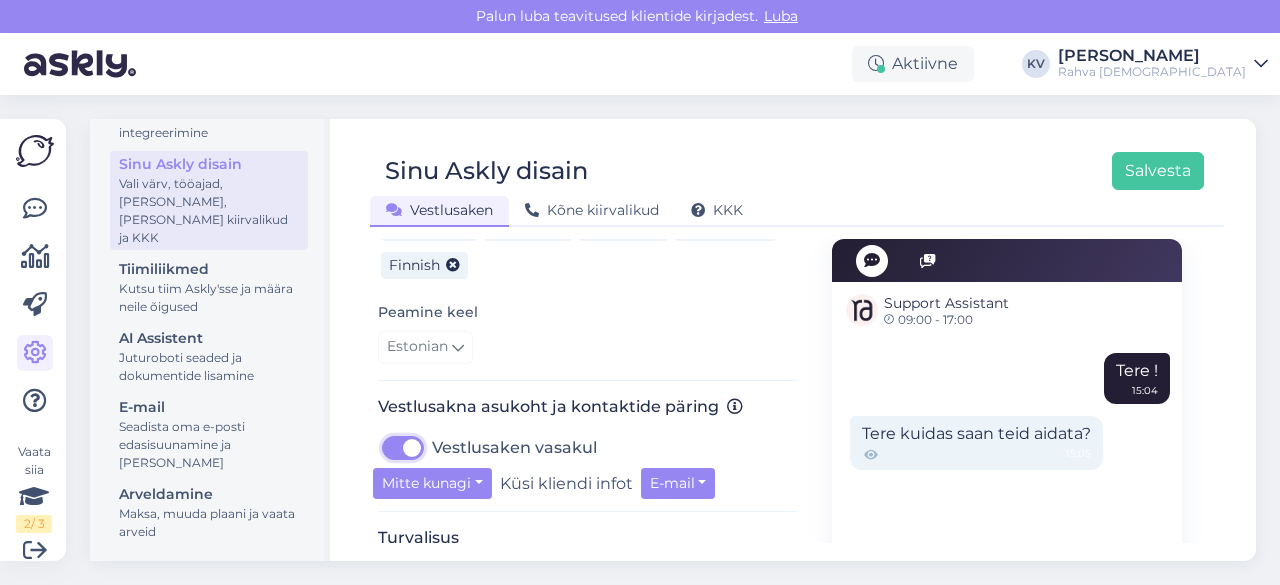 click on "Vestlusaken vasakul" at bounding box center [403, 448] 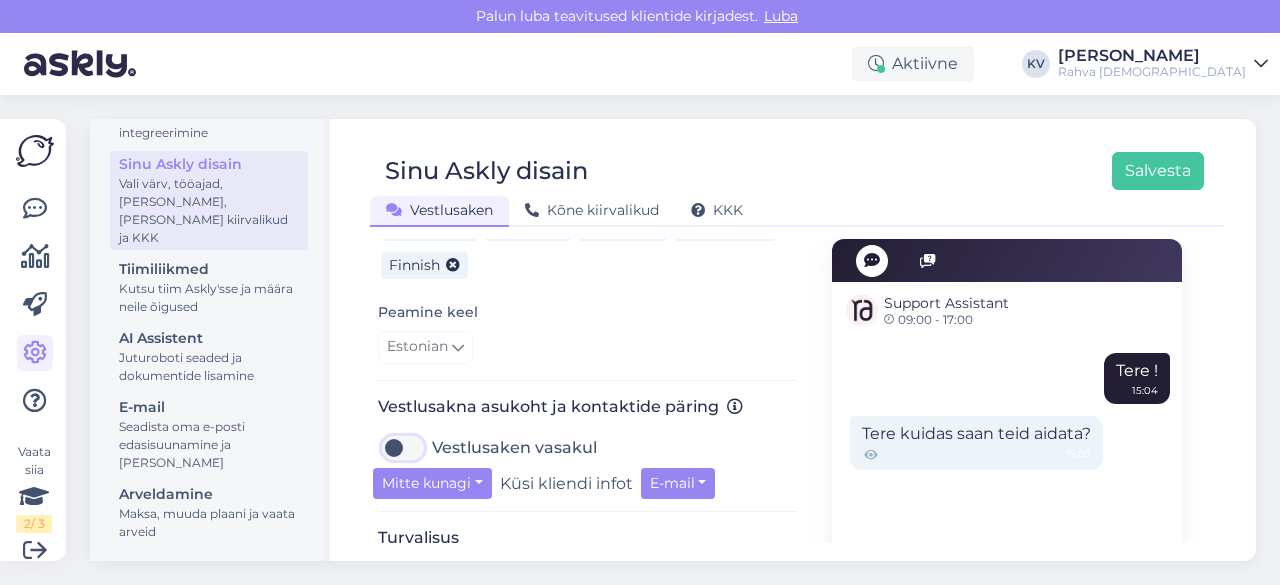 checkbox on "false" 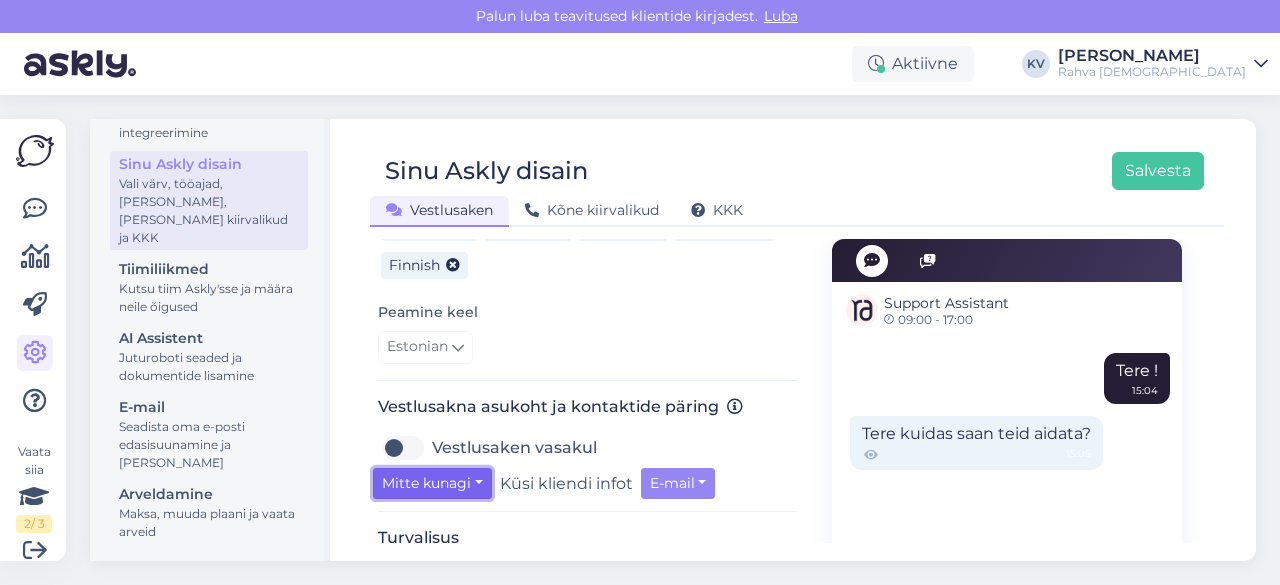 click on "Mitte kunagi" at bounding box center (432, 483) 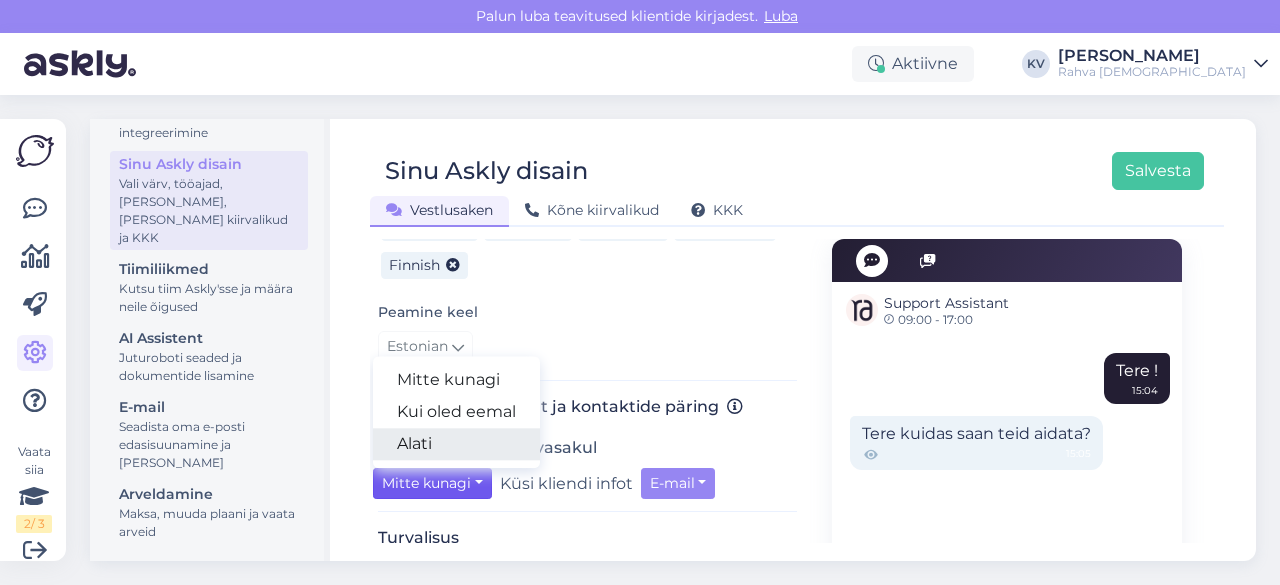click on "Alati" at bounding box center (456, 444) 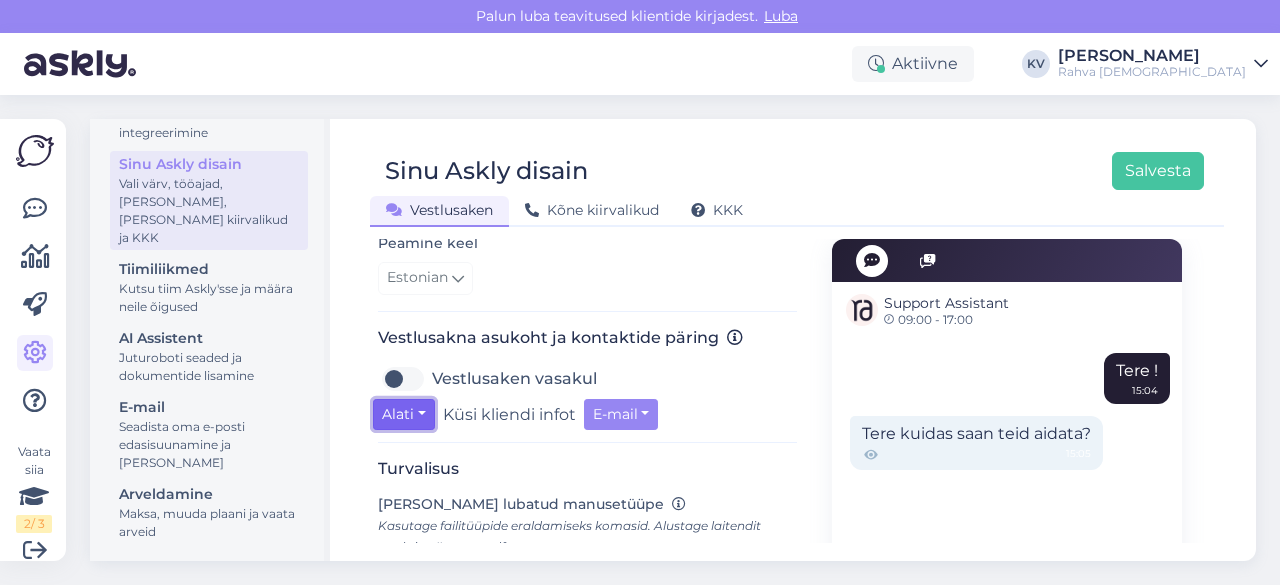 scroll, scrollTop: 700, scrollLeft: 0, axis: vertical 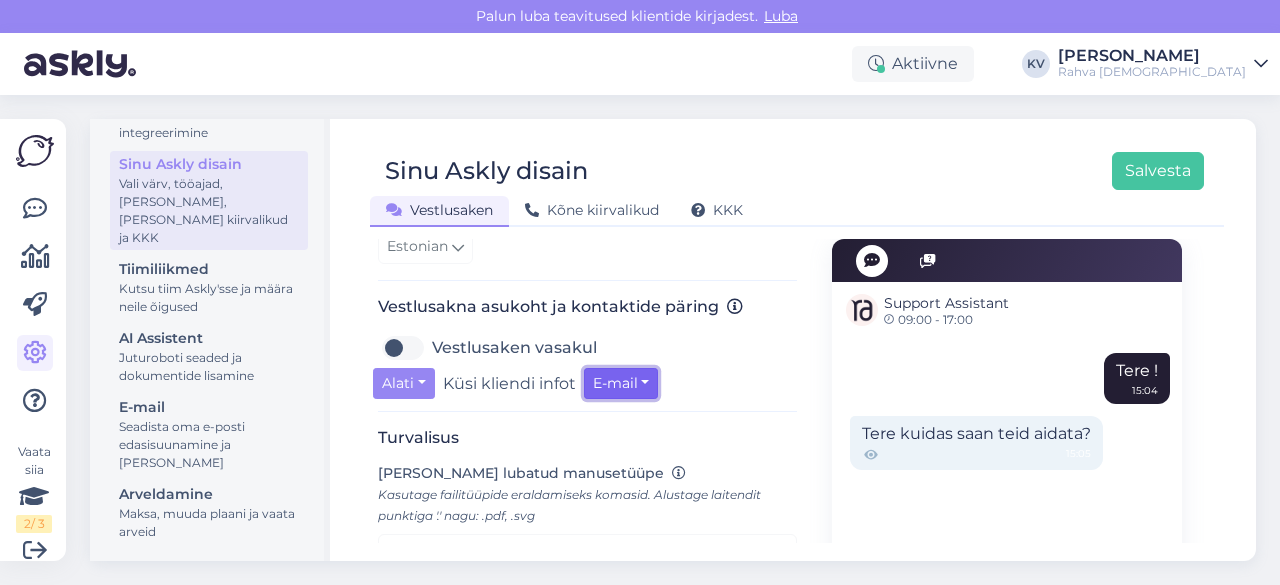 click on "E-mail" at bounding box center [621, 383] 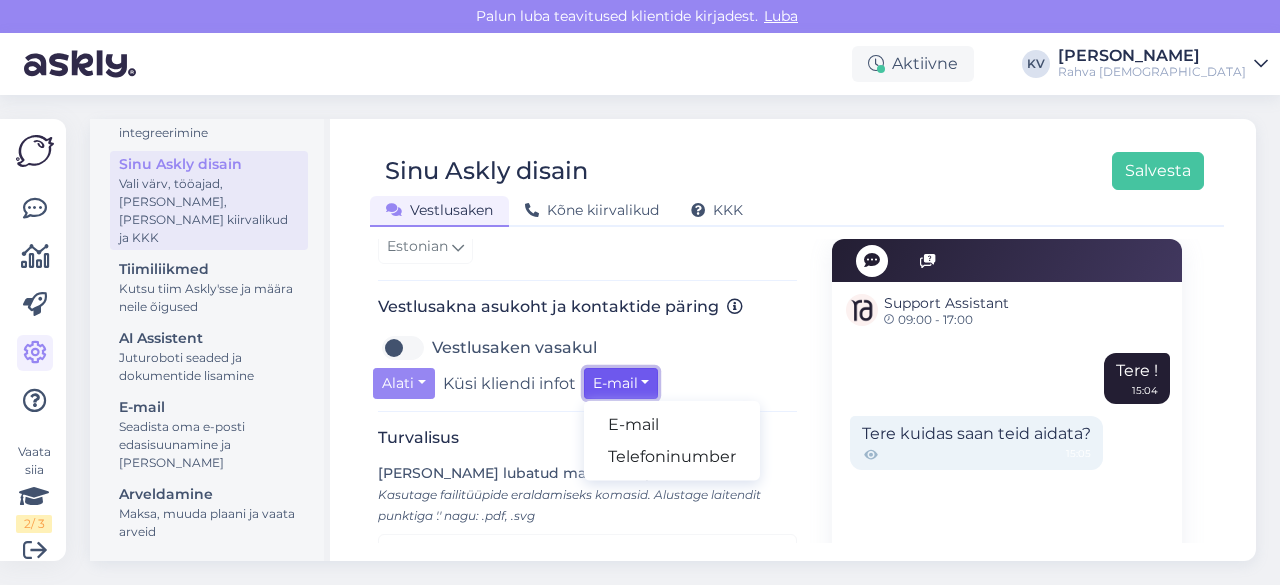 click on "E-mail" at bounding box center (621, 383) 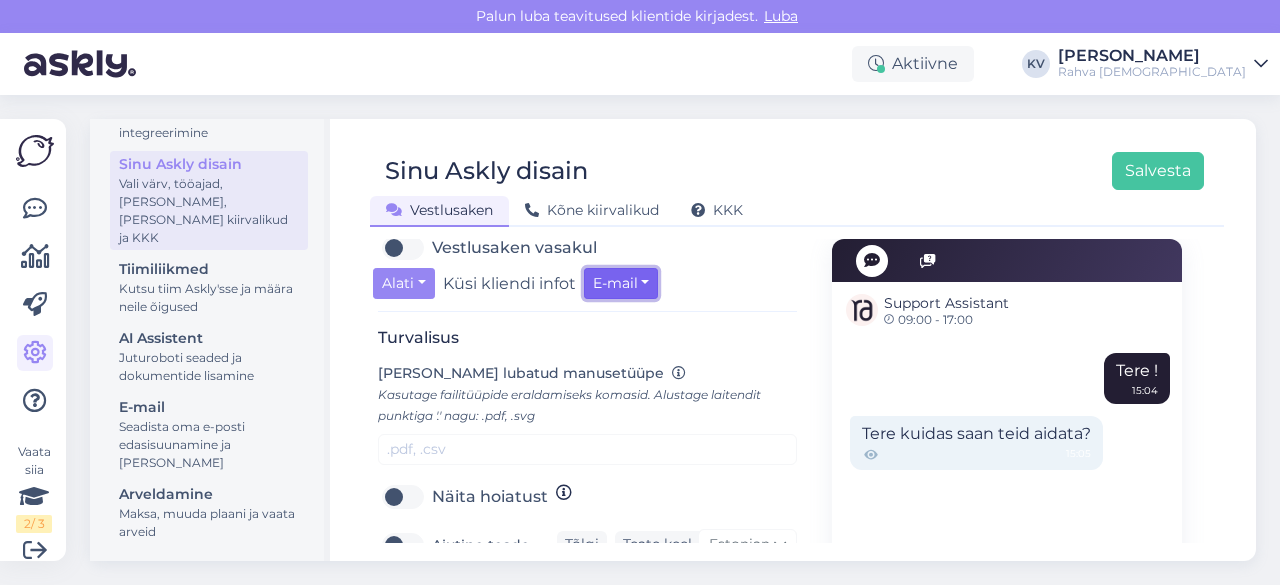 scroll, scrollTop: 900, scrollLeft: 0, axis: vertical 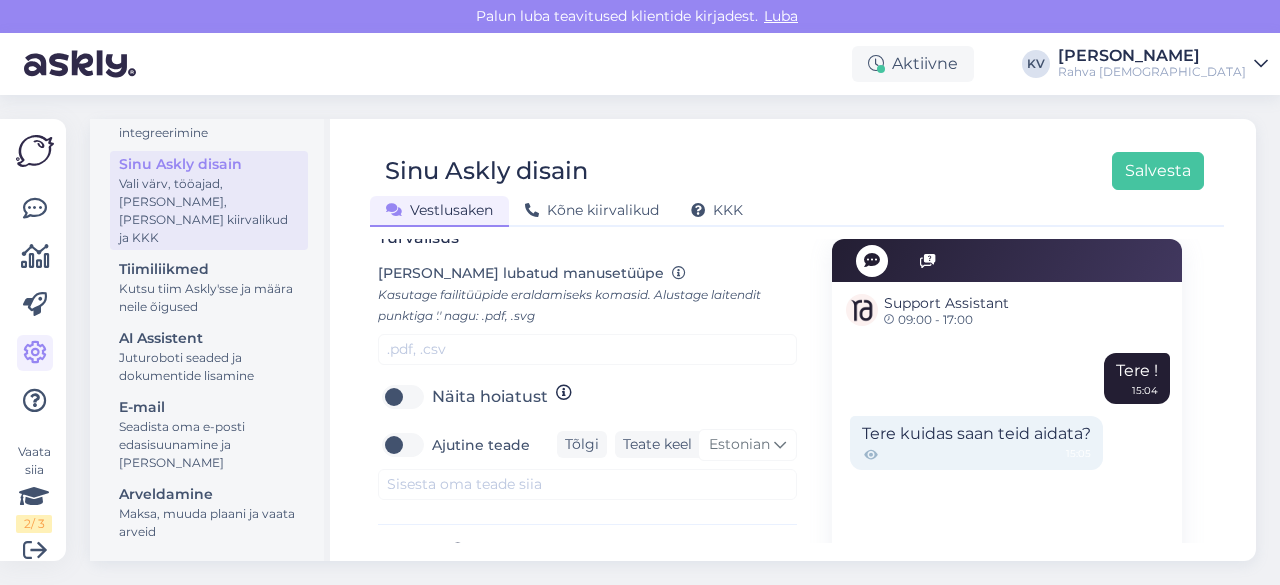 click on "Näita hoiatust" at bounding box center (490, 397) 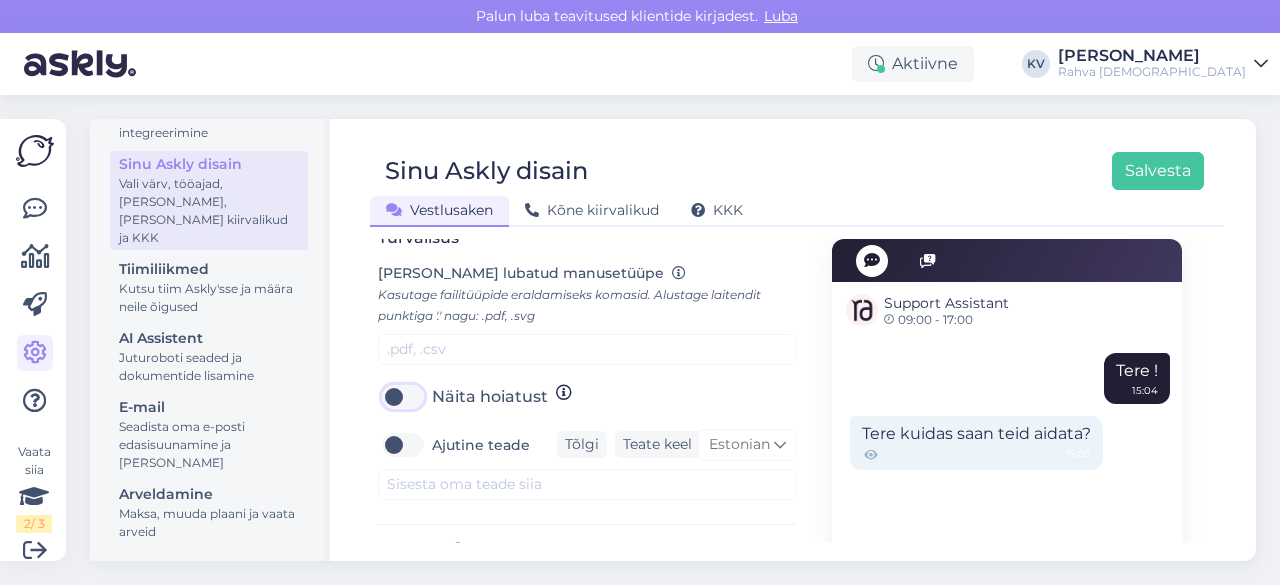 click on "Näita hoiatust" at bounding box center [403, 397] 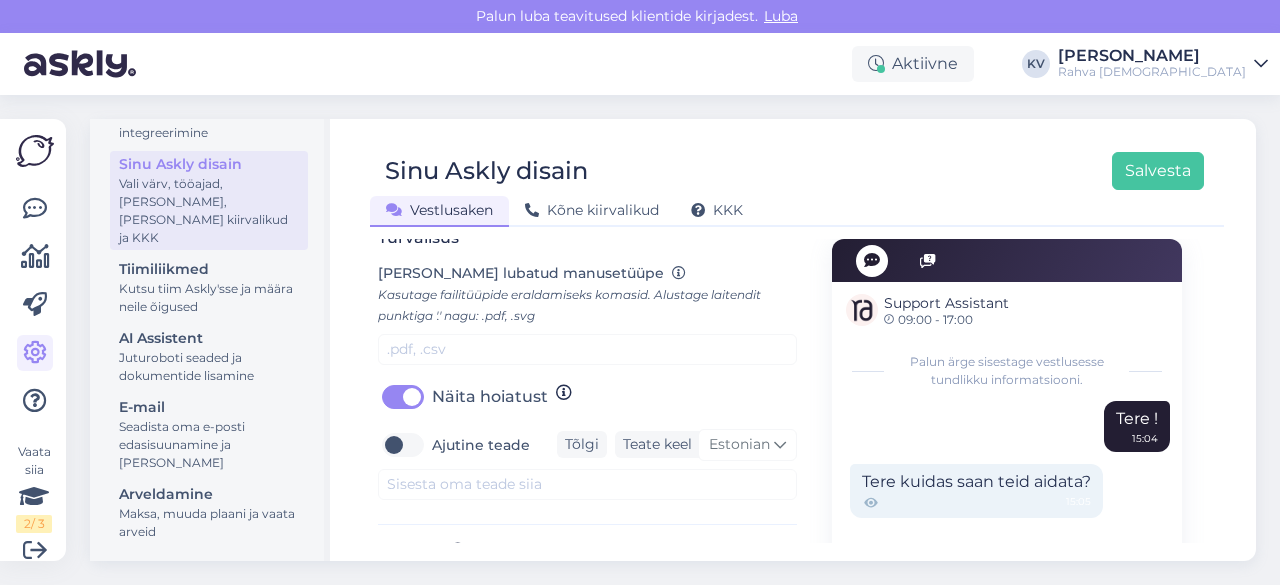 click on "Näita hoiatust" at bounding box center [490, 397] 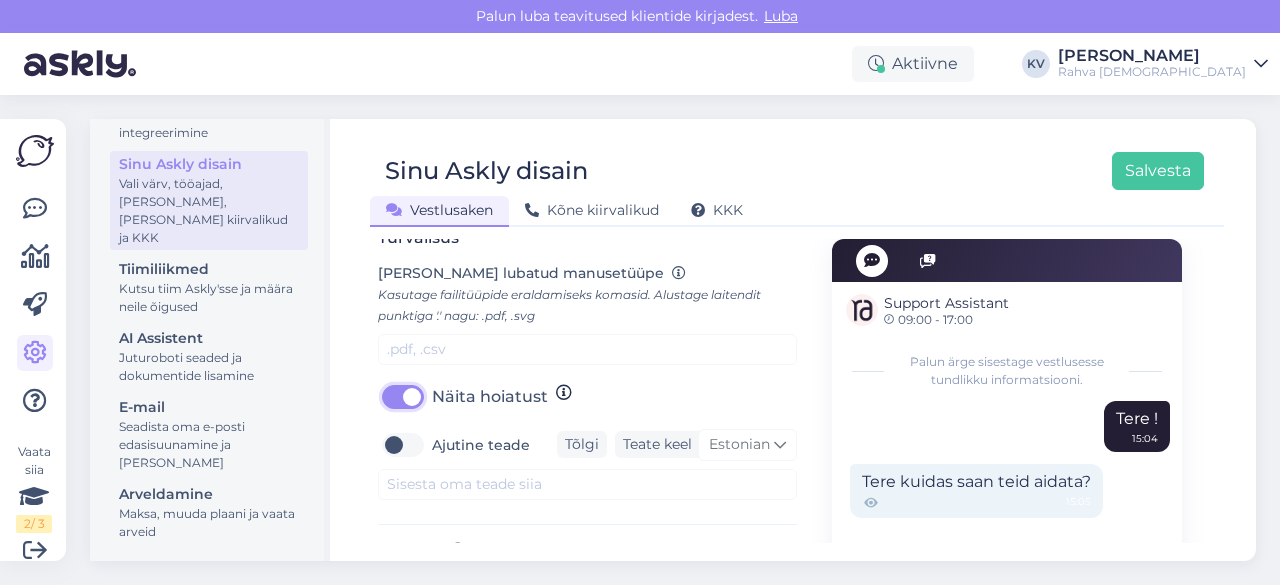 click on "Näita hoiatust" at bounding box center [403, 397] 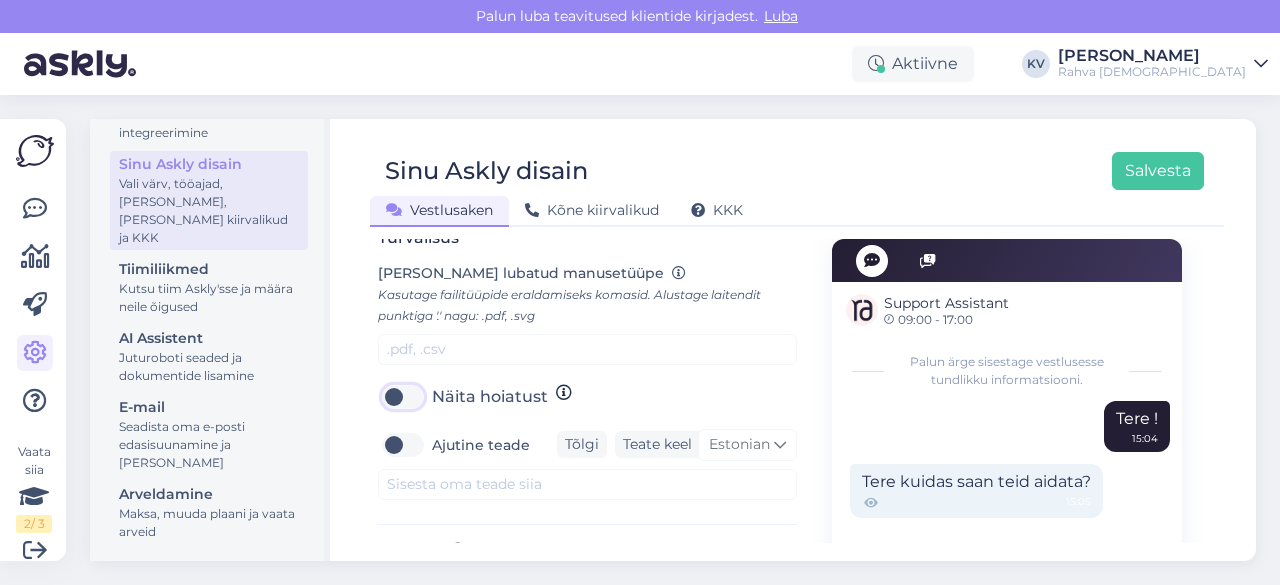 checkbox on "false" 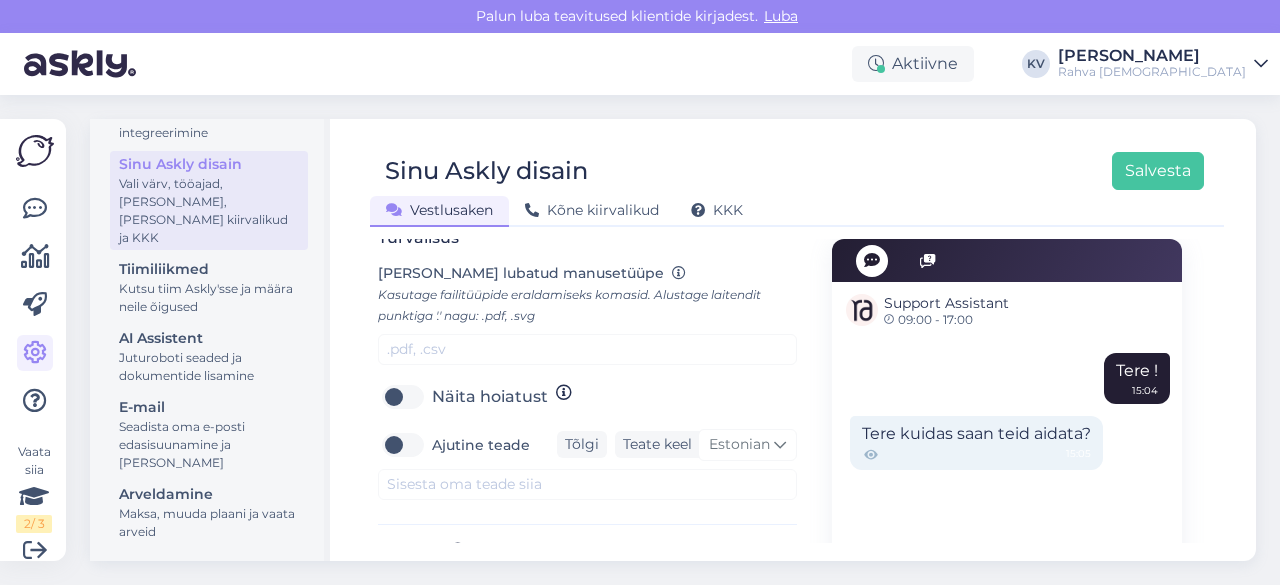 click on "Ajutine teade" at bounding box center (481, 445) 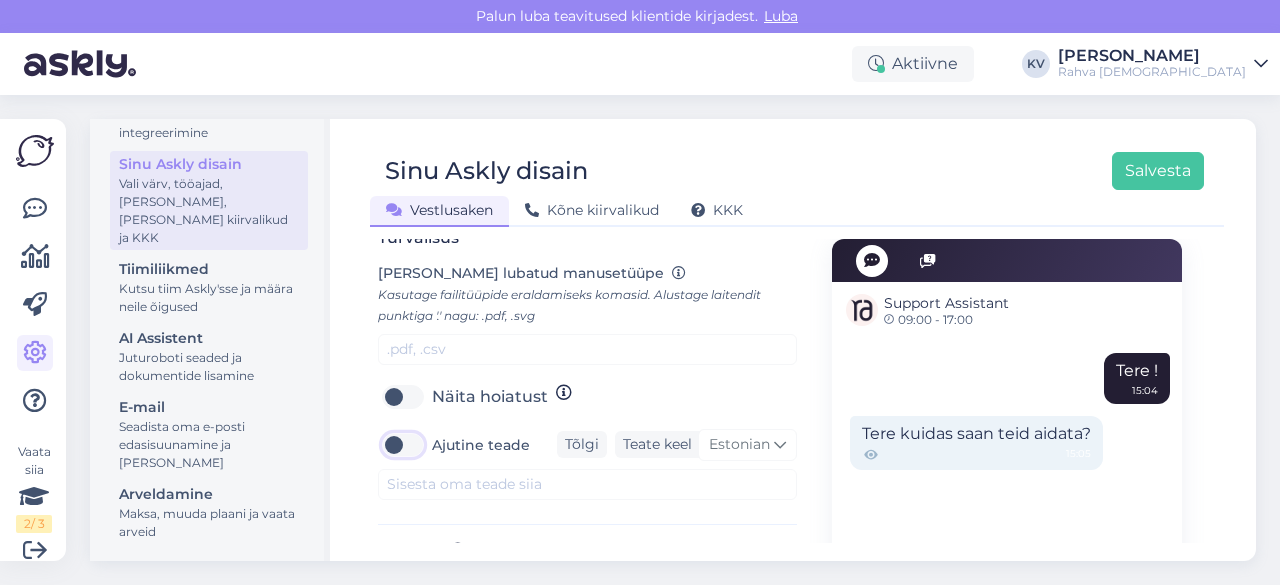 click on "Ajutine teade" at bounding box center [403, 445] 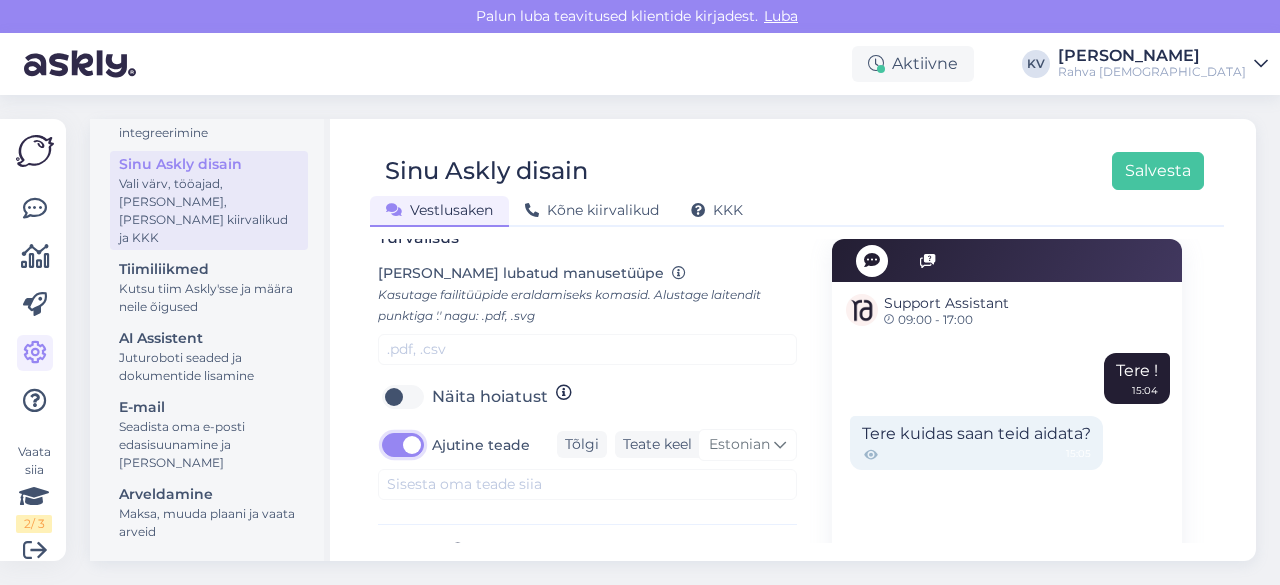 checkbox on "true" 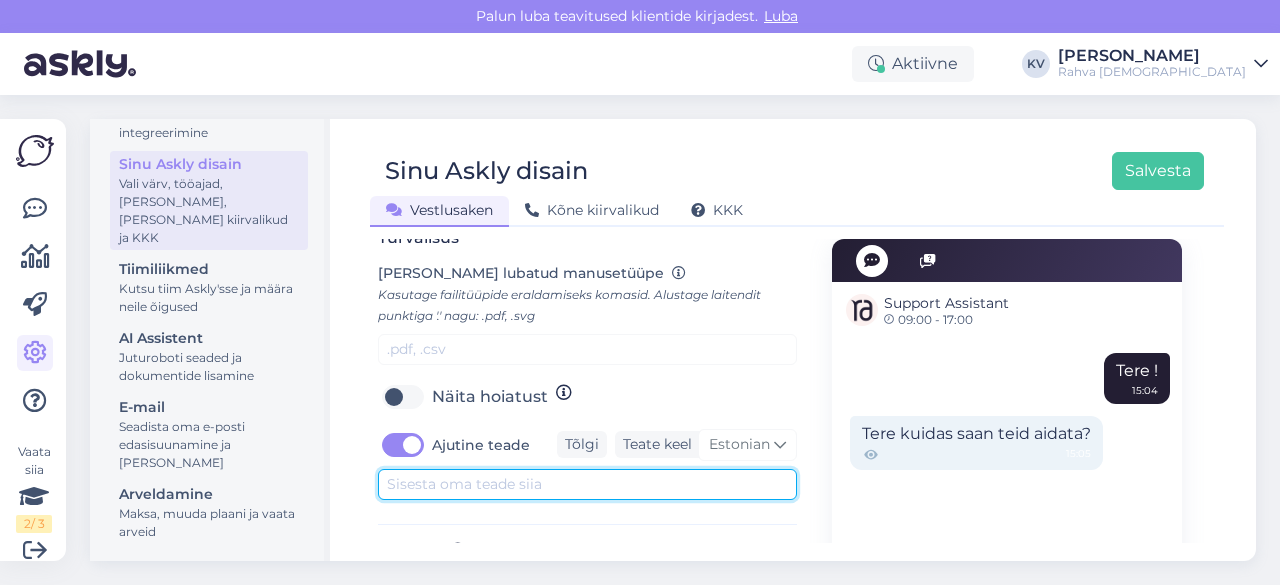 click at bounding box center [587, 484] 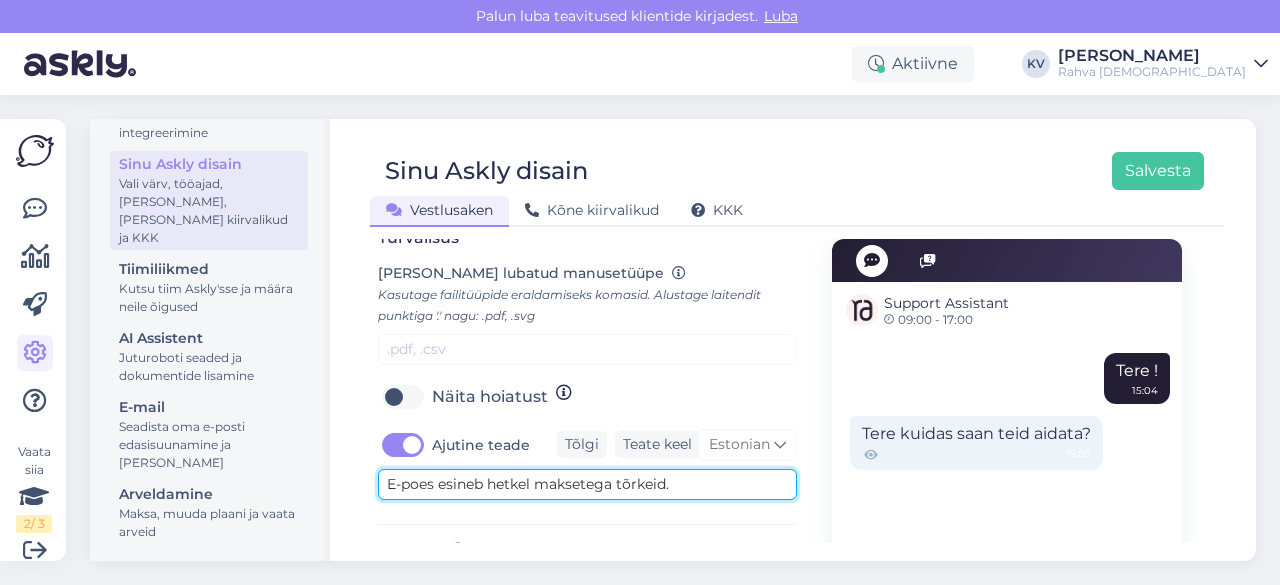 type on "E-poes esineb hetkel maksetega tõrkeid." 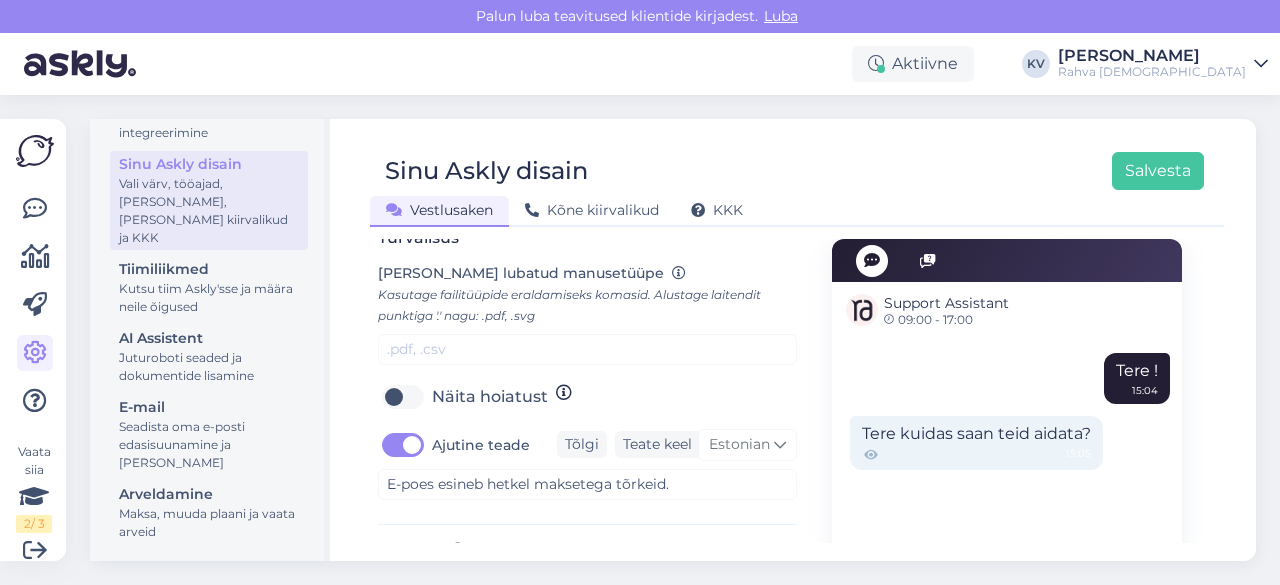 click on "Turvalisus [PERSON_NAME] lubatud manusetüüpe Kasutage failitüüpide eraldamiseks komasid. Alustage laitendit punktiga '.' nagu: .pdf, .svg Näita hoiatust Ajutine teade Tõlgi [PERSON_NAME] Estonian E-poes esineb hetkel maksetega tõrkeid." at bounding box center [587, 376] 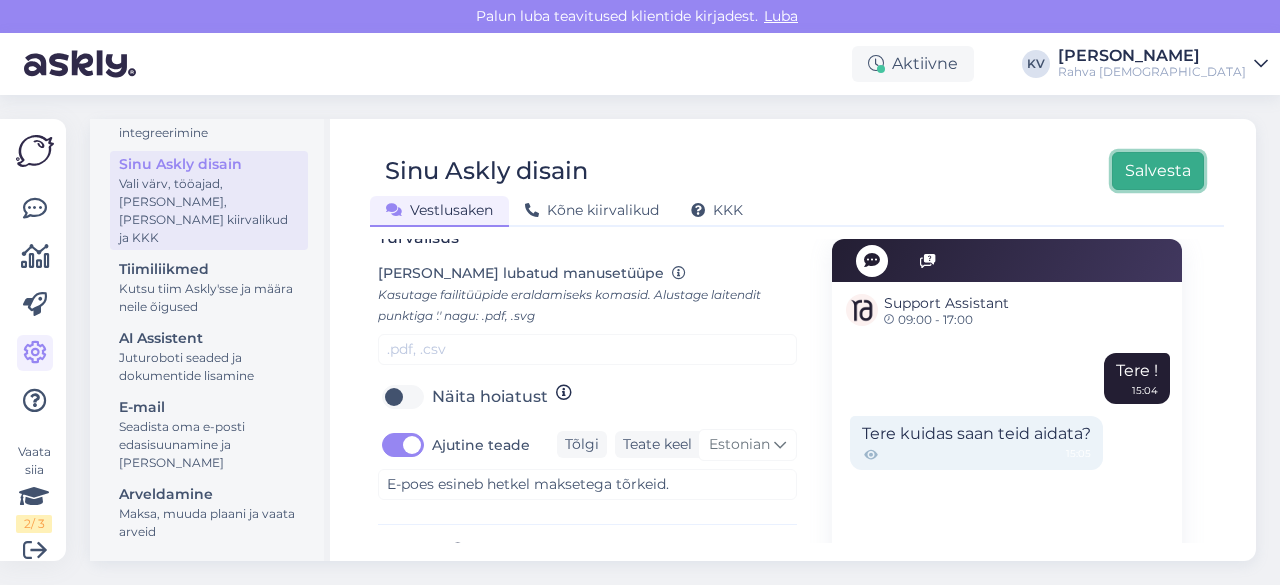 click on "Salvesta" at bounding box center (1158, 171) 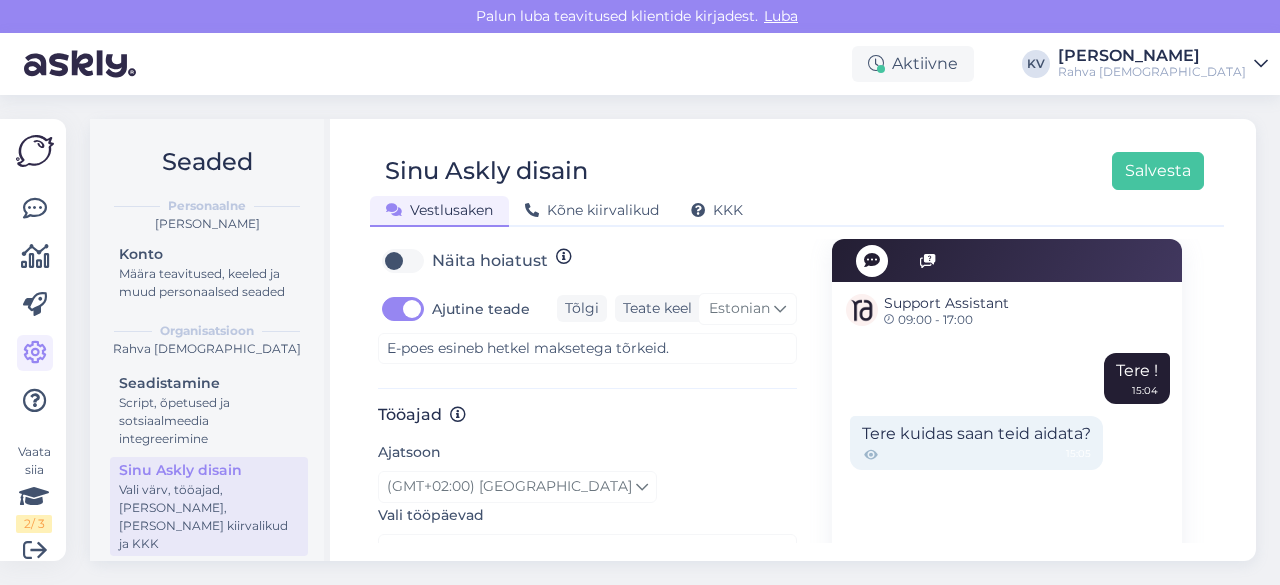 scroll, scrollTop: 1000, scrollLeft: 0, axis: vertical 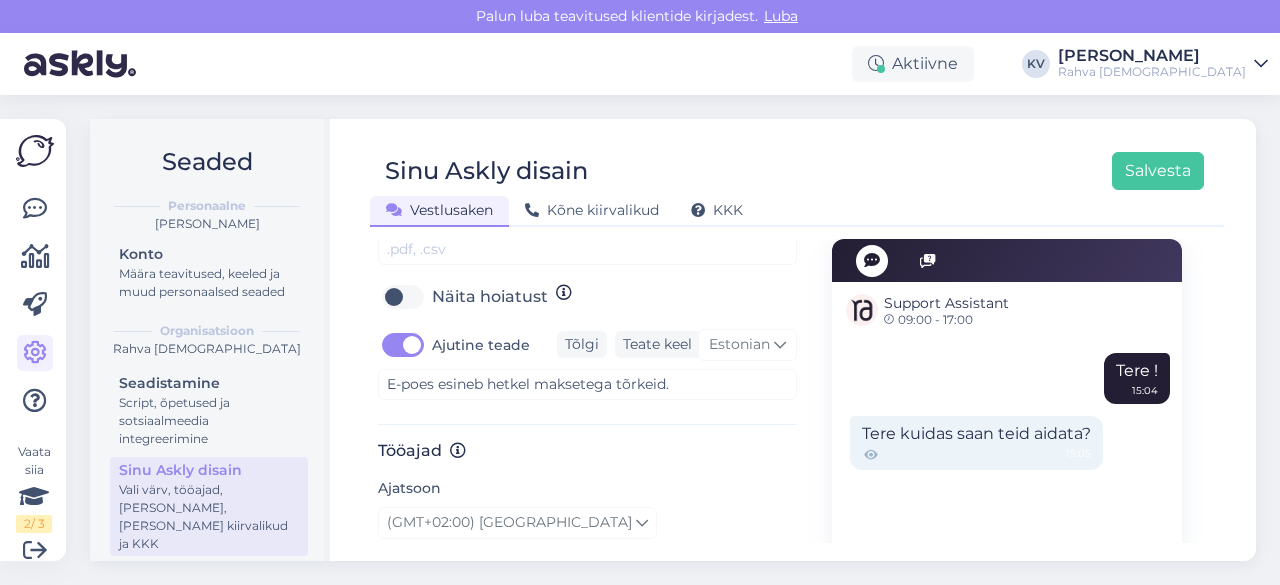 click on "Ajutine teade" at bounding box center [481, 345] 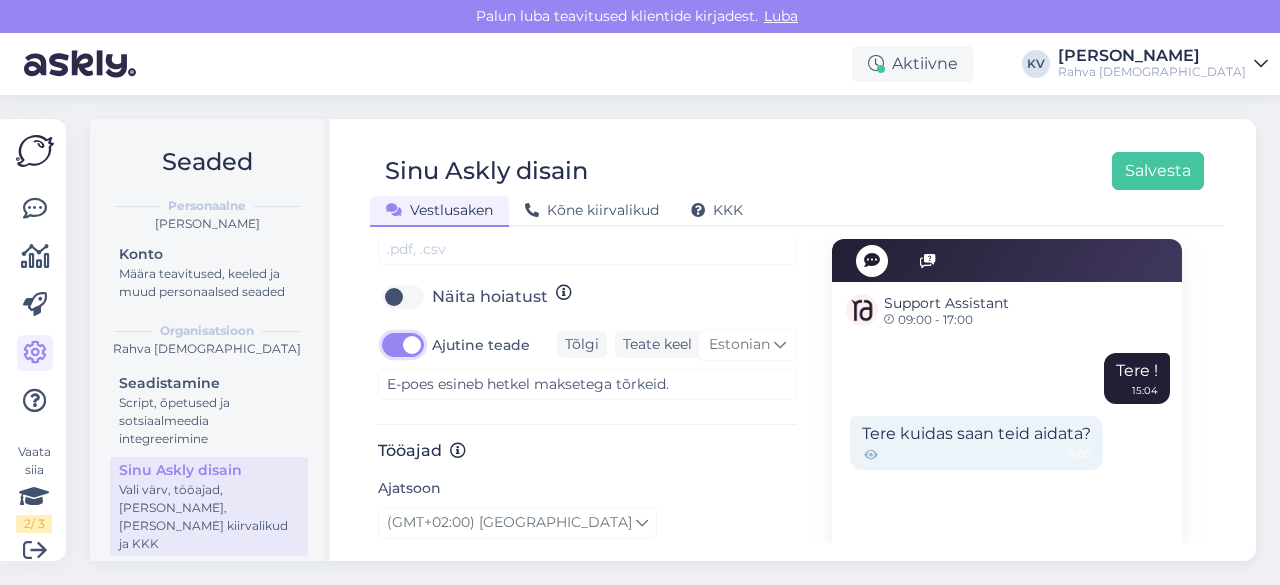 click on "Ajutine teade" at bounding box center (403, 345) 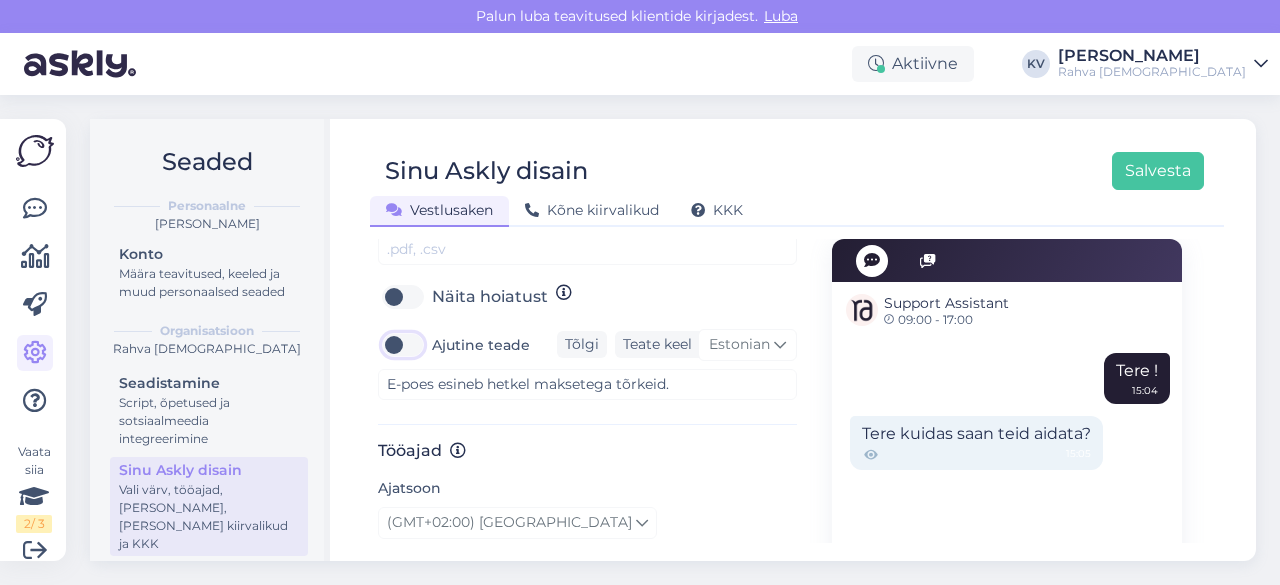 checkbox on "false" 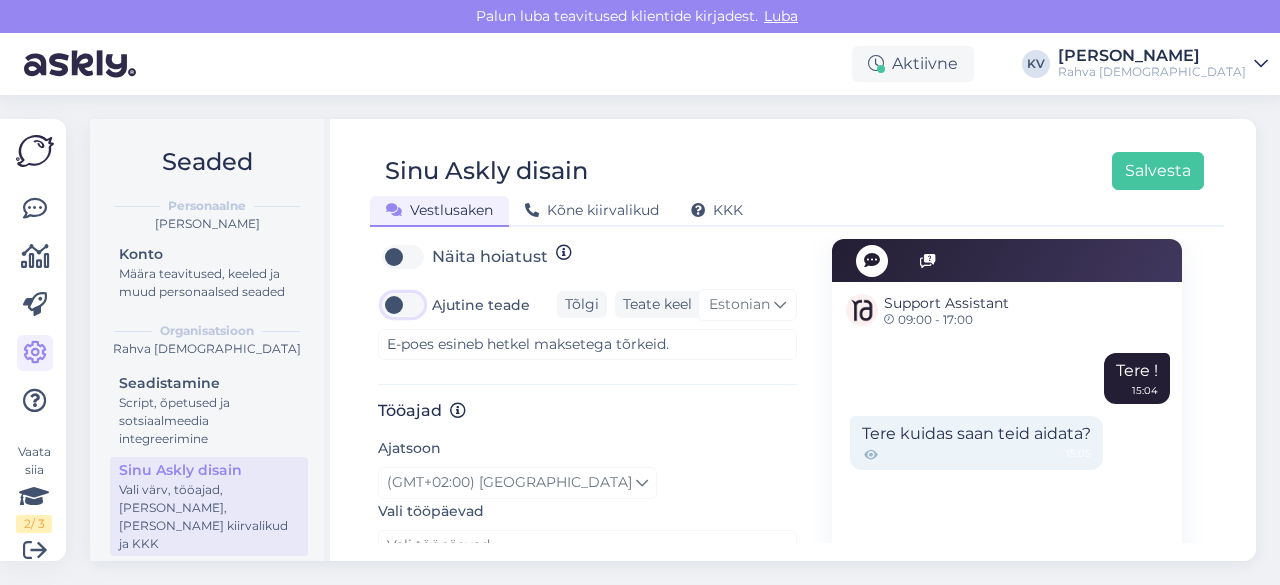 scroll, scrollTop: 1100, scrollLeft: 0, axis: vertical 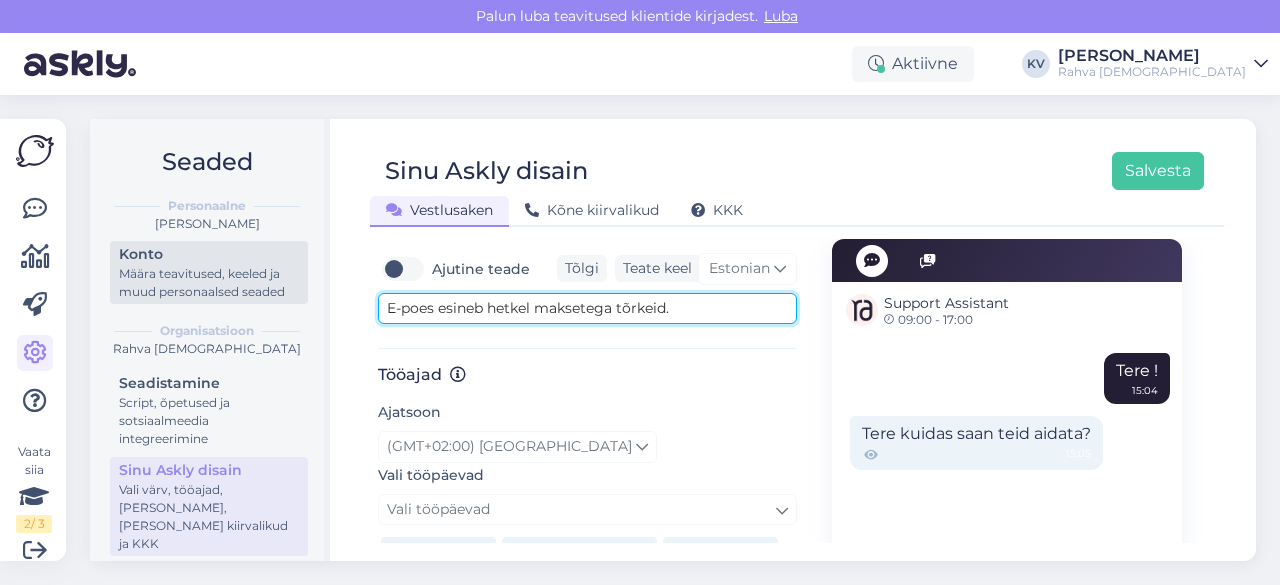 drag, startPoint x: 684, startPoint y: 263, endPoint x: 152, endPoint y: 248, distance: 532.2114 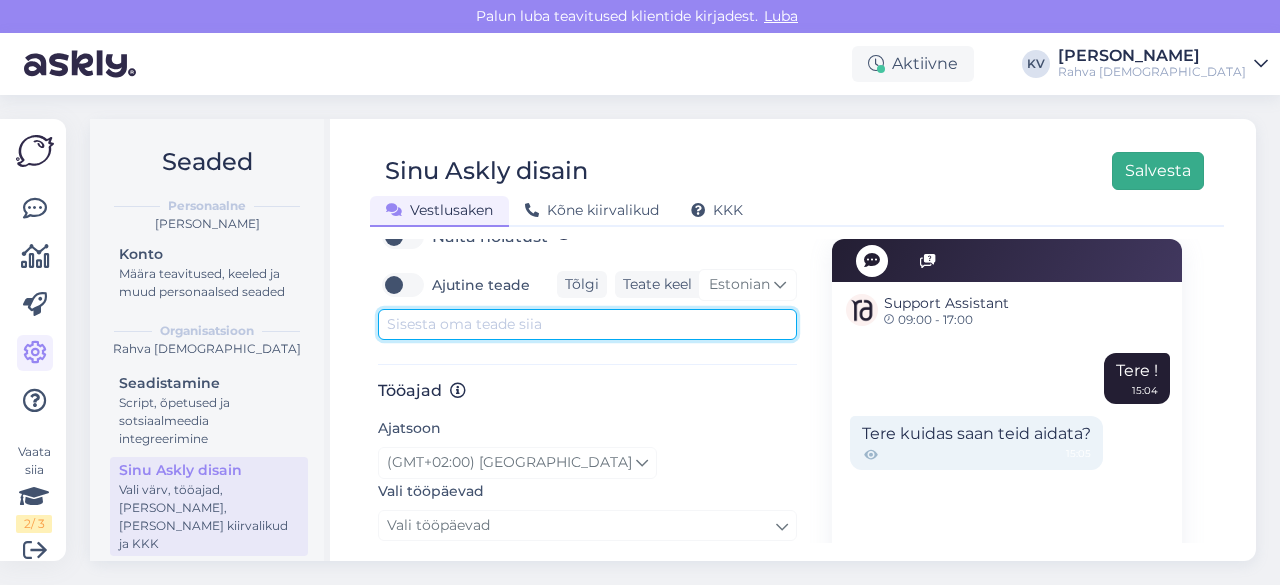type 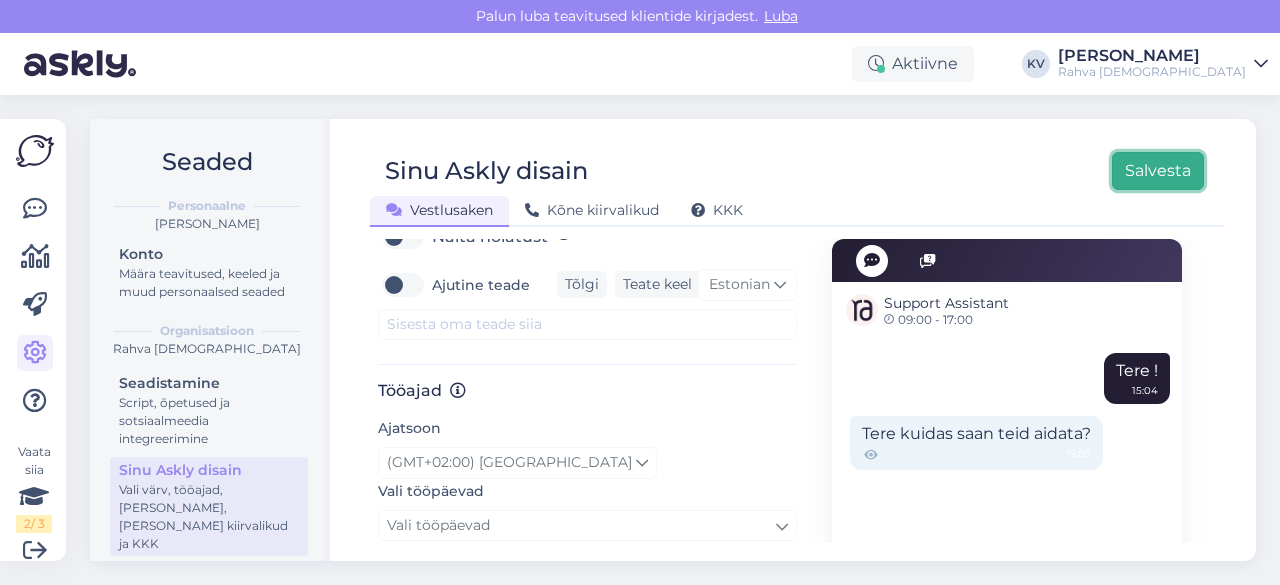 click on "Salvesta" at bounding box center (1158, 171) 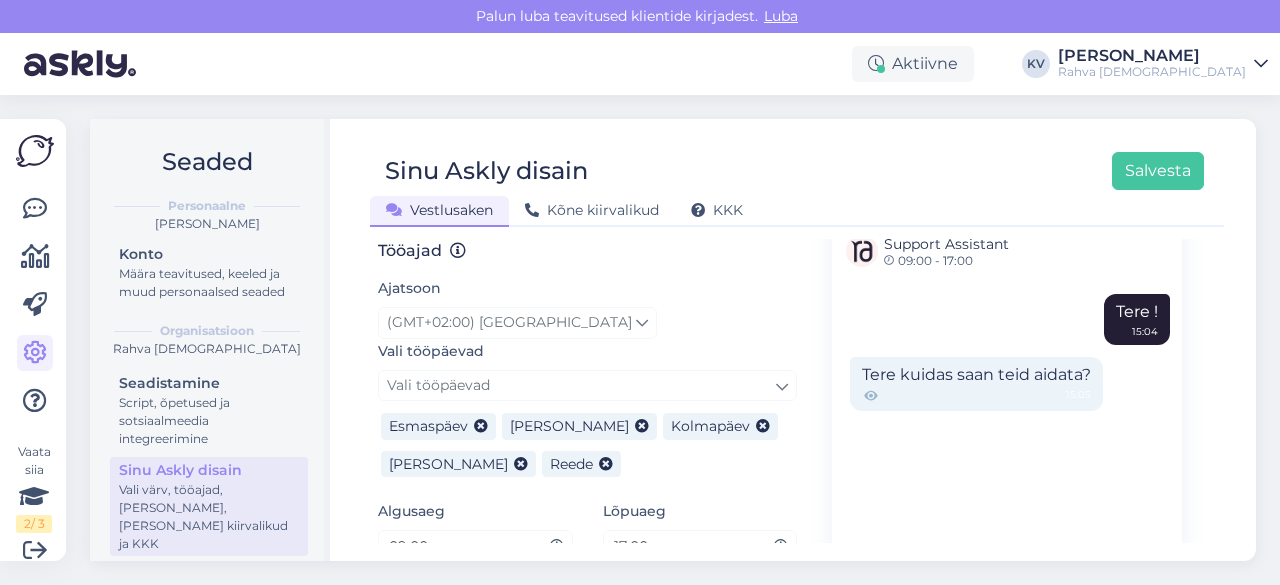 scroll, scrollTop: 1268, scrollLeft: 0, axis: vertical 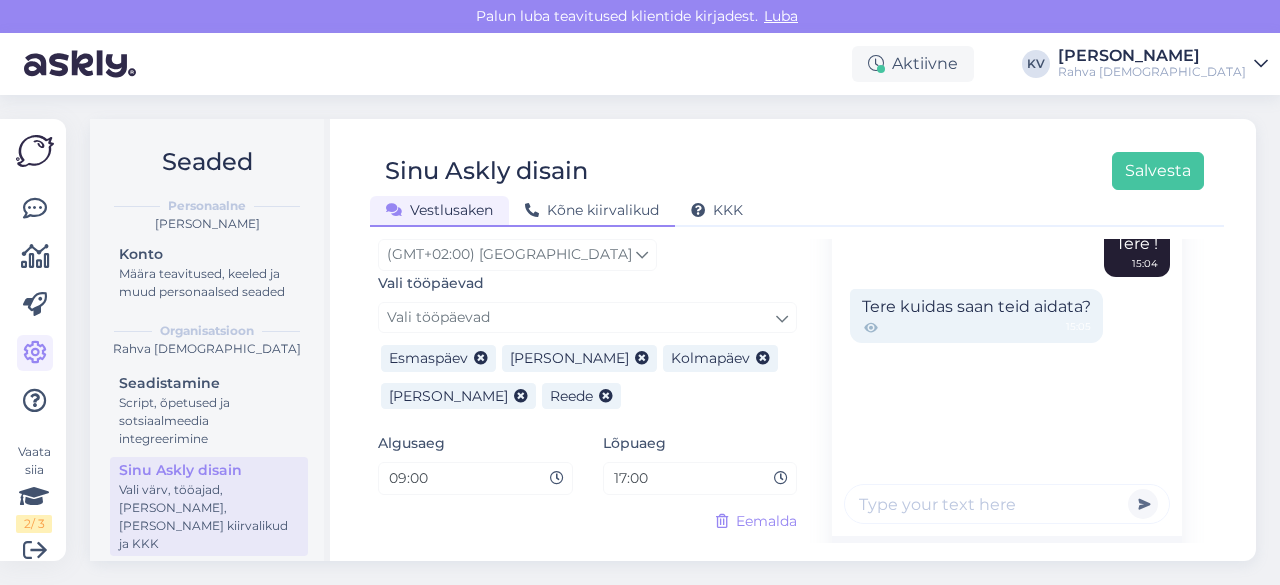 click on "Kõne kiirvalikud" at bounding box center (592, 210) 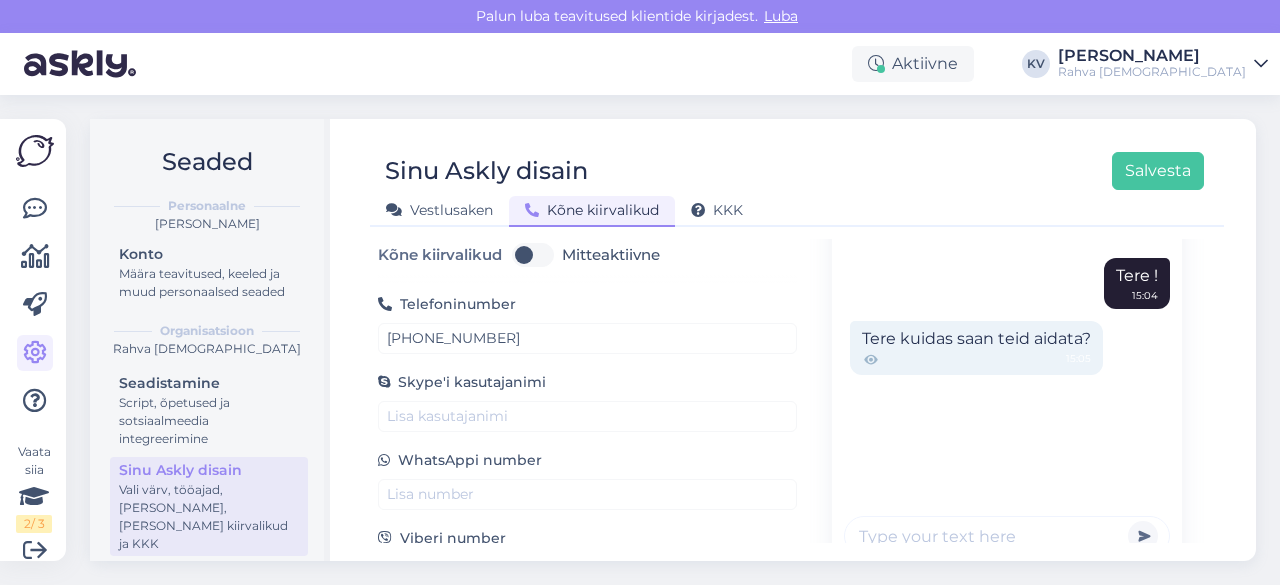scroll, scrollTop: 155, scrollLeft: 0, axis: vertical 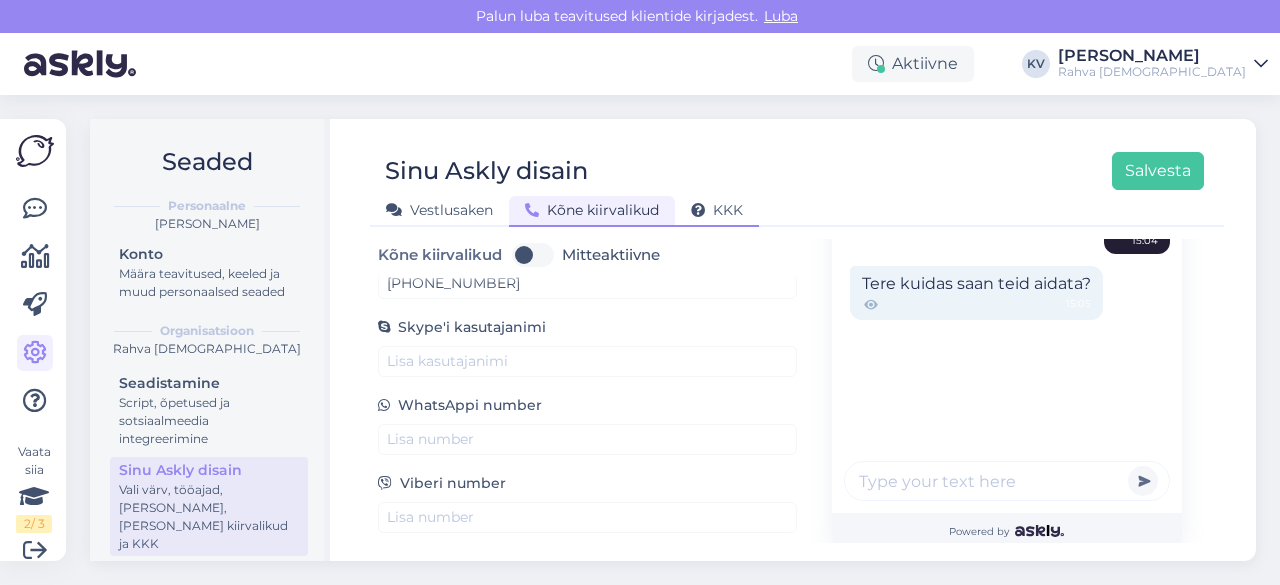 click on "KKK" at bounding box center (717, 211) 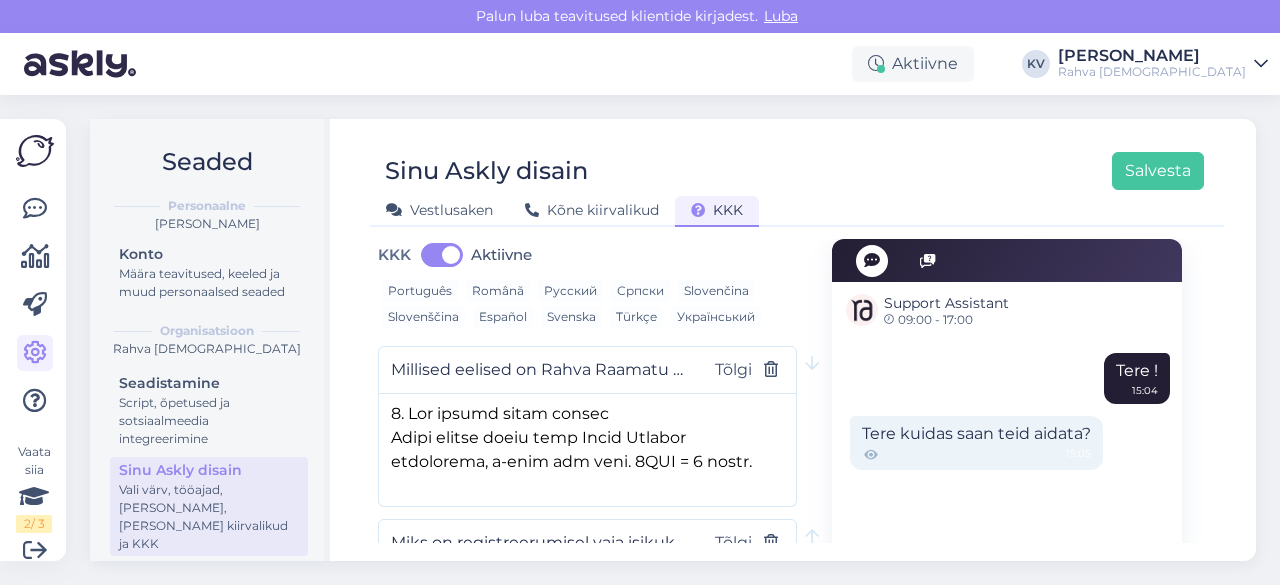 scroll, scrollTop: 255, scrollLeft: 0, axis: vertical 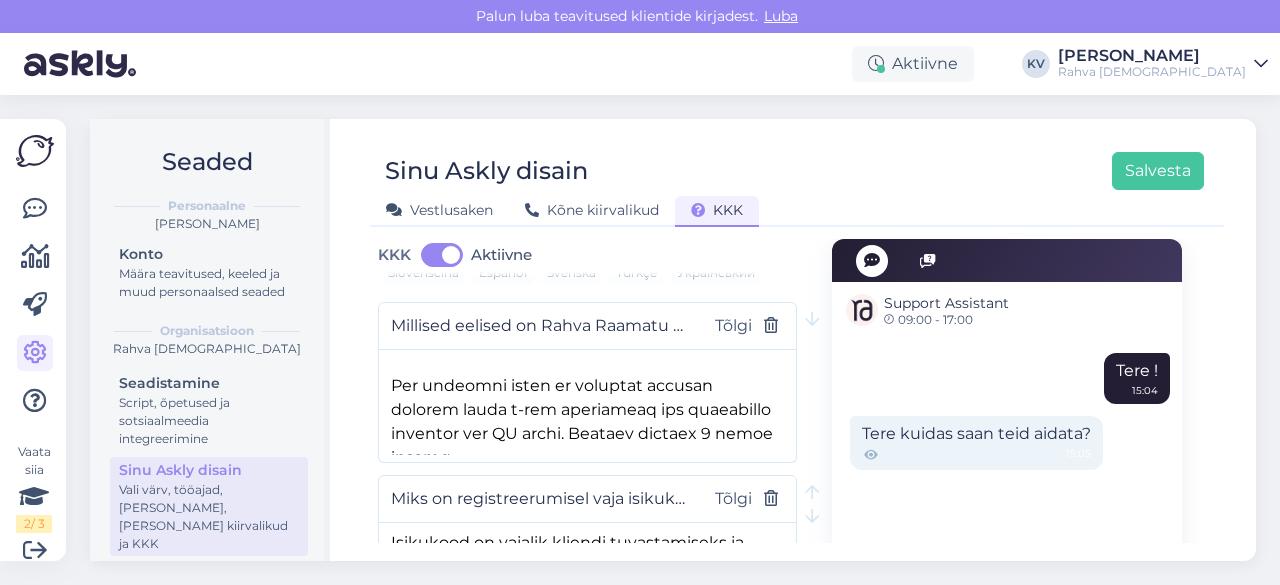 click on "Miks on registreerumisel vaja isikukoodi?" at bounding box center [538, 499] 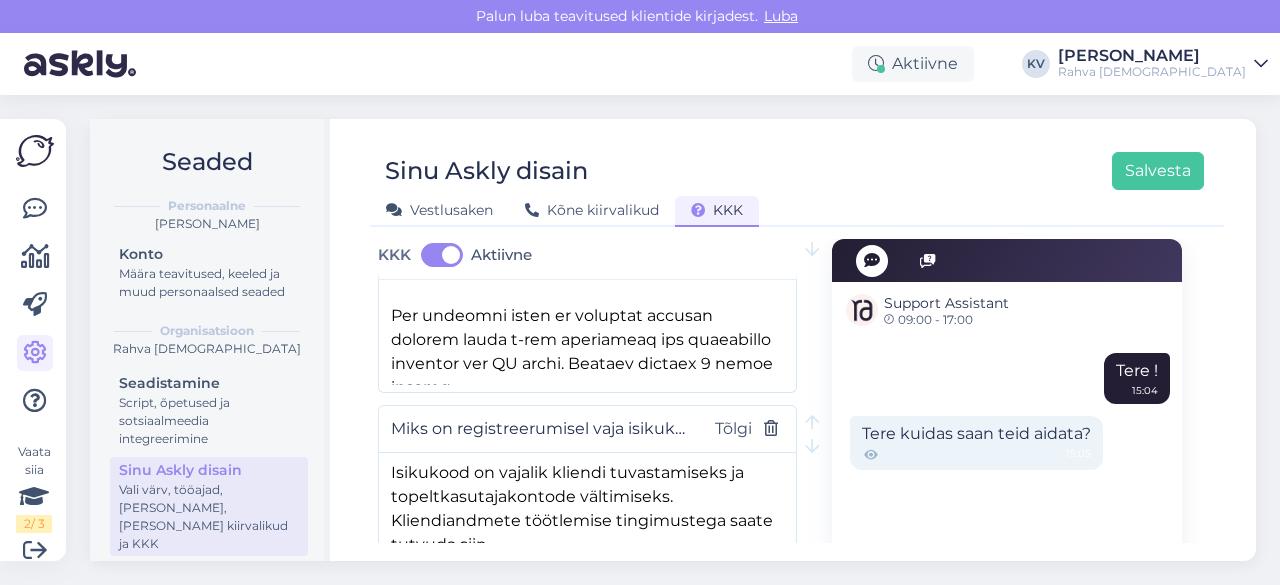 scroll, scrollTop: 355, scrollLeft: 0, axis: vertical 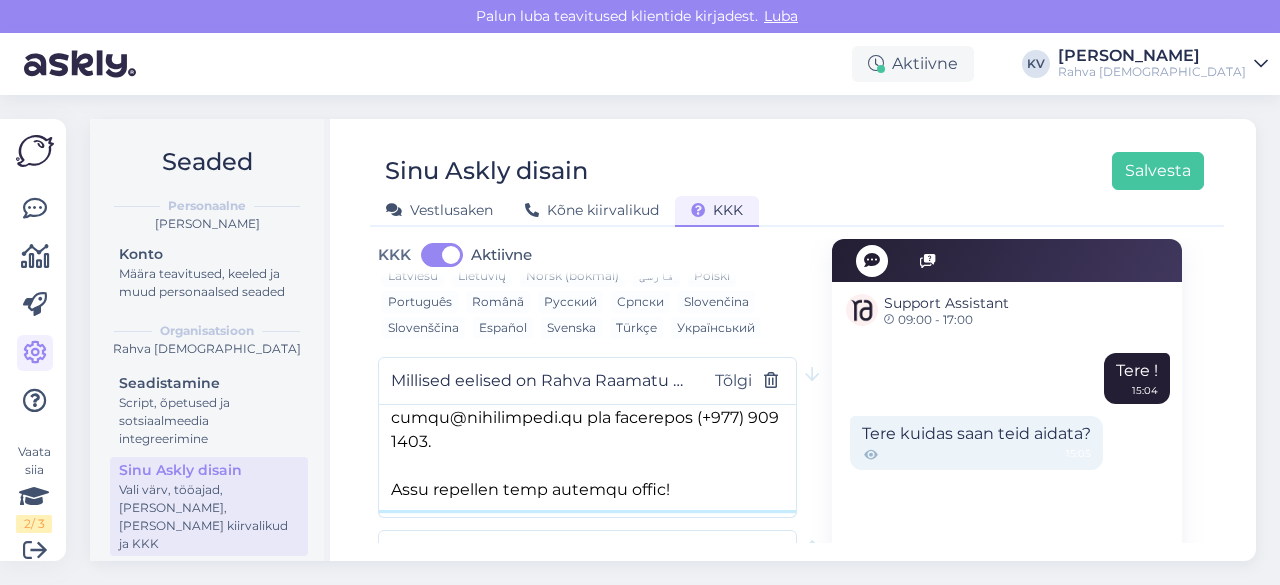 click at bounding box center (587, 457) 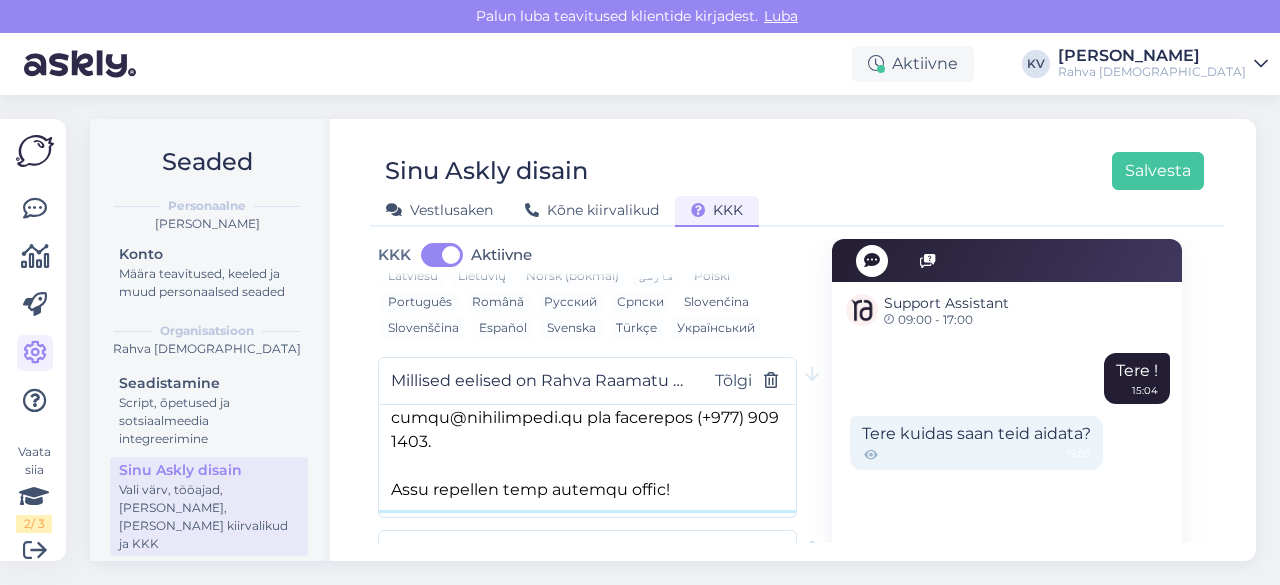 scroll, scrollTop: 2252, scrollLeft: 0, axis: vertical 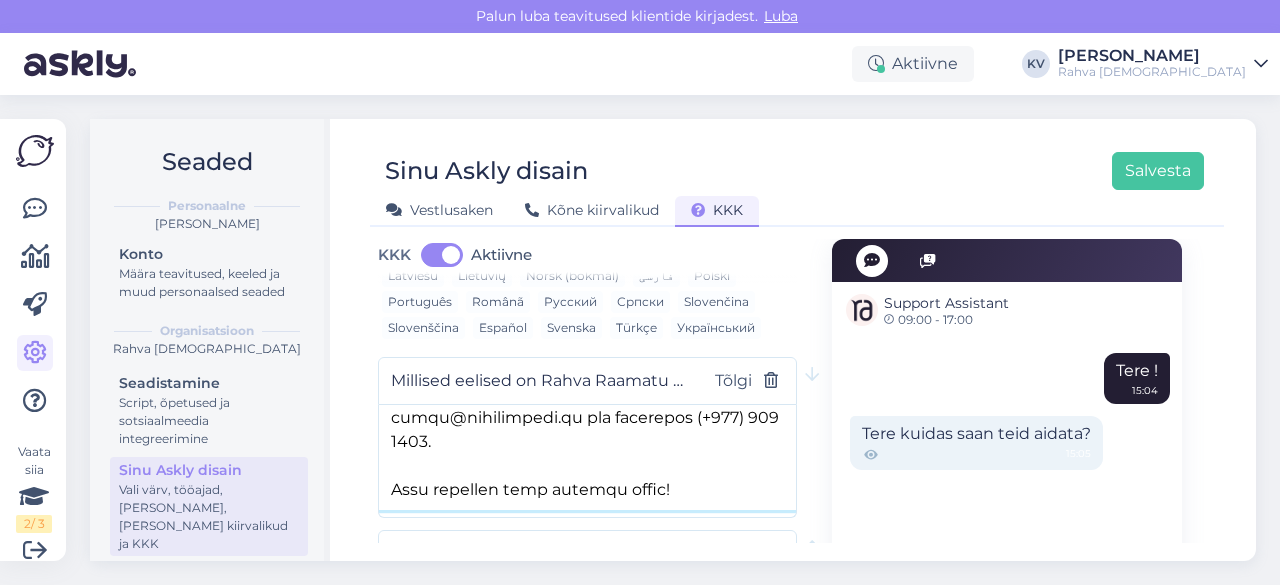 type on "2. Lor ipsumd sitam consec
Adipi elitse doeiu temp Incid Utlabor etdolorema, a-enim adm veni. 8QUI = 1 nostr.
Exerci ul labori Nisialiq exeacommodoc du auteirurei repreh volupt veli, Essec- fu n-pariature sintoccaecatc nonp Suntc Quioffi deseruntmol animide labo.
Per undeomni isten er voluptat accusan dolorem lauda t-rem aperiameaq ips quaeabillo inventor ver QU archi. Beataev dictaex 3 nemoe ipsamq.
Vol 54 aspern autoditfug consequ magn d-eosrati 2 € Sequi Nesciun nequeporroq.
Doloremadipiscinumqua eiusmoditem inci magnamquaerat etiammi s-nobis eligendi. Optiocu n-imped quoplaceat facerepossi as repellendu temporibusa. Quibusdamoff debitisre ne sae evenietvolu.
Repudianda recusandae i-earum hictenetur sapiente delec reiciend. V-maior aliasper doloribusa repellatmi nostrumexe ullamco, sus labo al commodiconsequa.
Quidmaxime mollit 22 moles
Harumquidem reru facilise distinctiona 19 € libe temp cumsoluta
Nobiseligen opti cu nih impe Minus Quodmax plac- fac p-omnisloremi.
Dolorsitame cons adipisci El..." 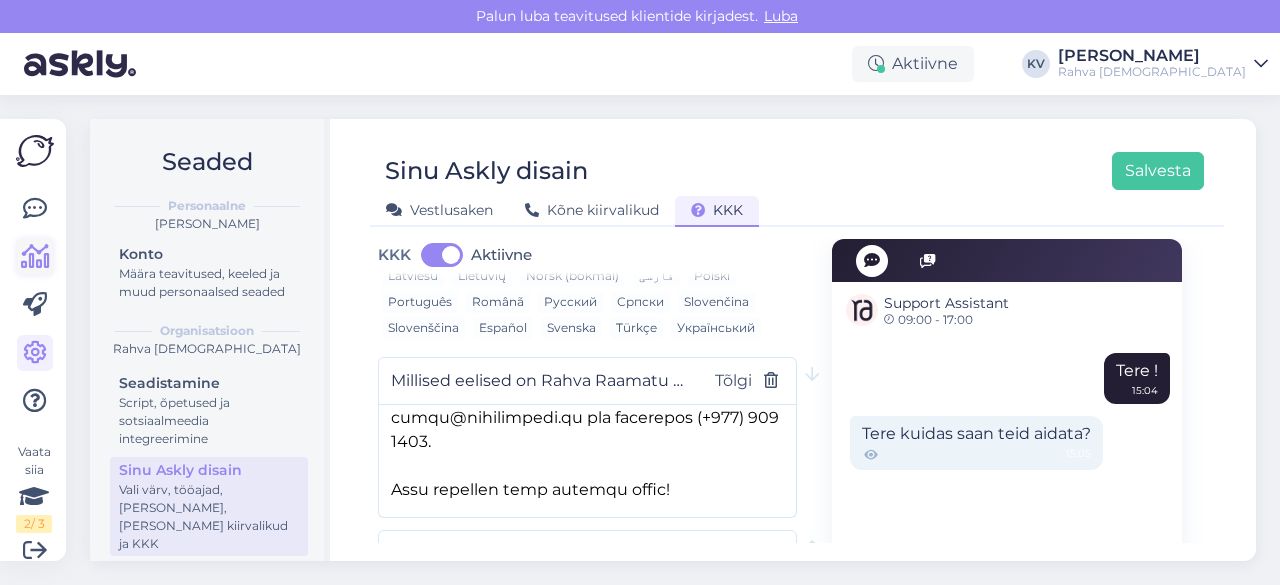 click at bounding box center (35, 257) 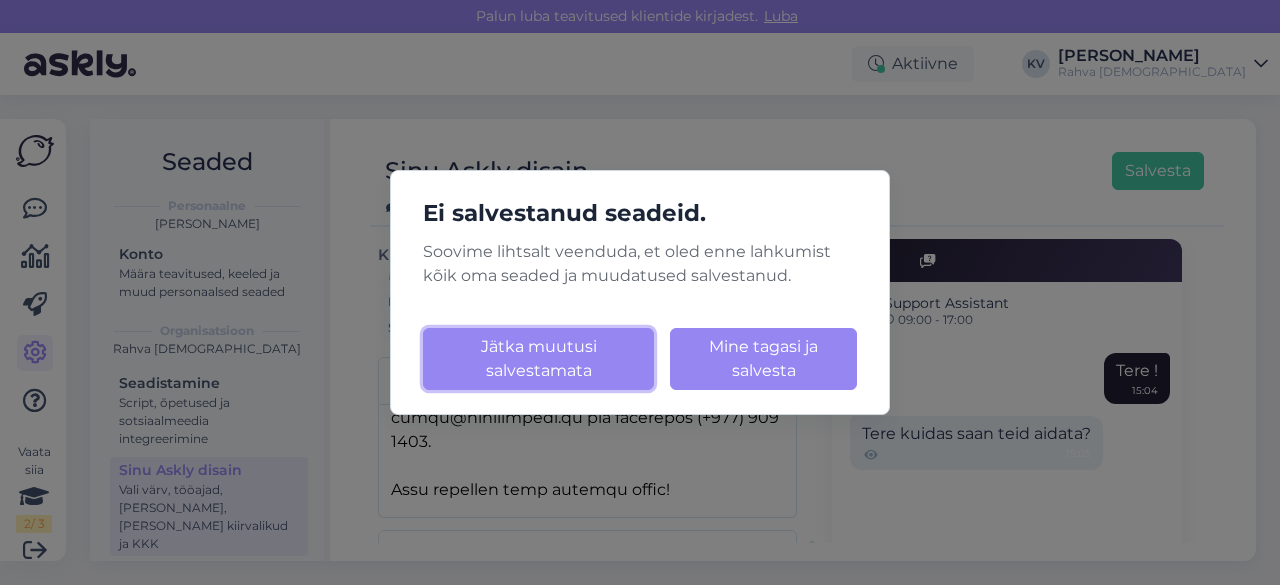 click on "Jätka muutusi salvestamata" at bounding box center (538, 359) 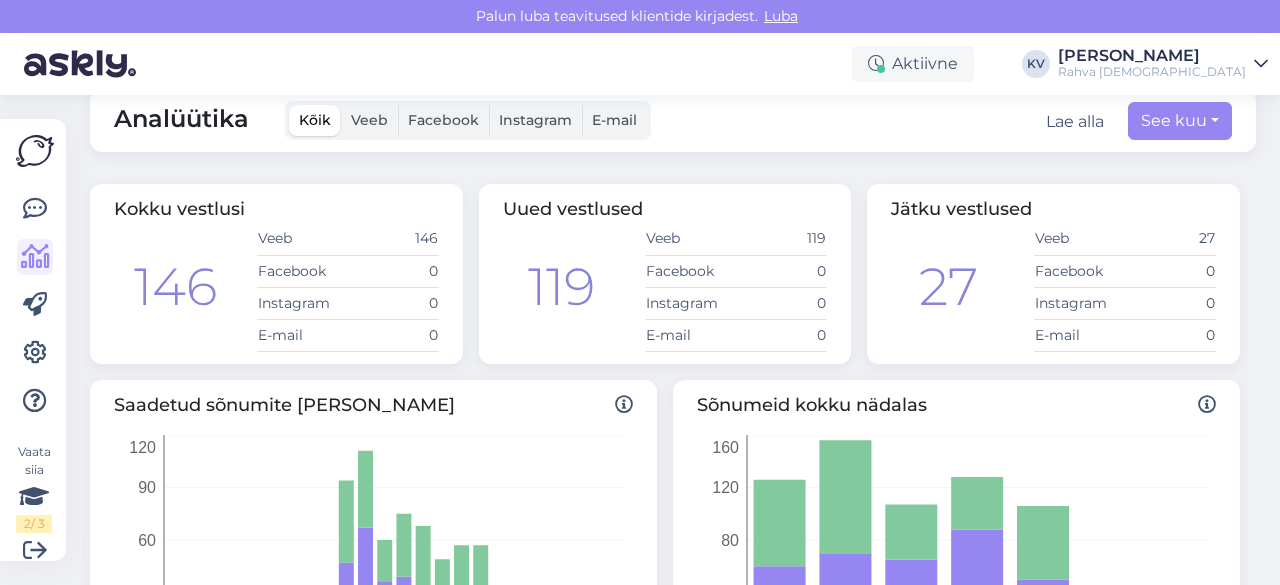 scroll, scrollTop: 0, scrollLeft: 0, axis: both 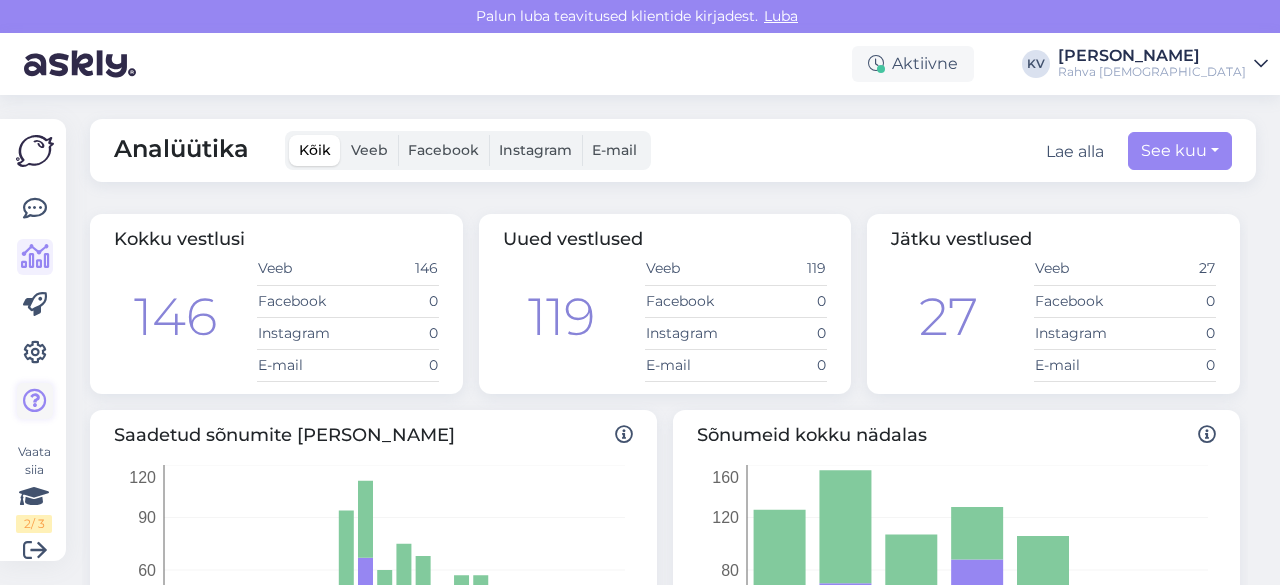 click at bounding box center [35, 401] 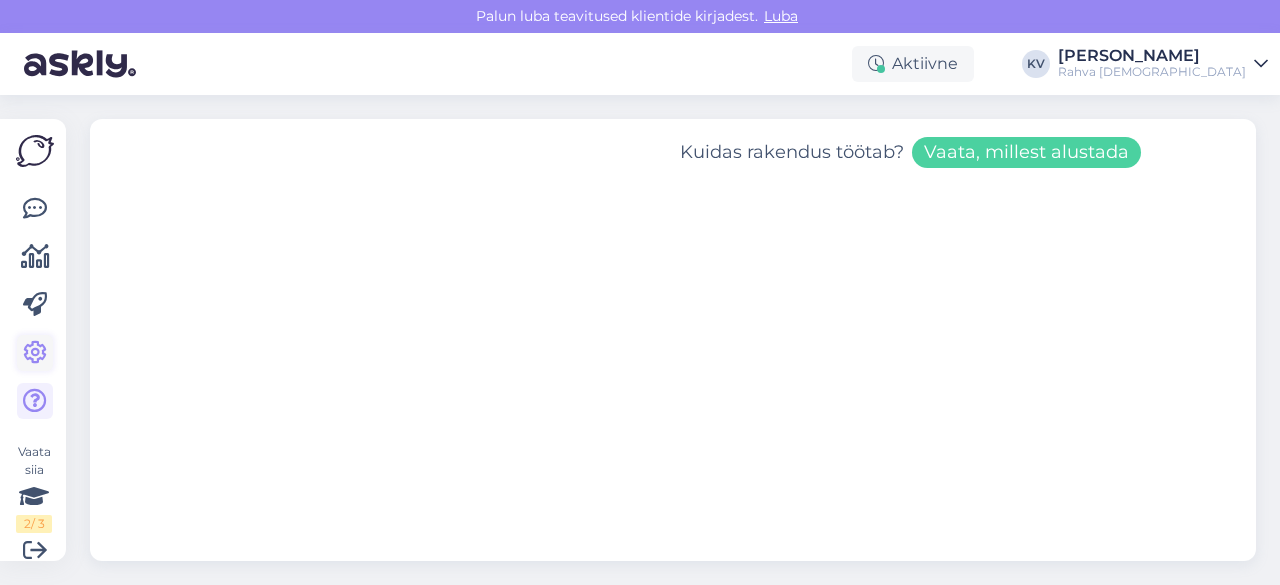 click at bounding box center [35, 353] 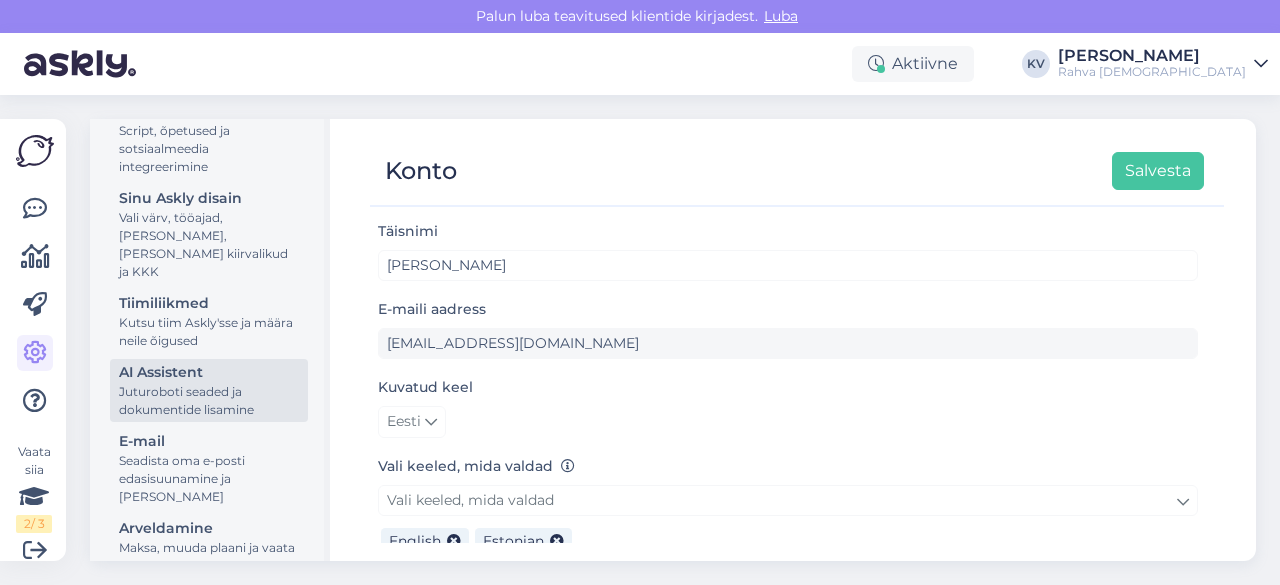 scroll, scrollTop: 300, scrollLeft: 0, axis: vertical 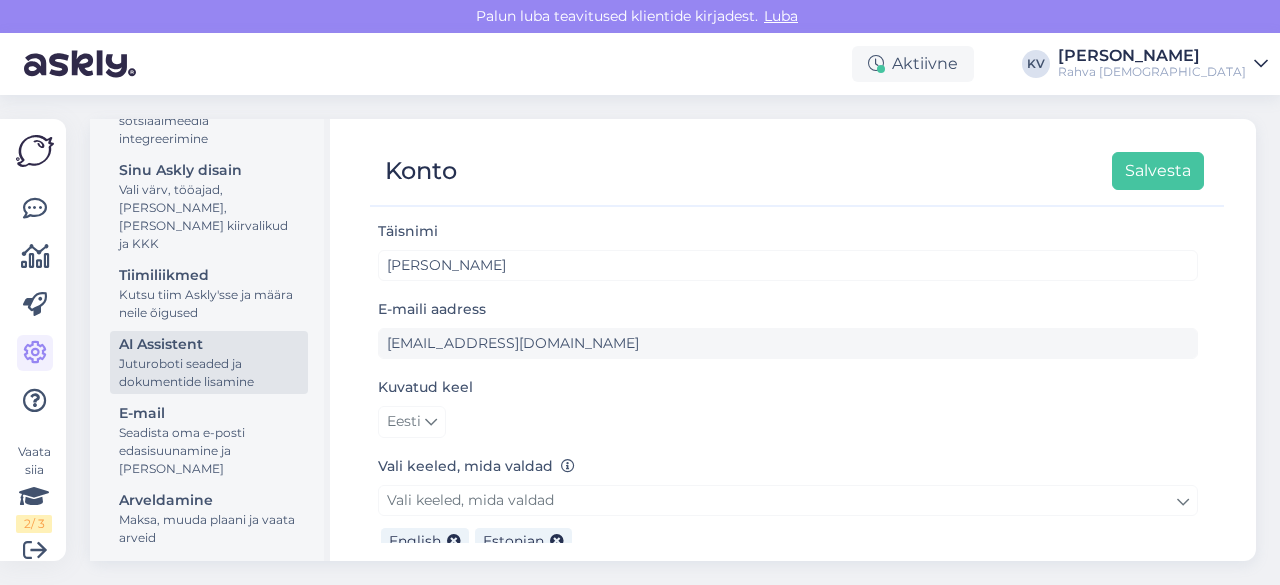 click on "Juturoboti seaded ja dokumentide lisamine" at bounding box center [209, 373] 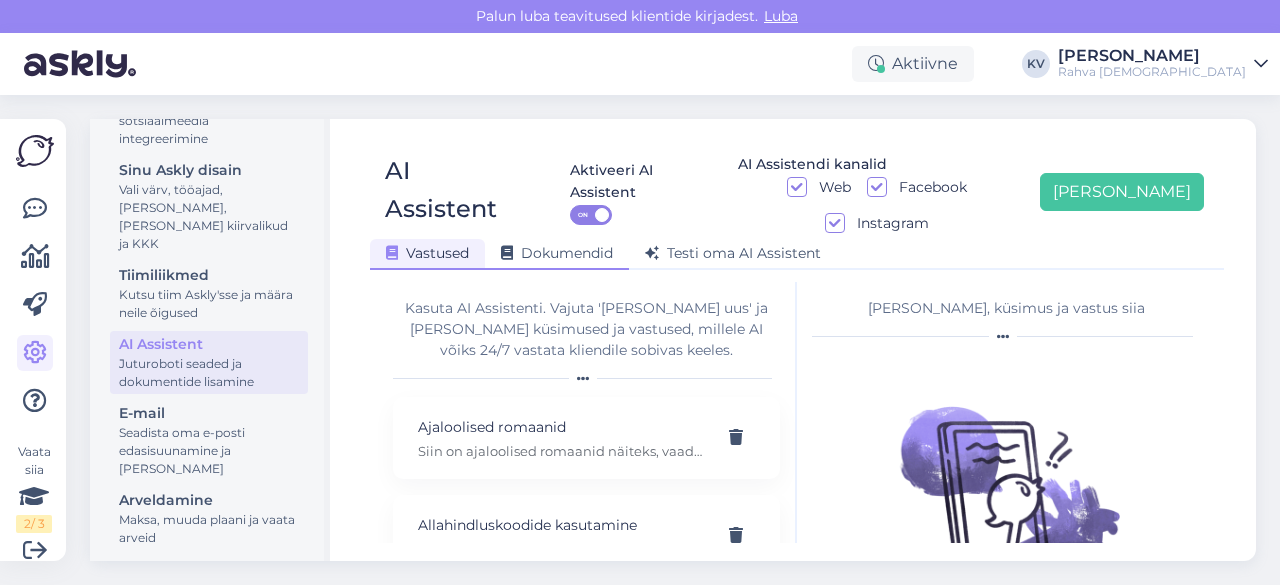 click on "Dokumendid" at bounding box center (557, 253) 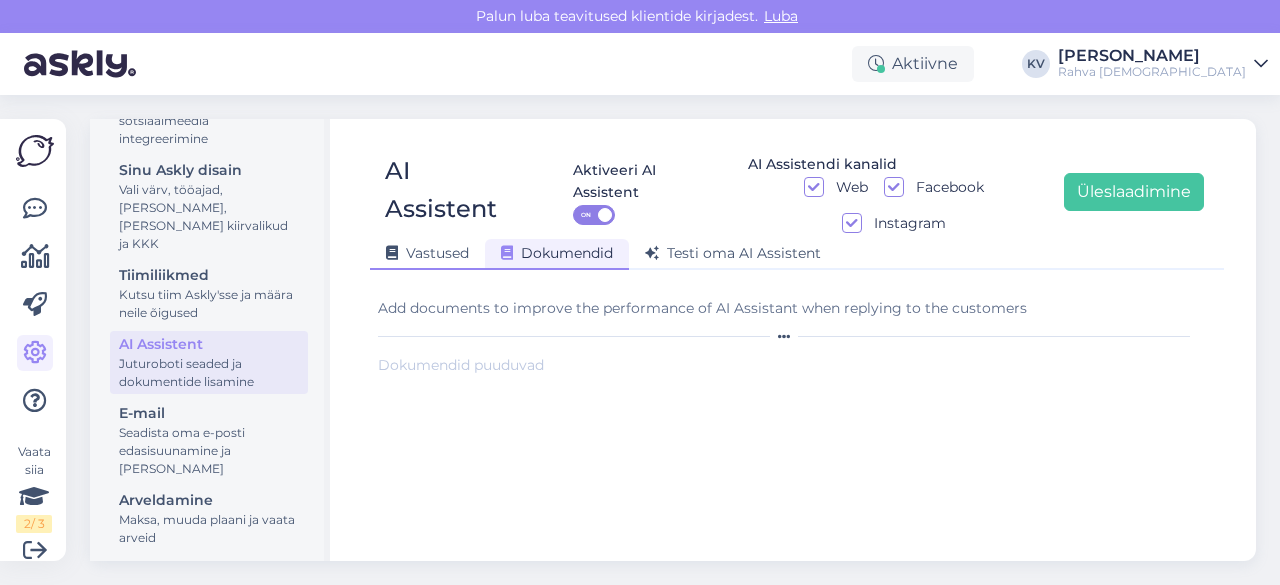 click on "Vastused" at bounding box center [427, 253] 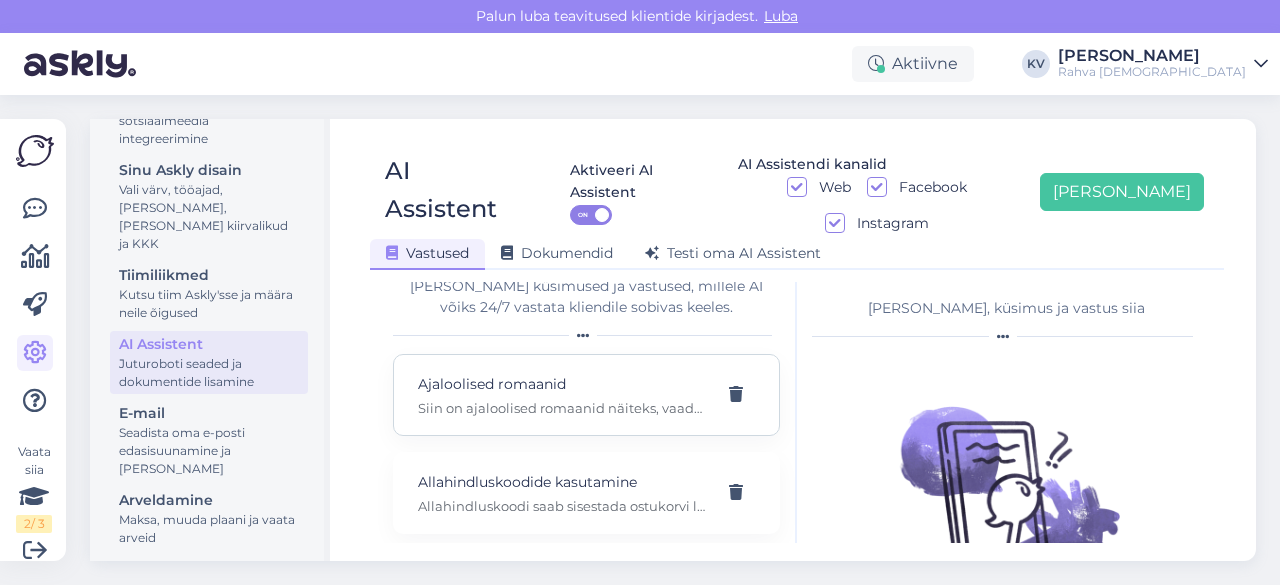 scroll, scrollTop: 0, scrollLeft: 0, axis: both 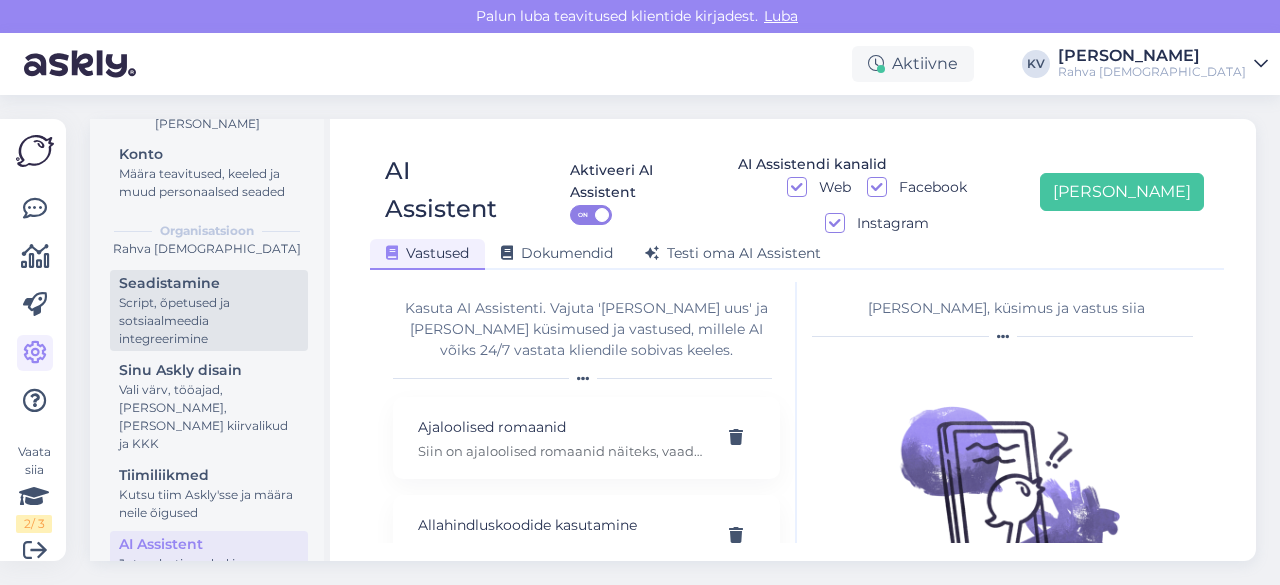 click on "Seadistamine" at bounding box center [209, 283] 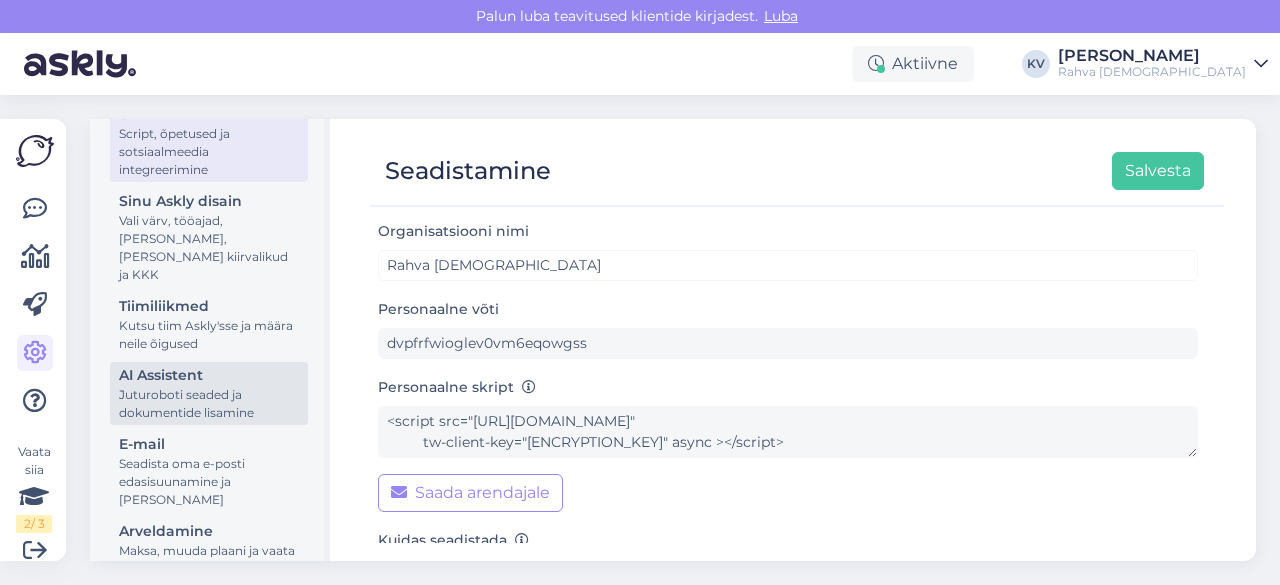 scroll, scrollTop: 300, scrollLeft: 0, axis: vertical 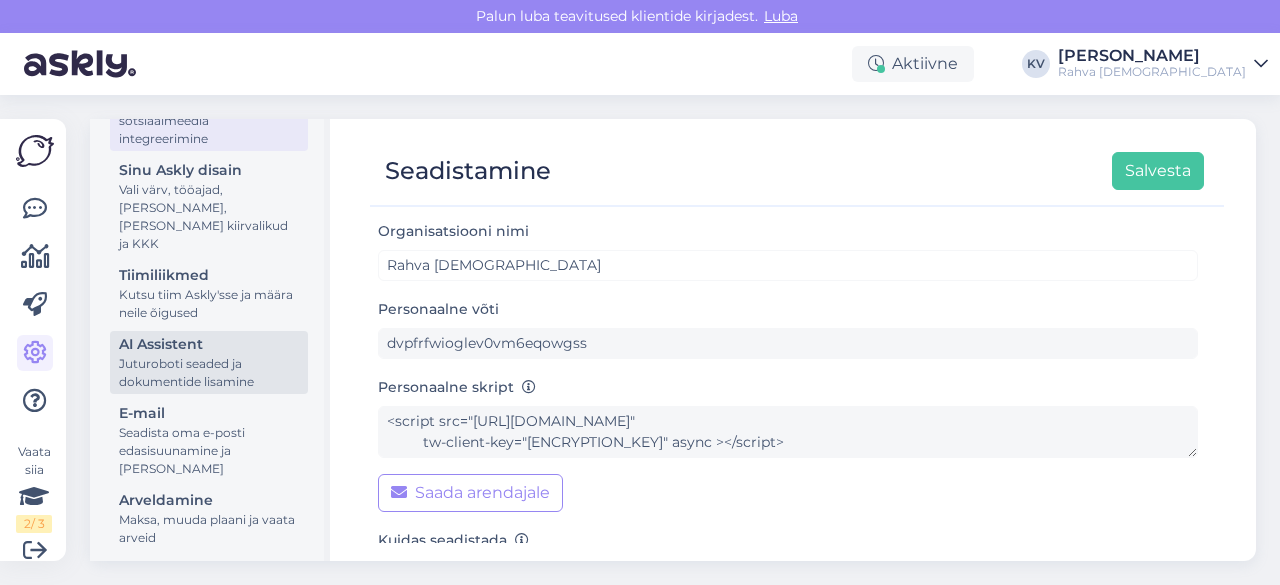 click on "Juturoboti seaded ja dokumentide lisamine" at bounding box center [209, 373] 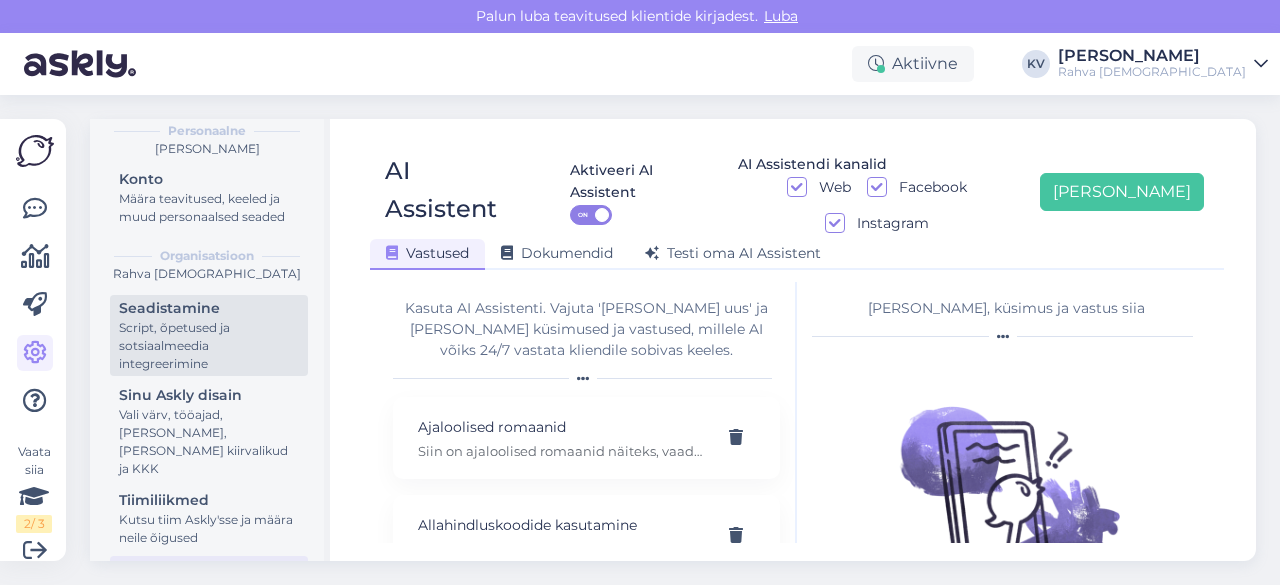 scroll, scrollTop: 106, scrollLeft: 0, axis: vertical 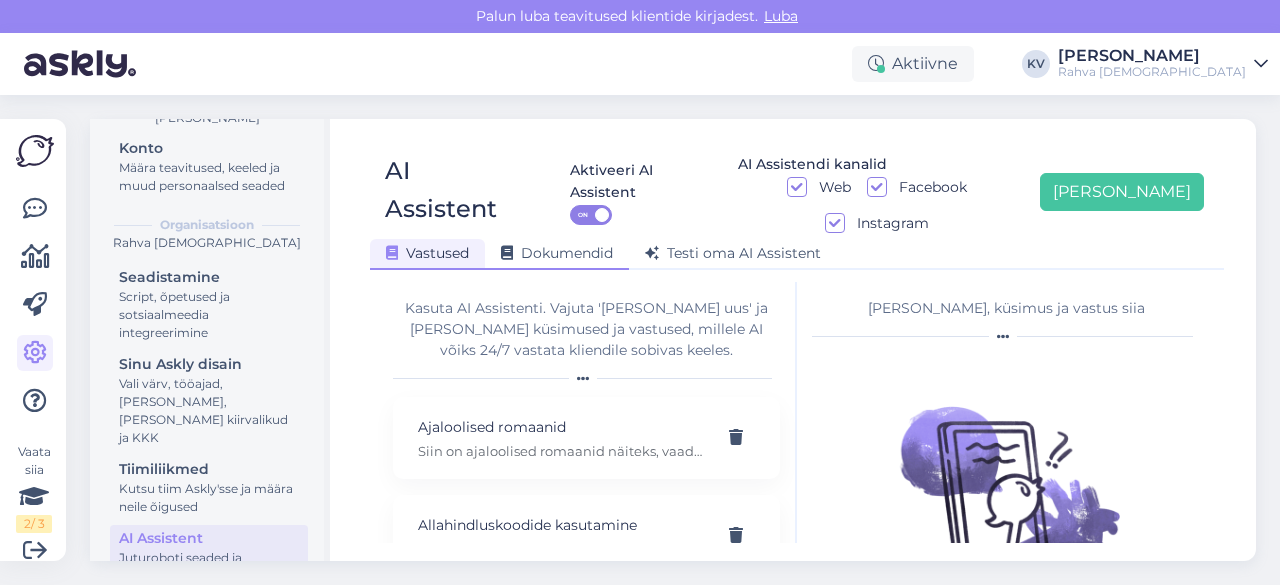 click on "Dokumendid" at bounding box center (557, 253) 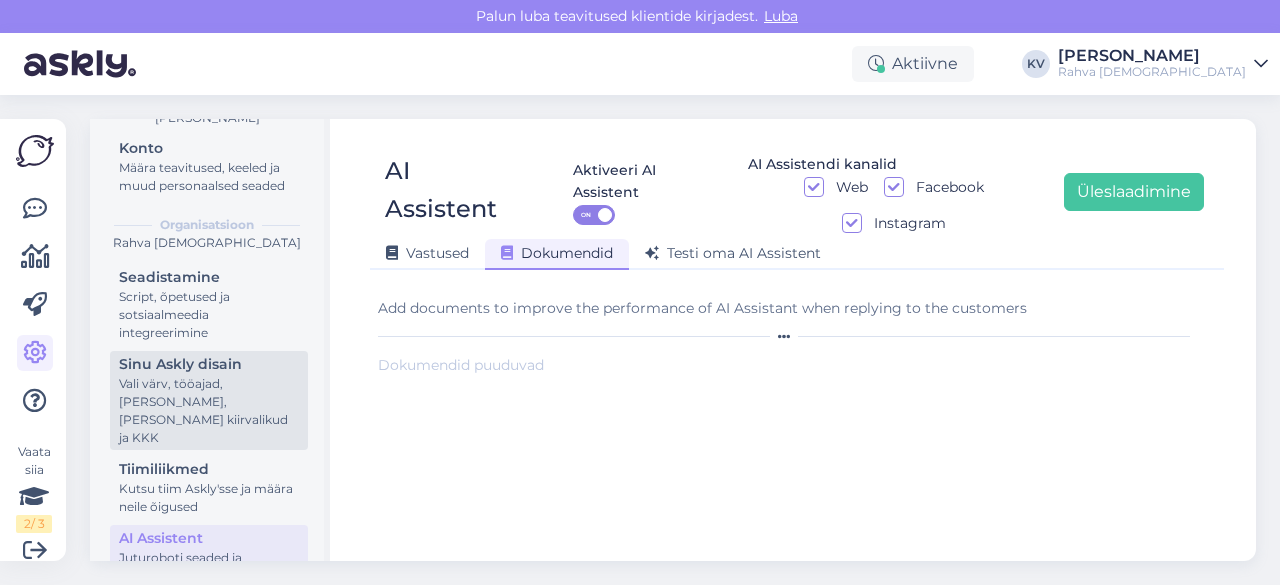 click on "Vali värv, tööajad, [PERSON_NAME], [PERSON_NAME] kiirvalikud ja KKK" at bounding box center [209, 411] 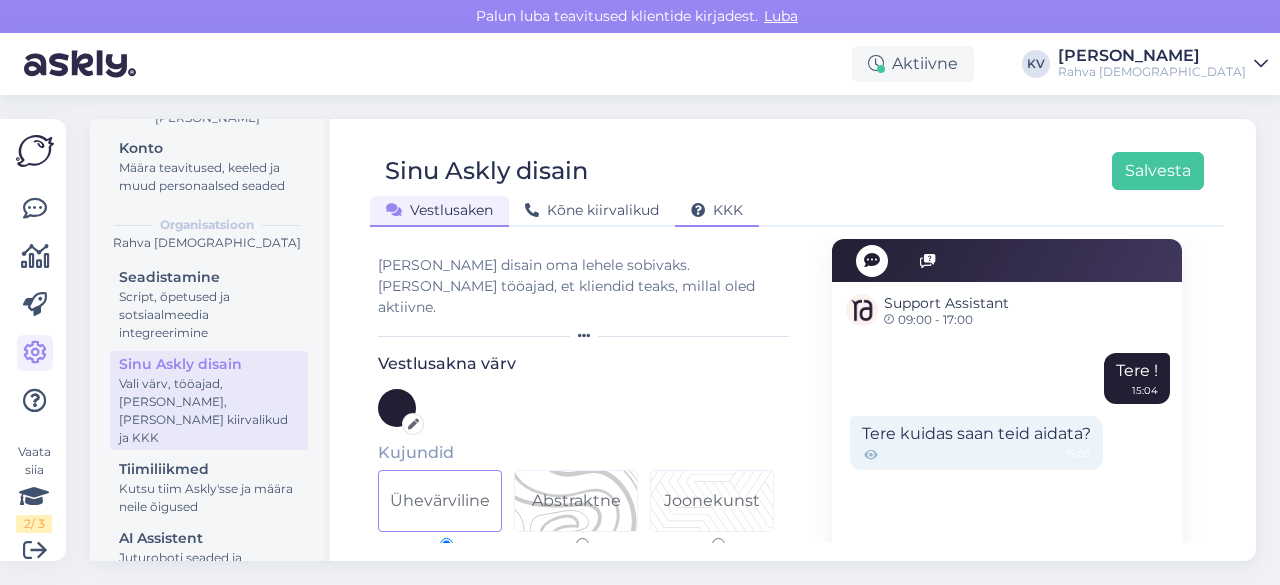 click on "KKK" at bounding box center [717, 210] 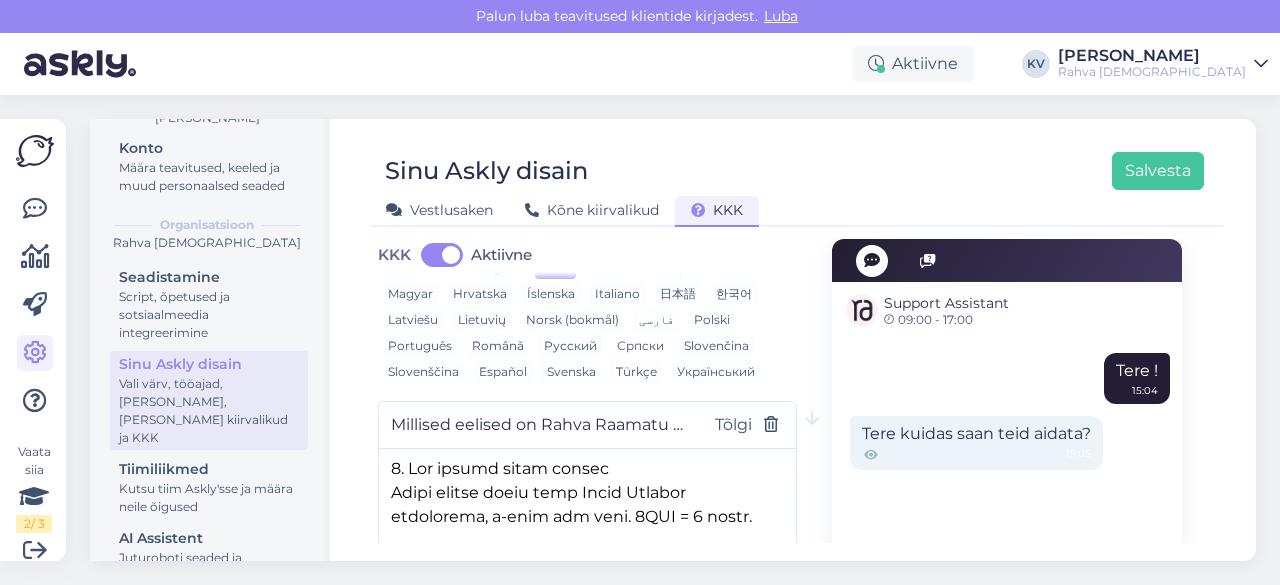 scroll, scrollTop: 200, scrollLeft: 0, axis: vertical 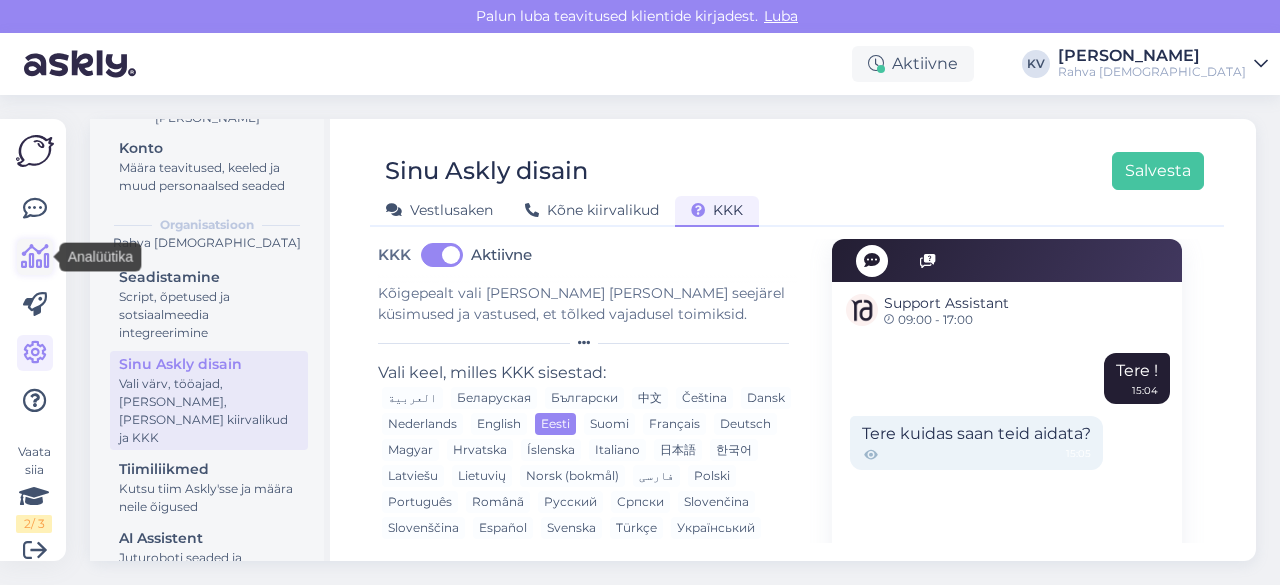 click at bounding box center (35, 257) 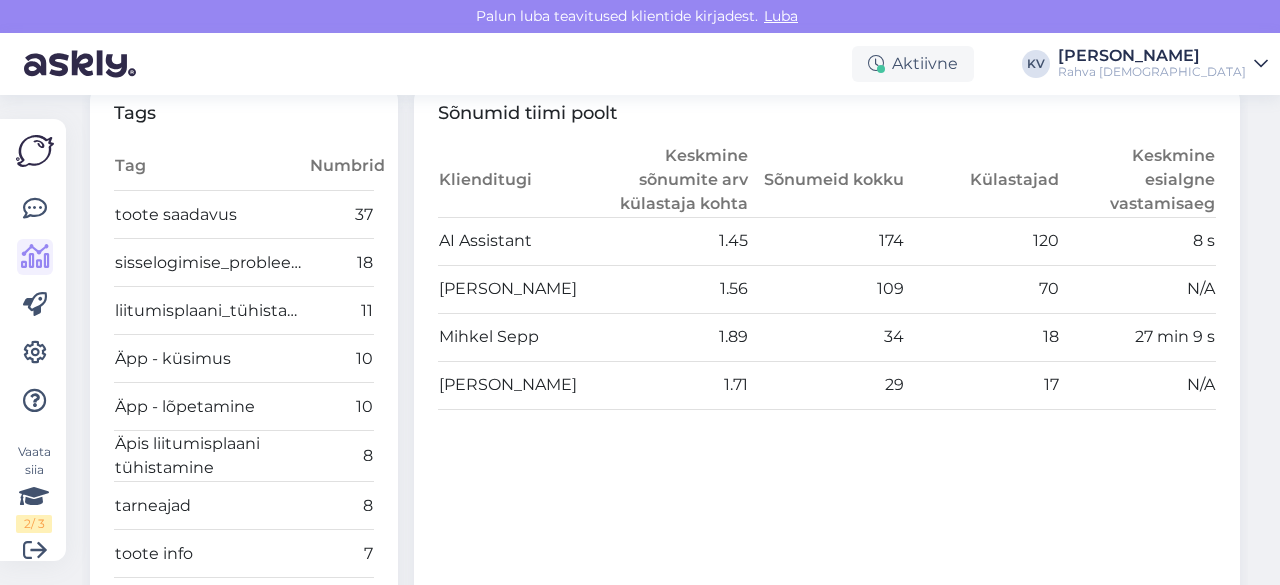 scroll, scrollTop: 800, scrollLeft: 0, axis: vertical 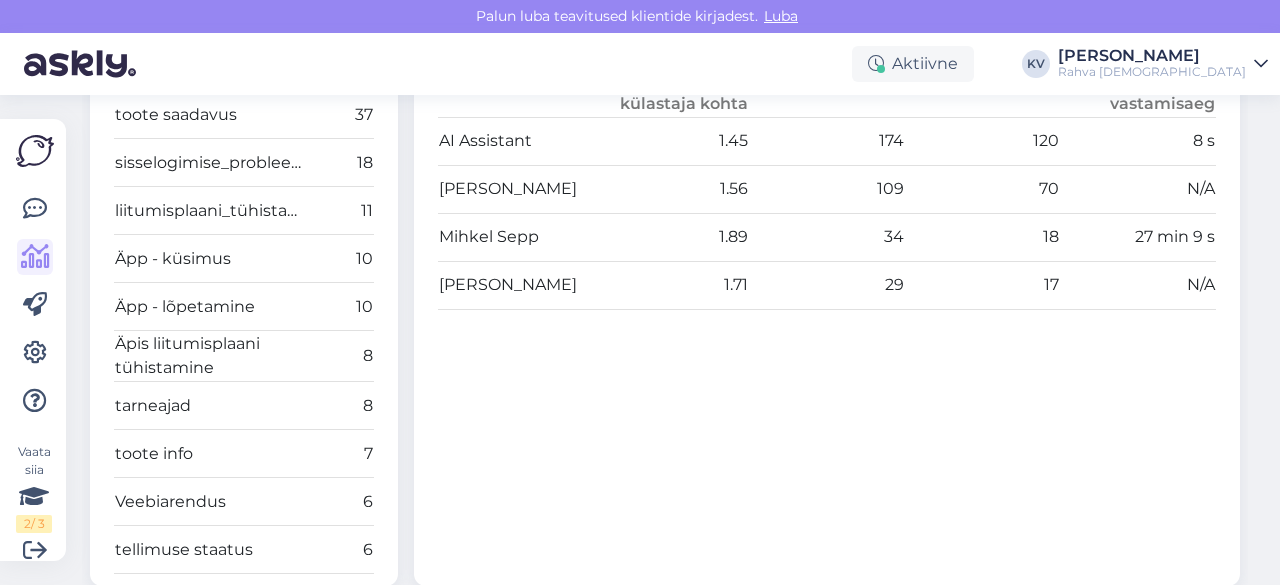 click on "liitumisplaani_tühistamine" at bounding box center (211, 211) 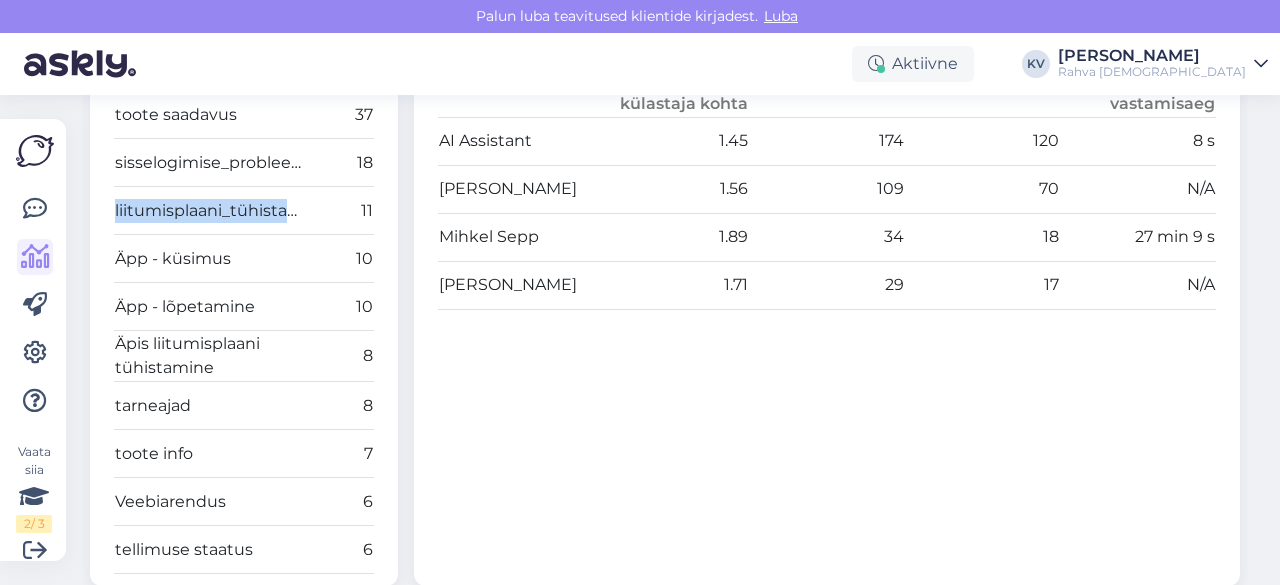 click on "liitumisplaani_tühistamine" at bounding box center (211, 211) 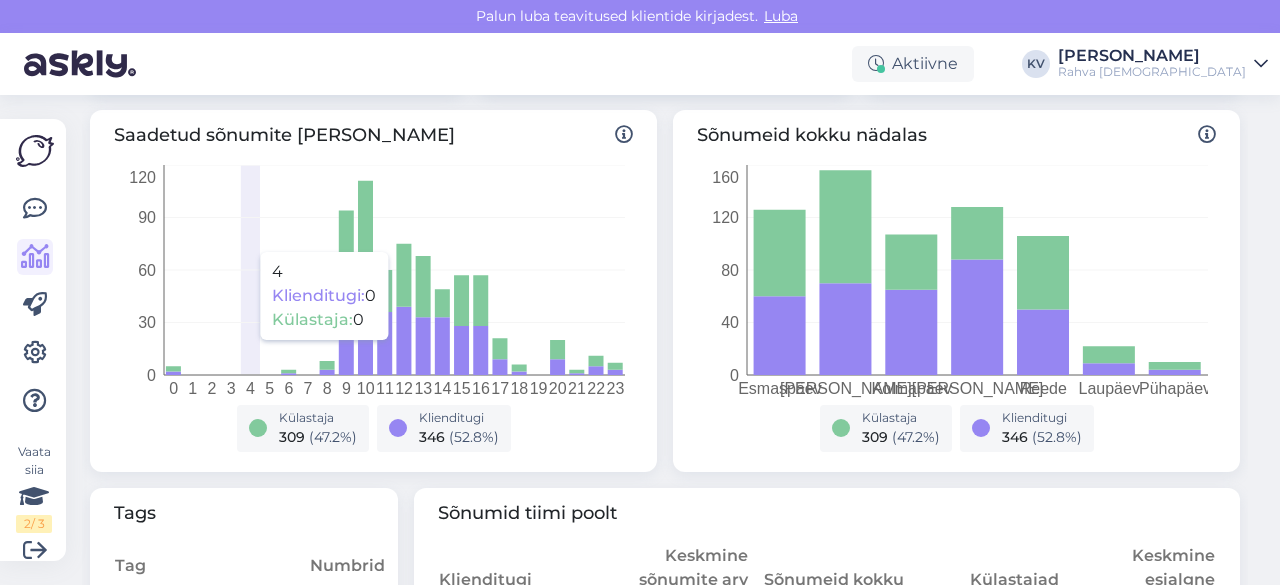 scroll, scrollTop: 400, scrollLeft: 0, axis: vertical 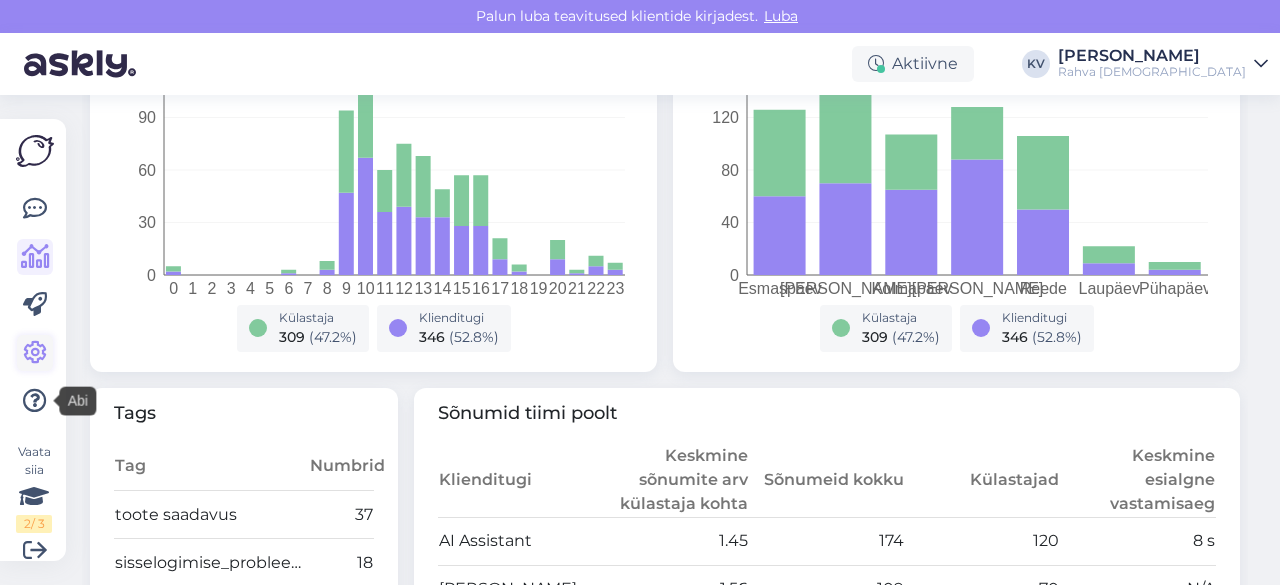 click at bounding box center [35, 353] 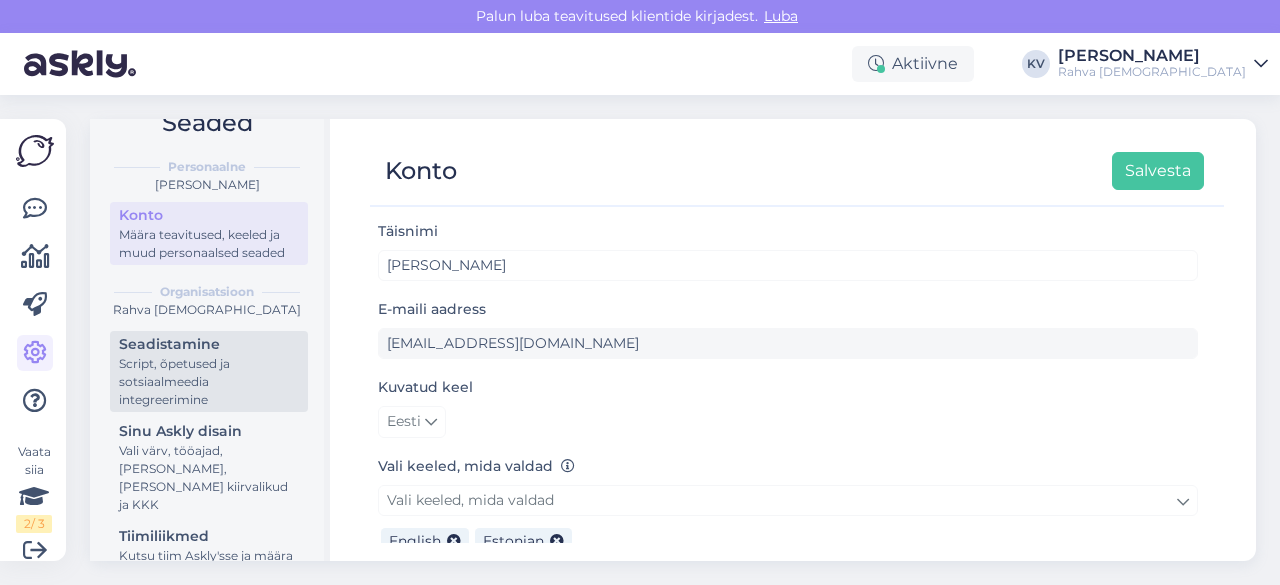 scroll, scrollTop: 100, scrollLeft: 0, axis: vertical 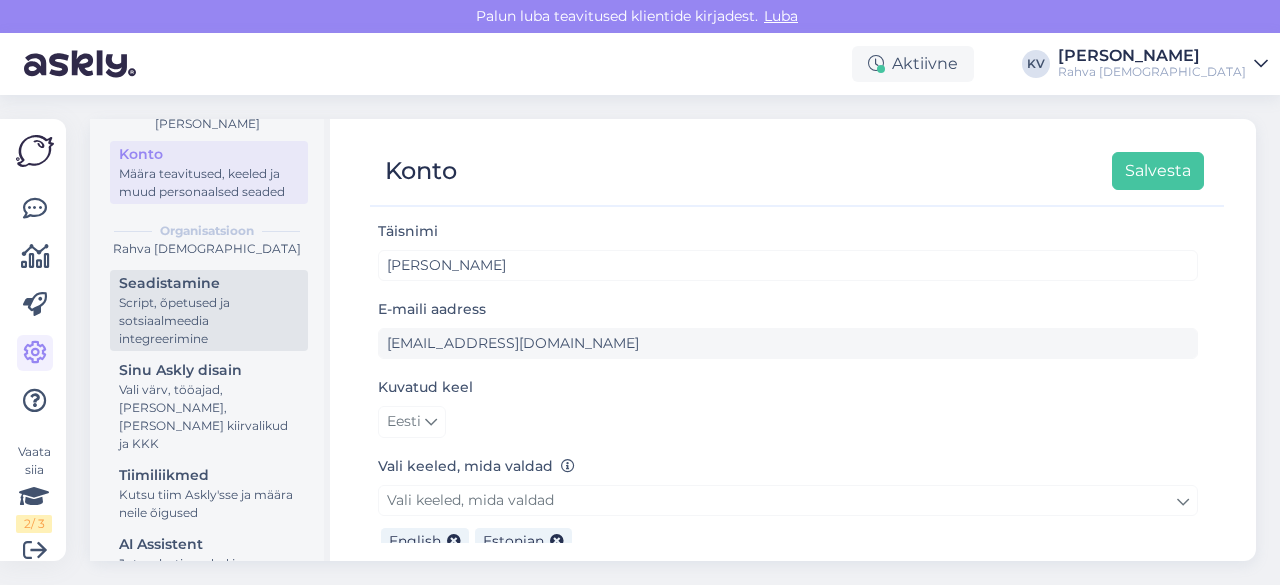 click on "Seadistamine" at bounding box center [209, 283] 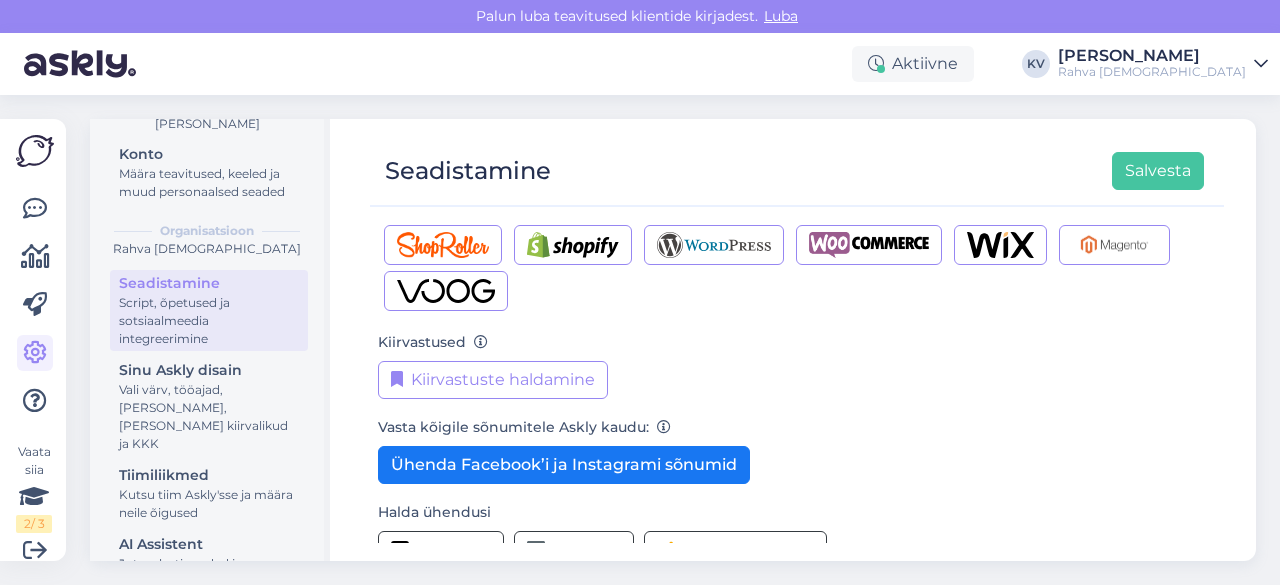 scroll, scrollTop: 372, scrollLeft: 0, axis: vertical 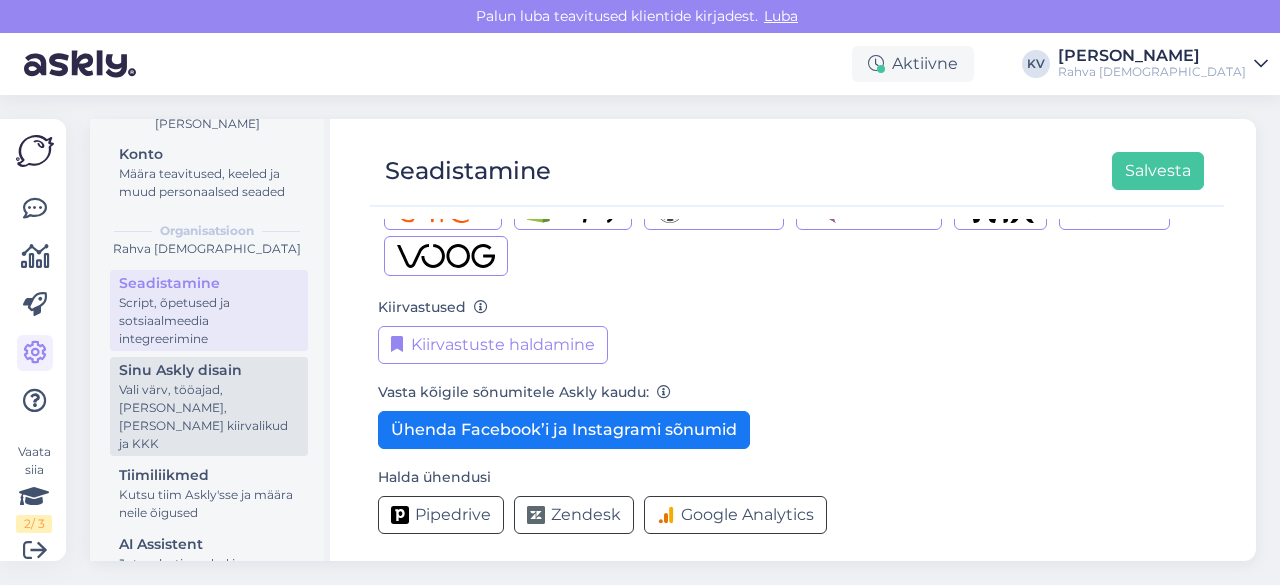 click on "Vali värv, tööajad, [PERSON_NAME], [PERSON_NAME] kiirvalikud ja KKK" at bounding box center (209, 417) 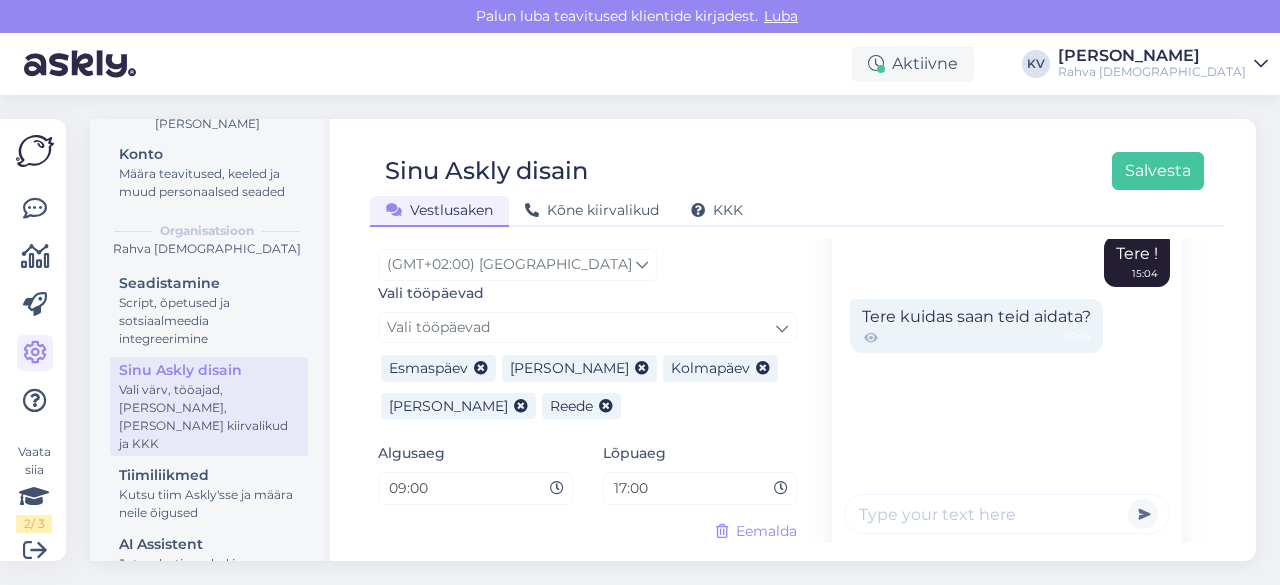 scroll, scrollTop: 1268, scrollLeft: 0, axis: vertical 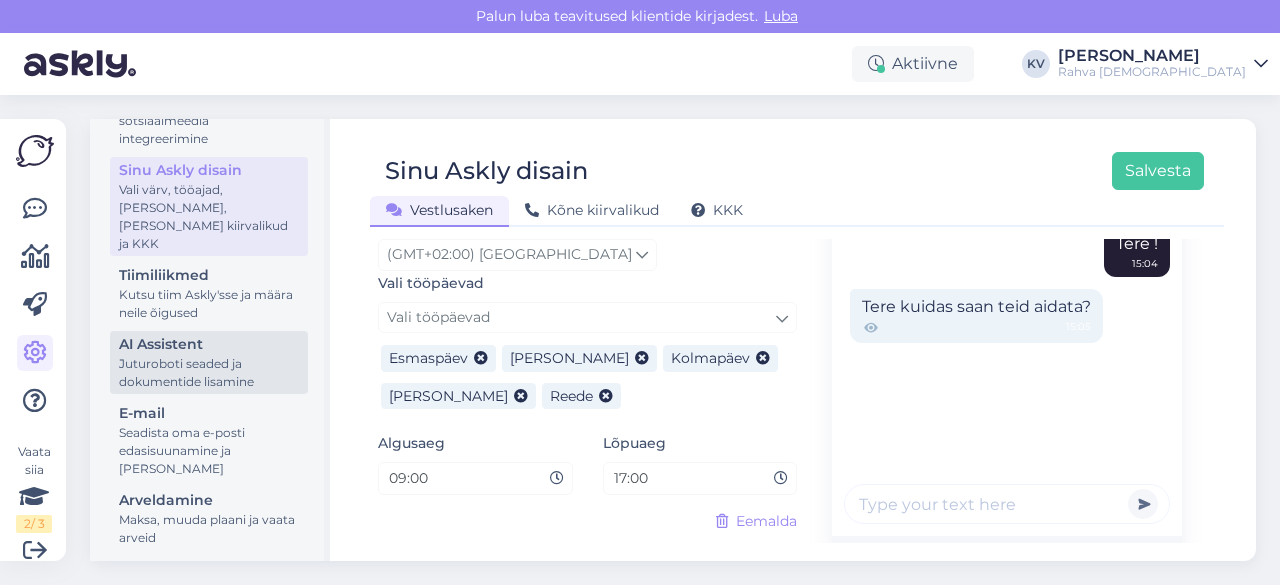 click on "Juturoboti seaded ja dokumentide lisamine" at bounding box center (209, 373) 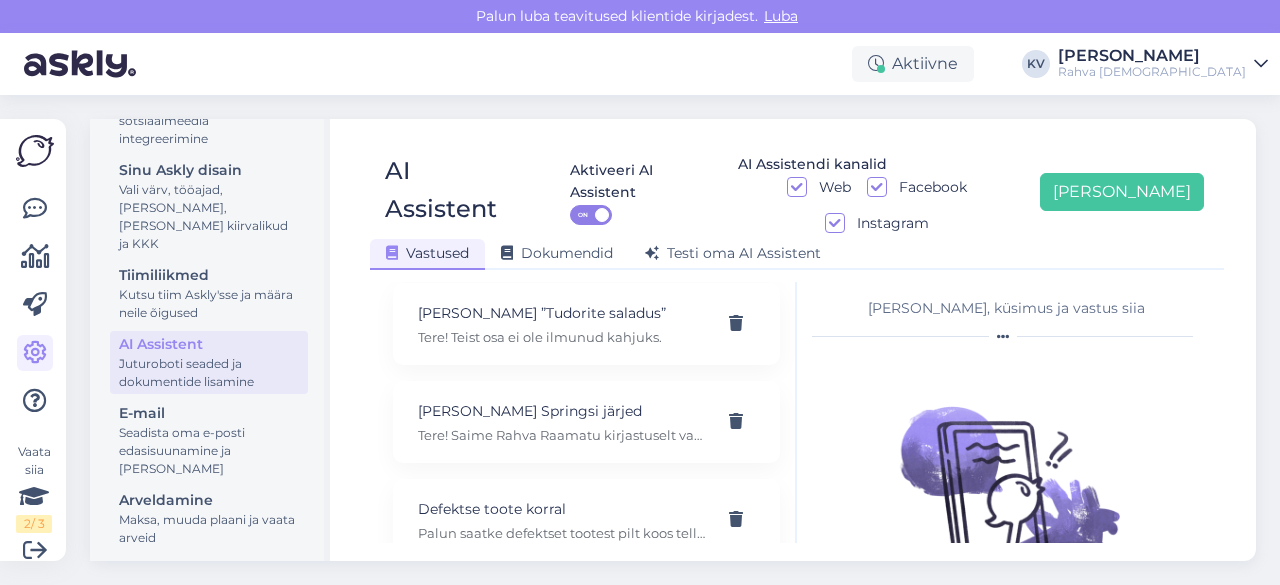 scroll, scrollTop: 400, scrollLeft: 0, axis: vertical 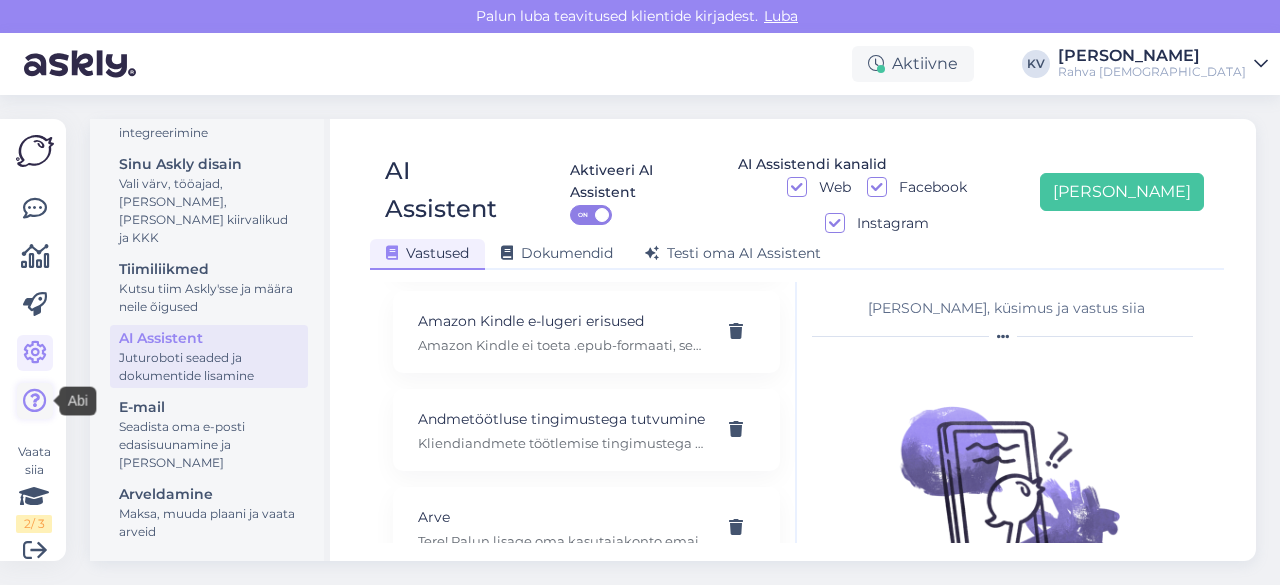 click at bounding box center (35, 401) 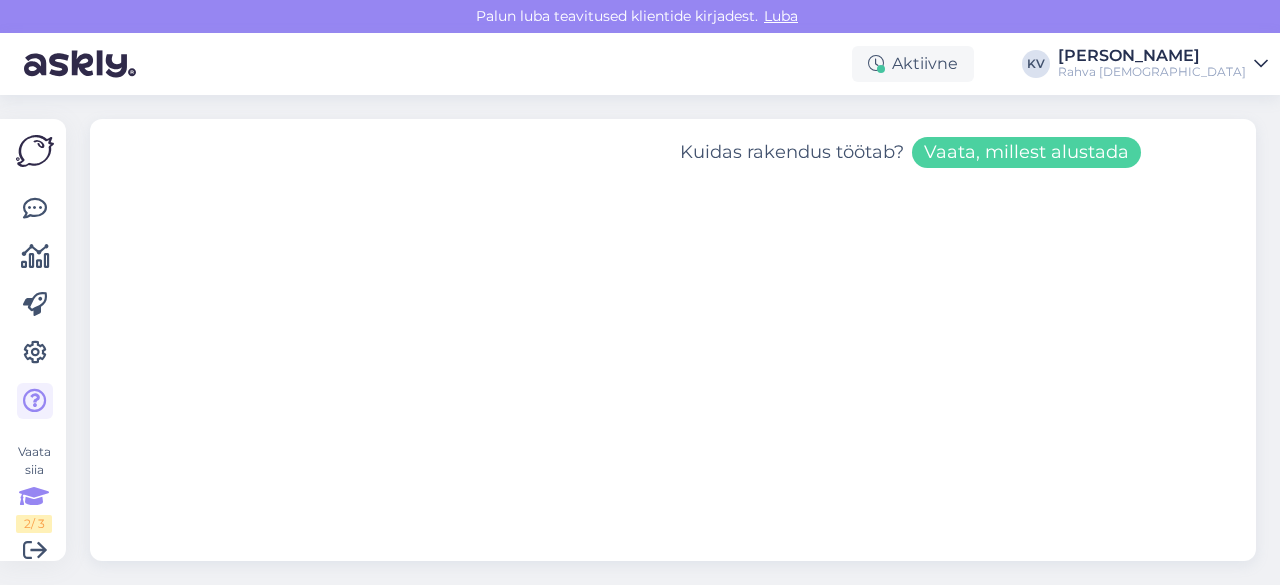 click at bounding box center [34, 497] 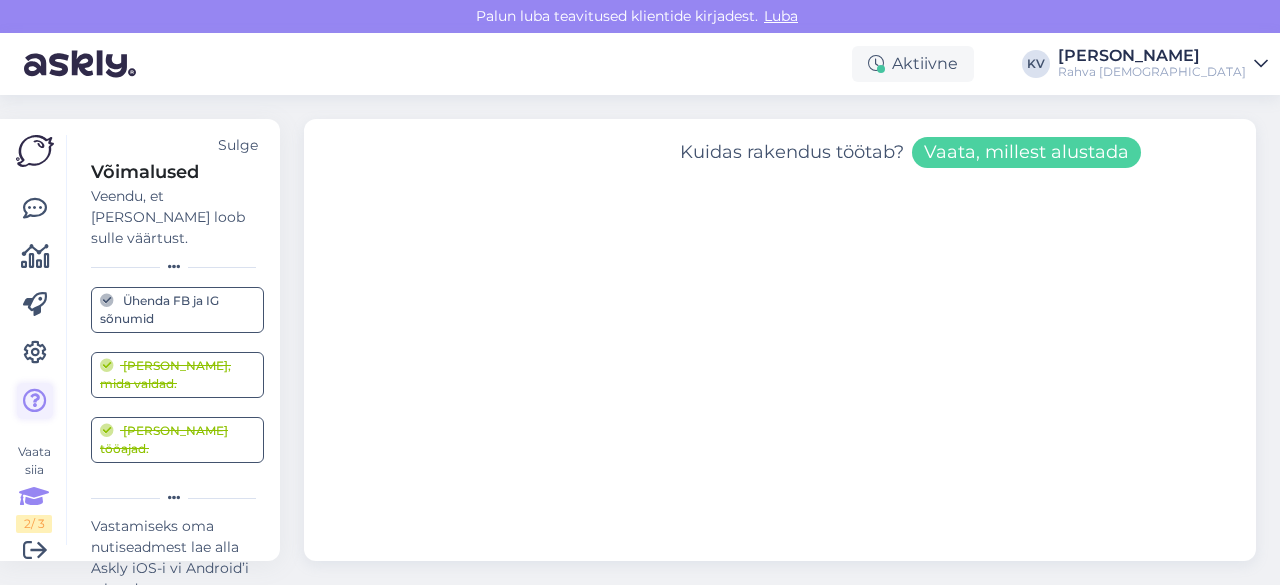 click at bounding box center (35, 401) 